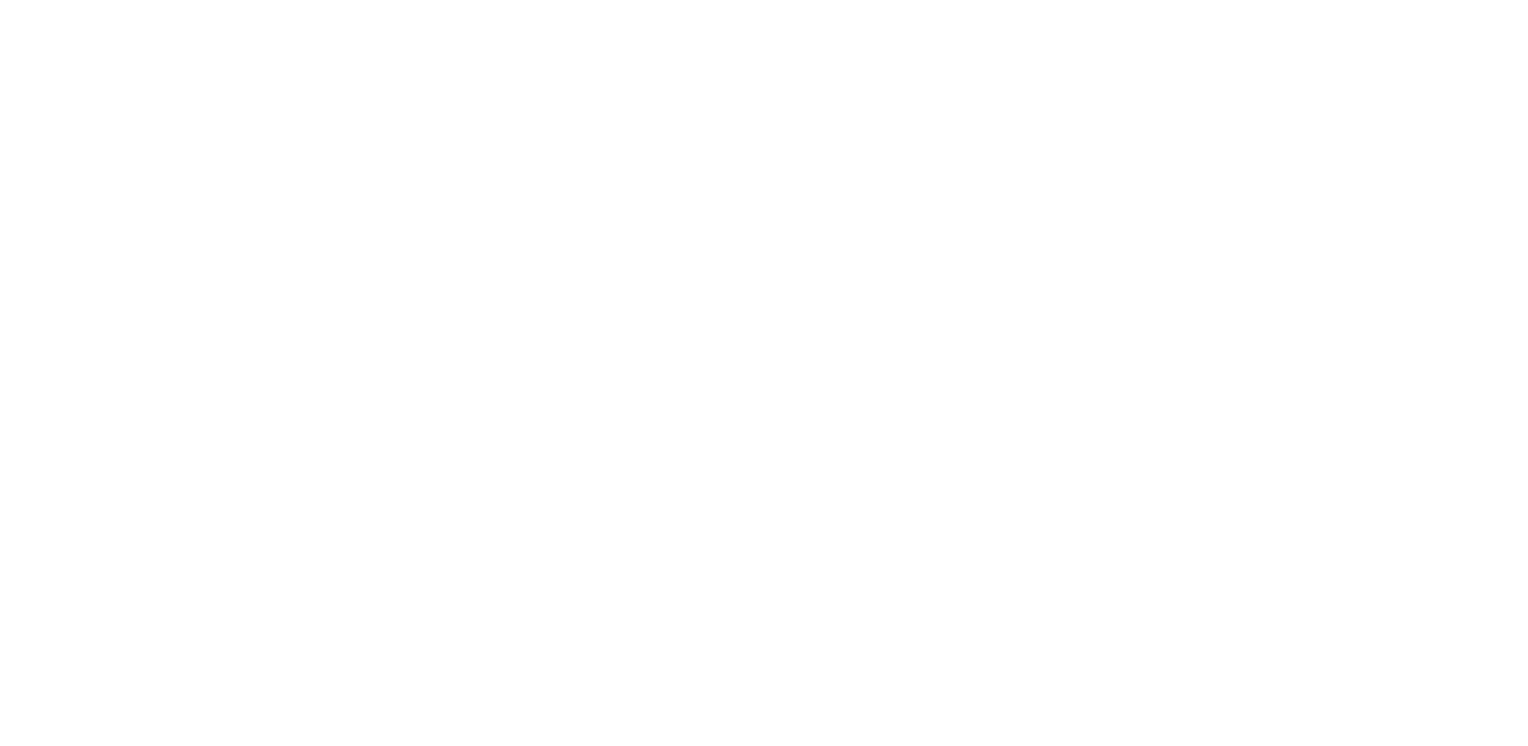 scroll, scrollTop: 0, scrollLeft: 0, axis: both 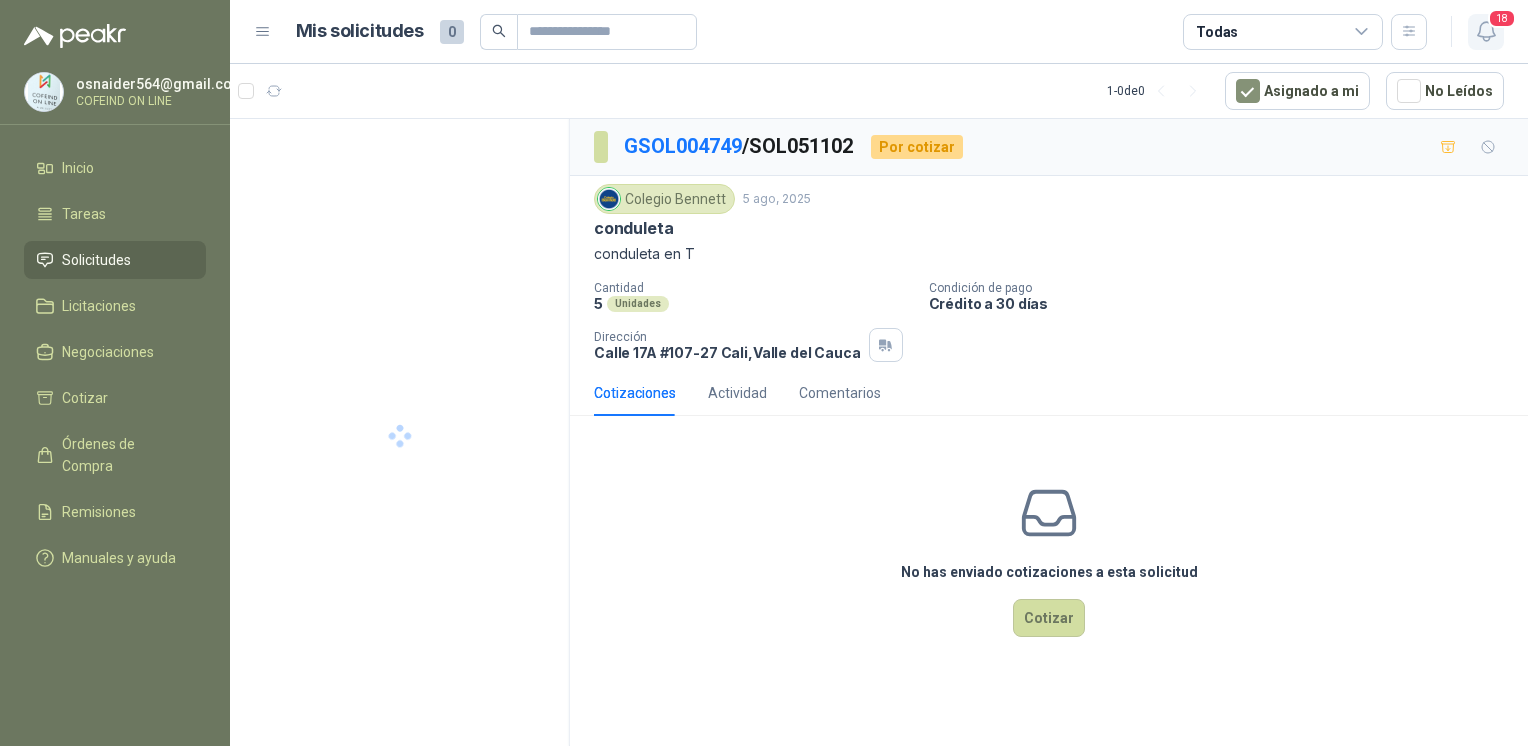 click 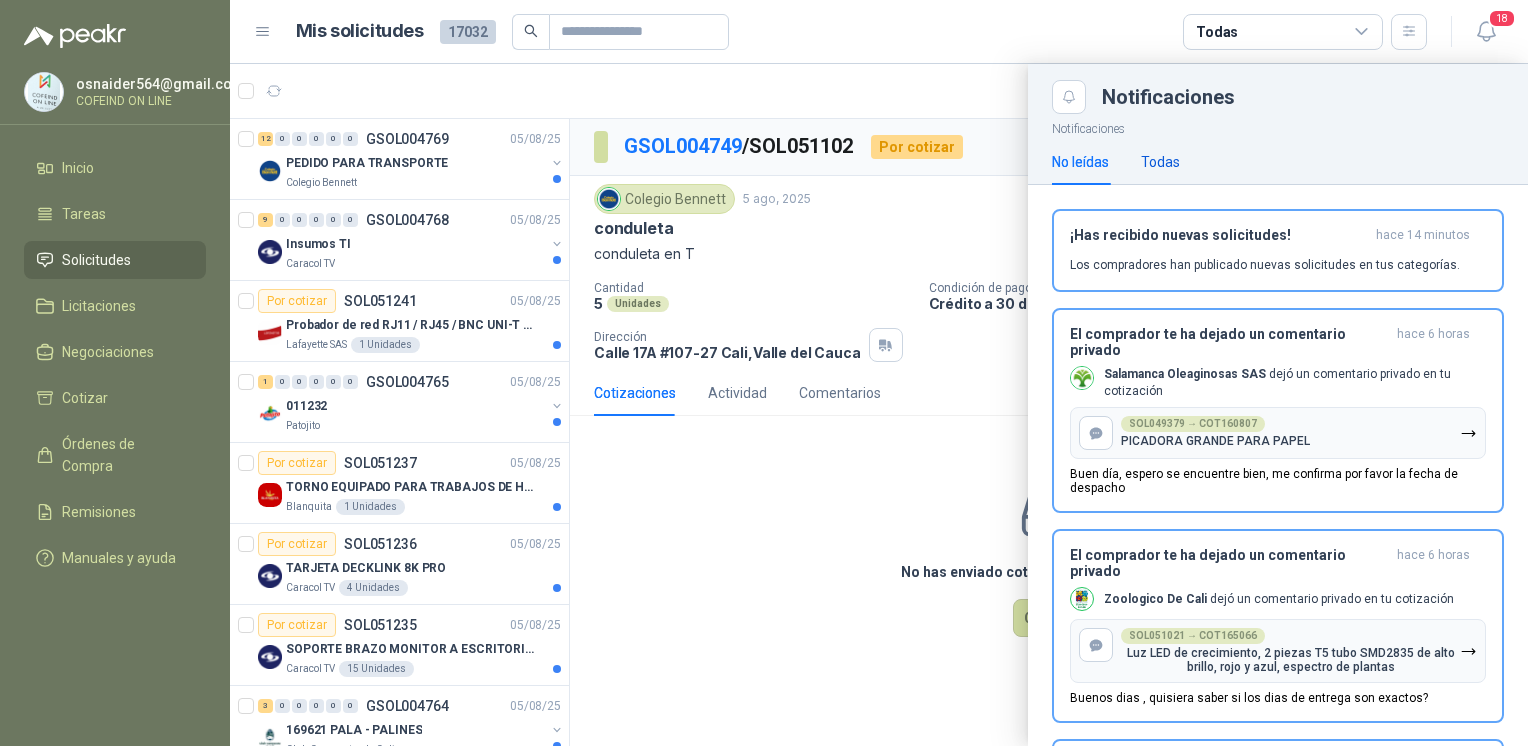click on "Todas" at bounding box center [1160, 162] 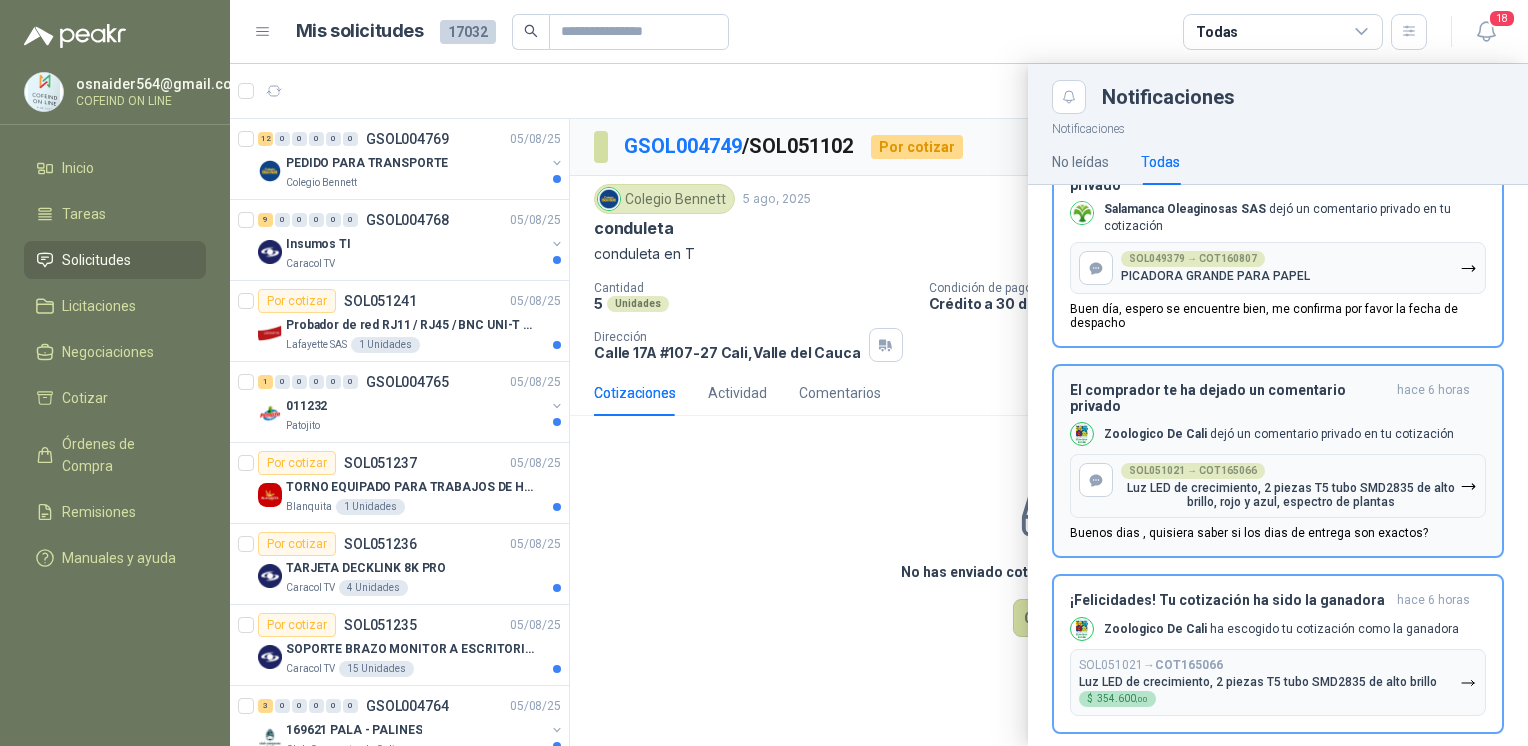 scroll, scrollTop: 222, scrollLeft: 0, axis: vertical 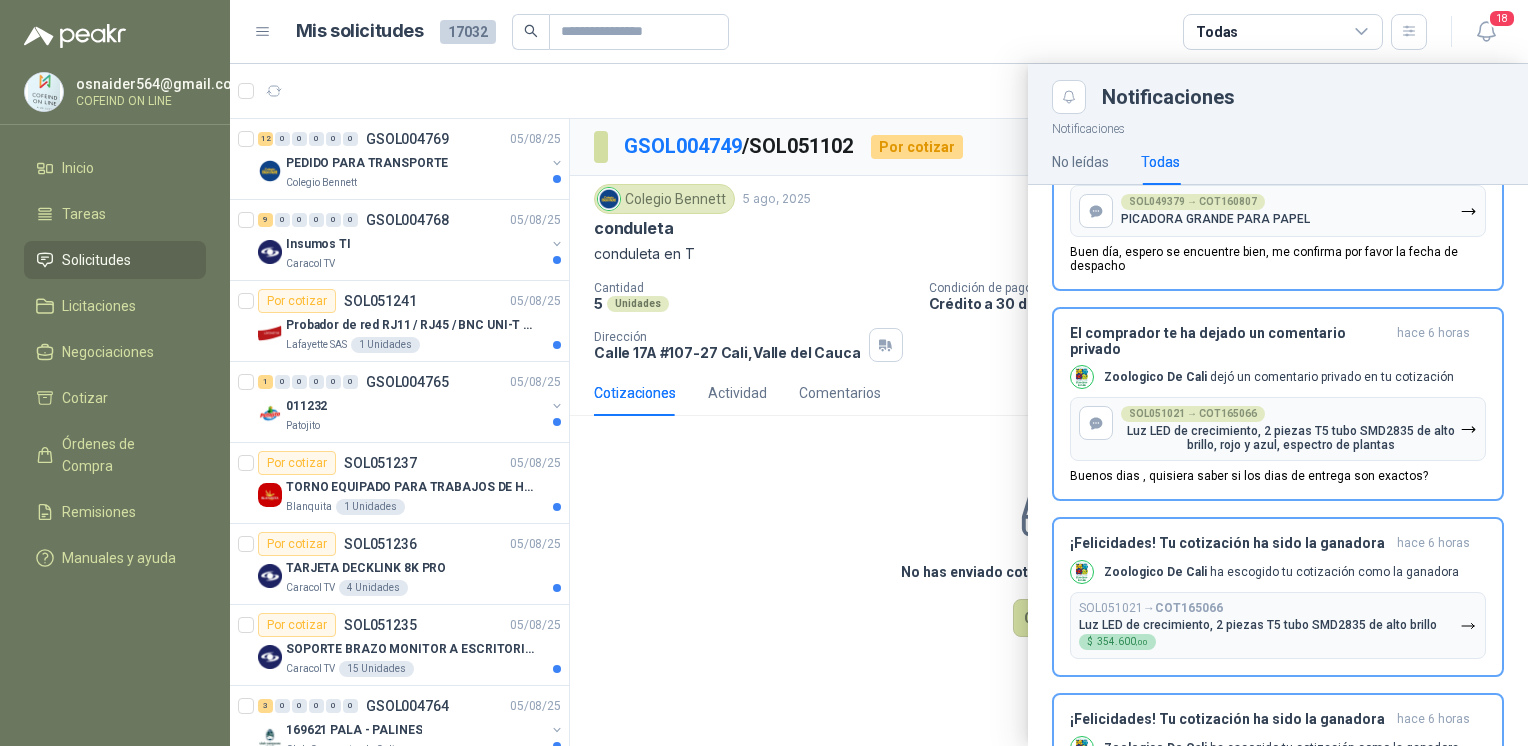 click at bounding box center [879, 405] 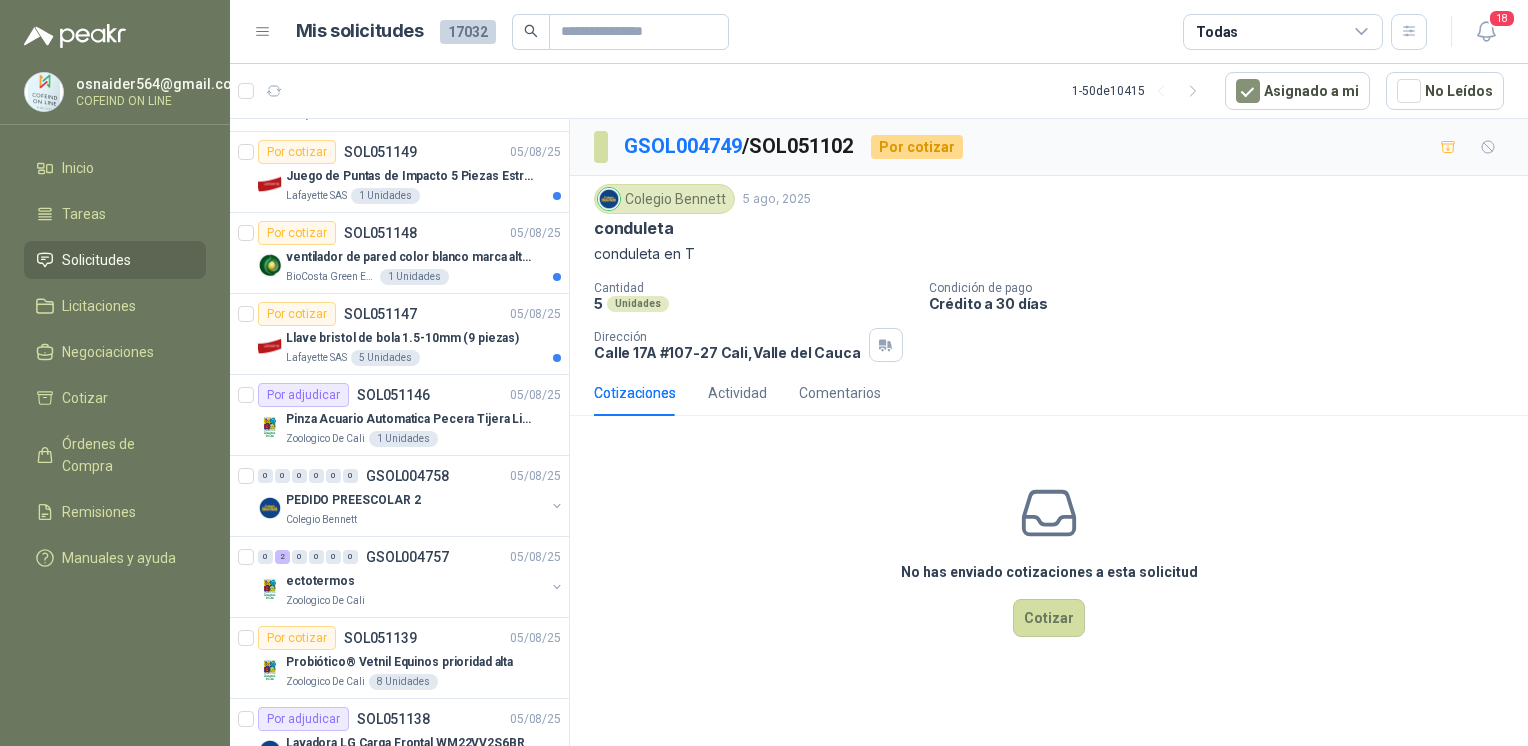 scroll, scrollTop: 1097, scrollLeft: 0, axis: vertical 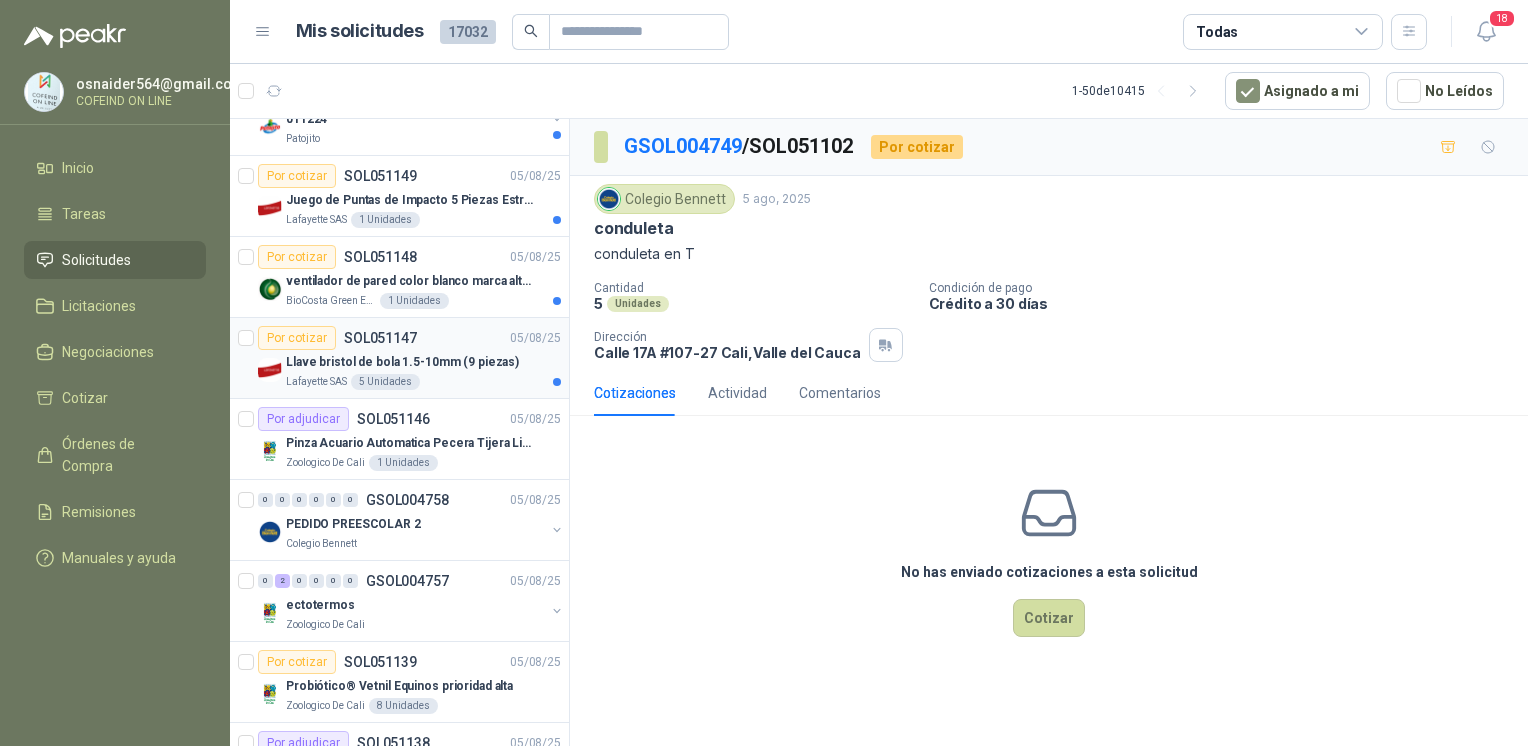 click on "Llave bristol de bola 1.5-10mm (9 piezas)" at bounding box center [402, 362] 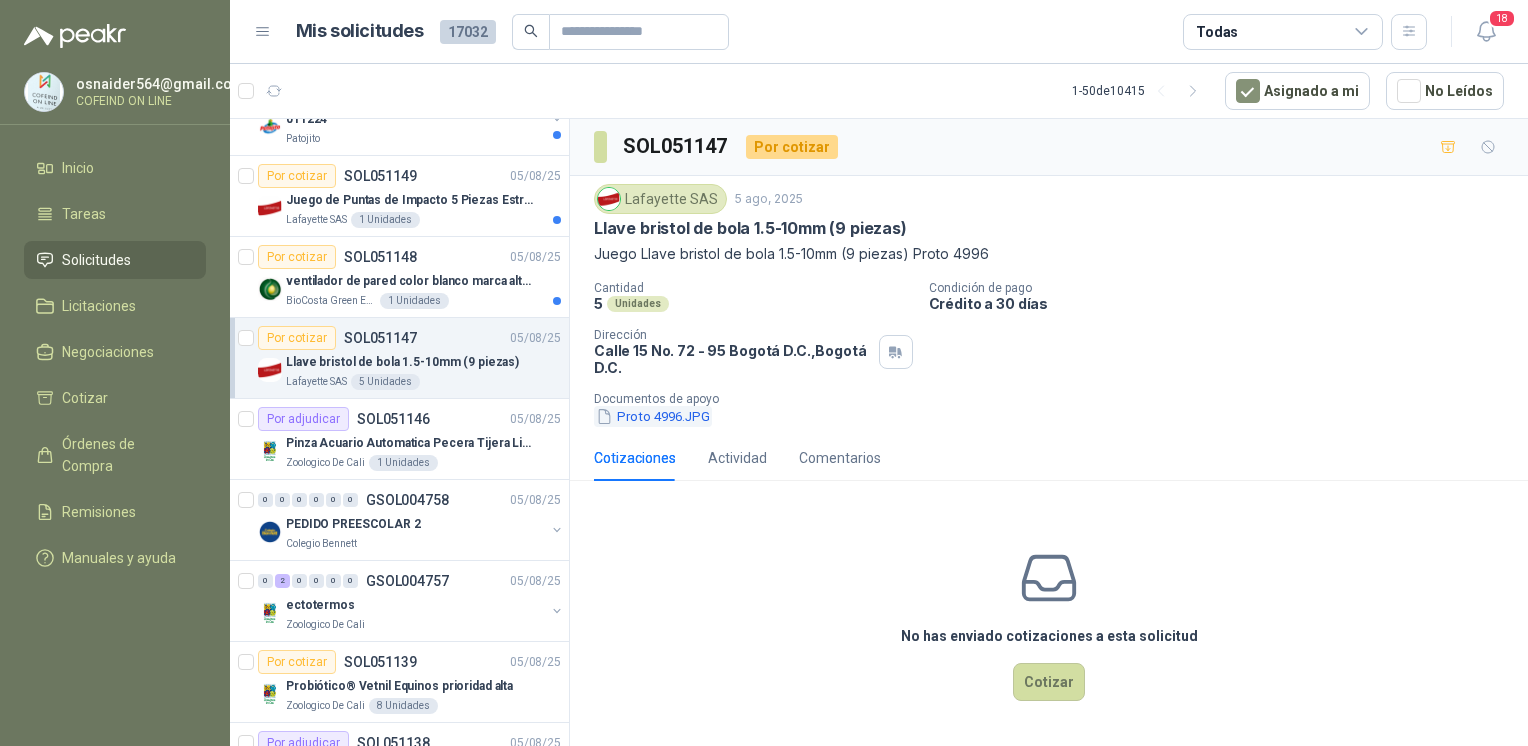 click on "Proto 4996.JPG" at bounding box center [653, 416] 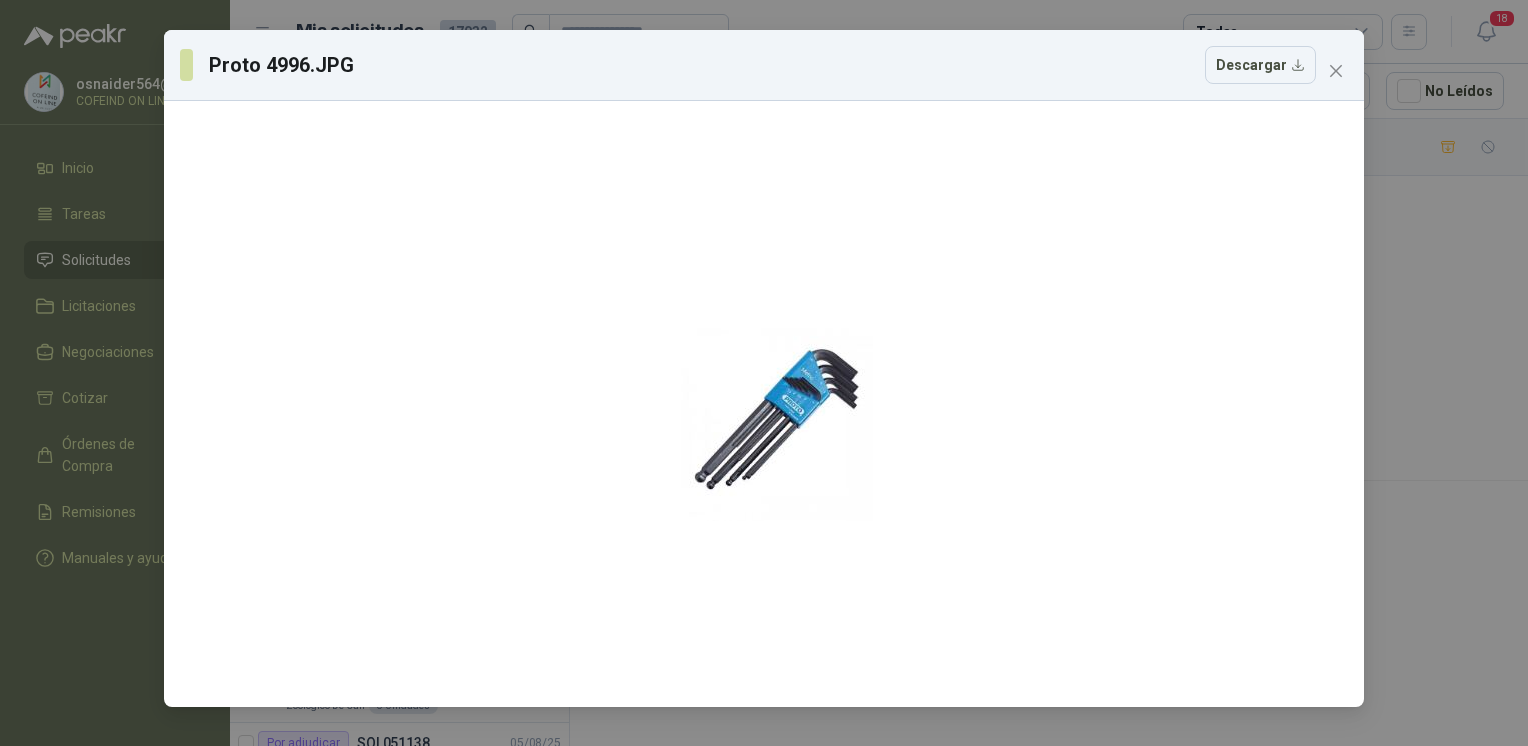 click on "Proto 4996.JPG   Descargar" at bounding box center (764, 373) 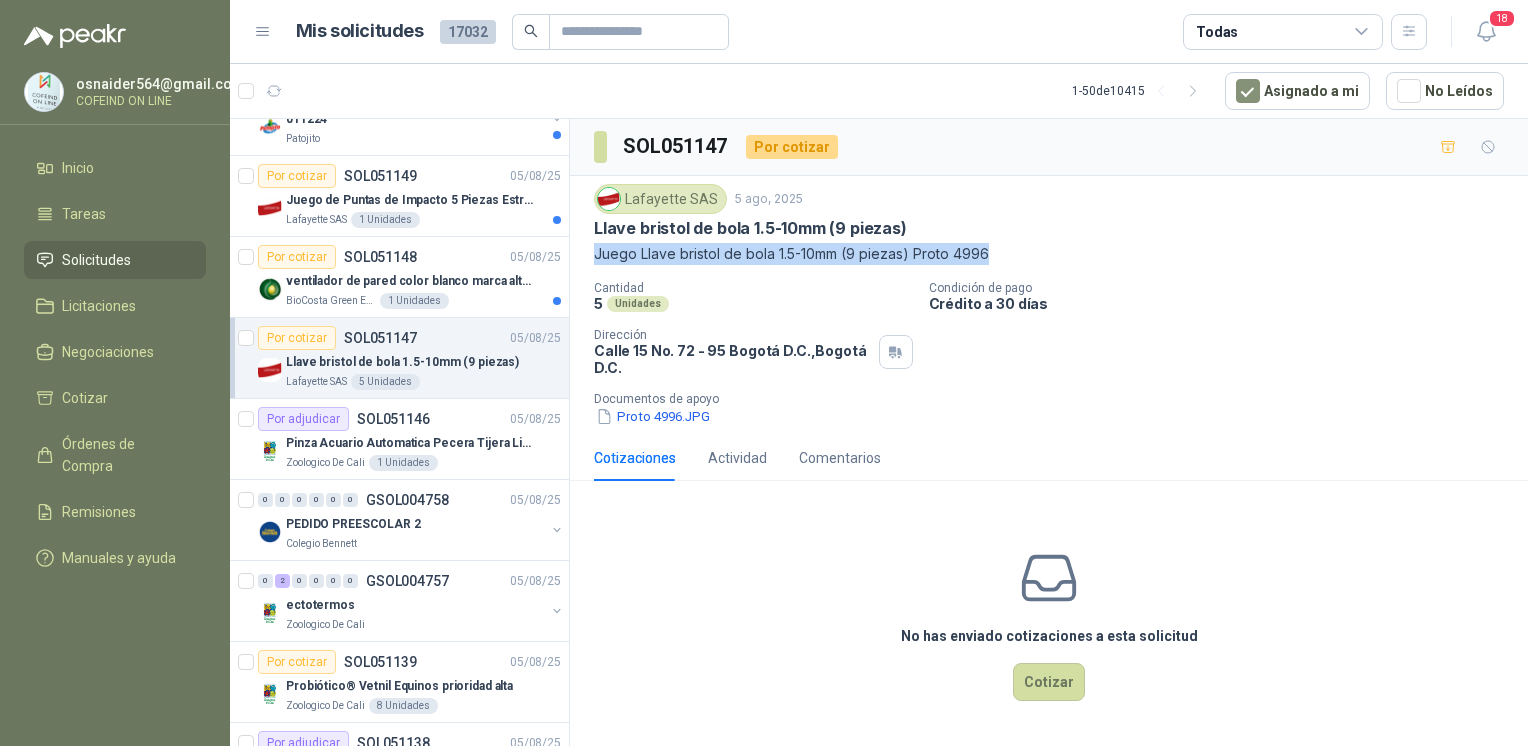 drag, startPoint x: 844, startPoint y: 257, endPoint x: 588, endPoint y: 269, distance: 256.2811 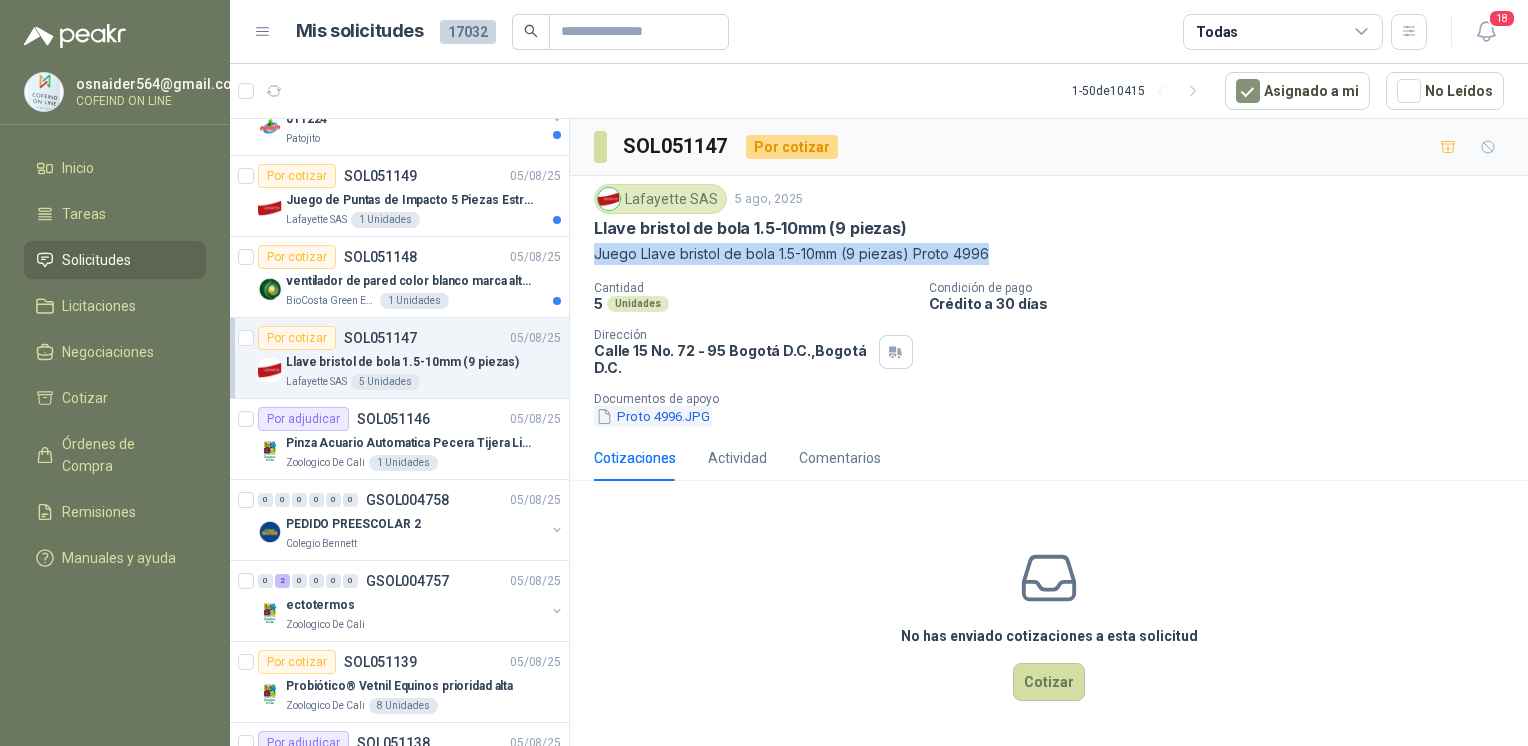 click on "Proto 4996.JPG" at bounding box center [653, 416] 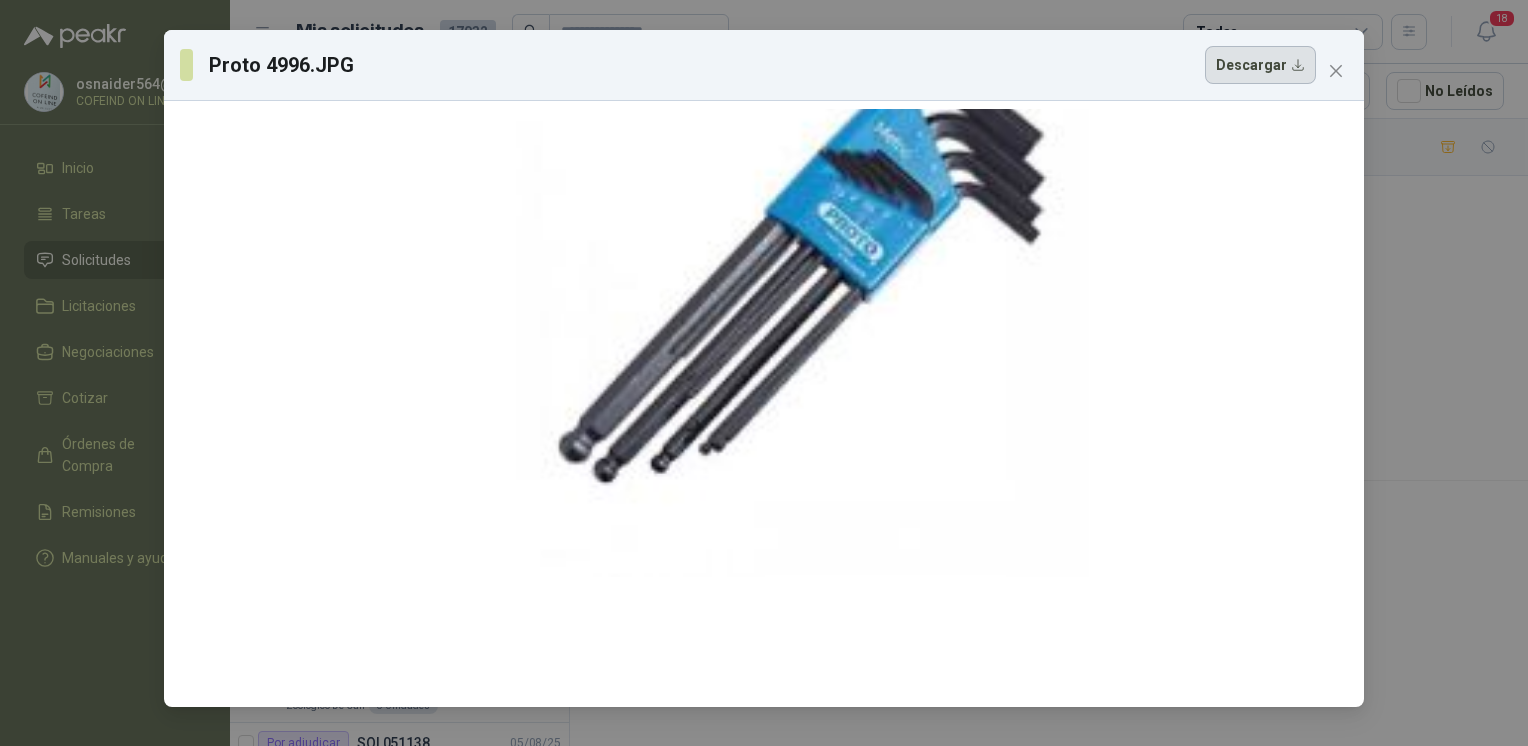 click on "Descargar" at bounding box center [1260, 65] 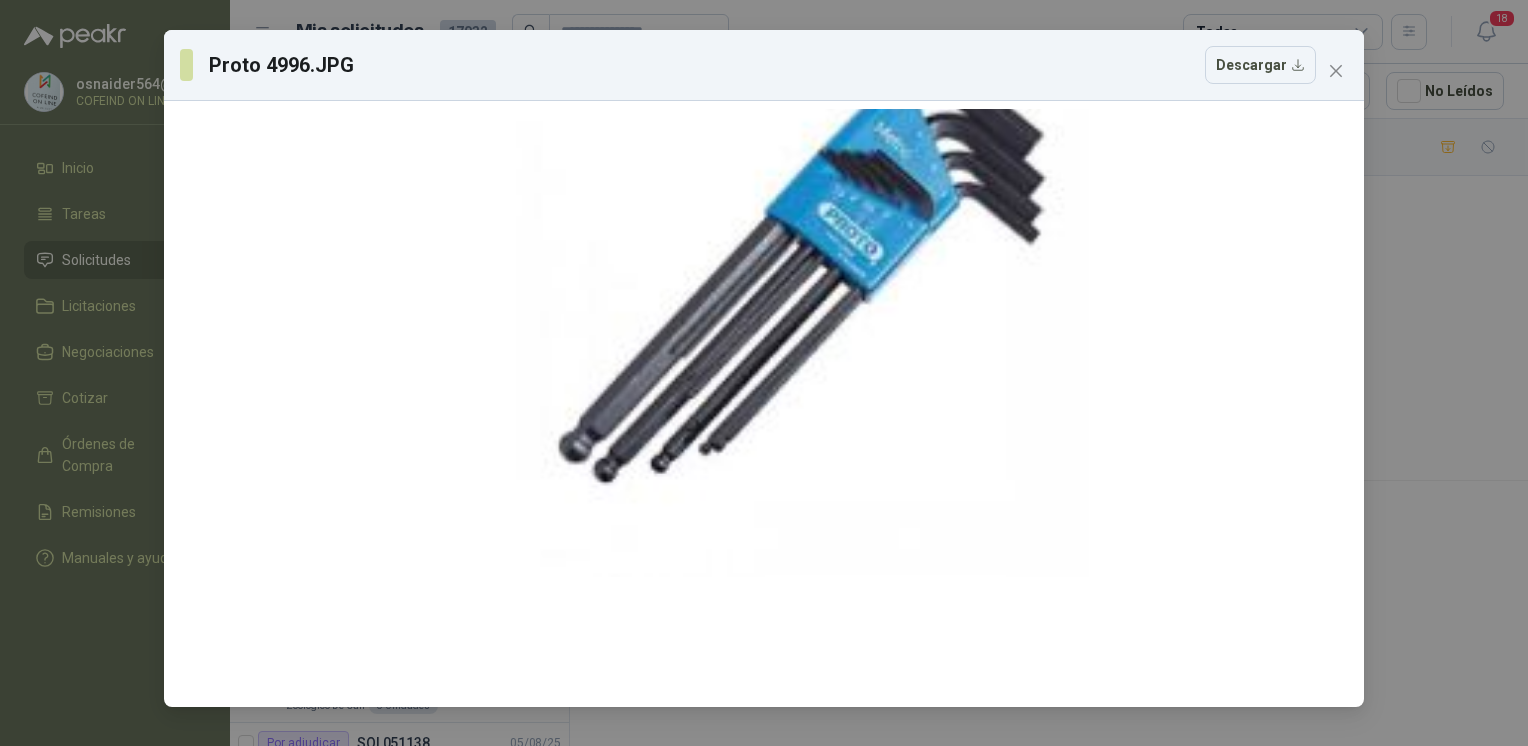 click on "Proto 4996.JPG   Descargar" at bounding box center [764, 373] 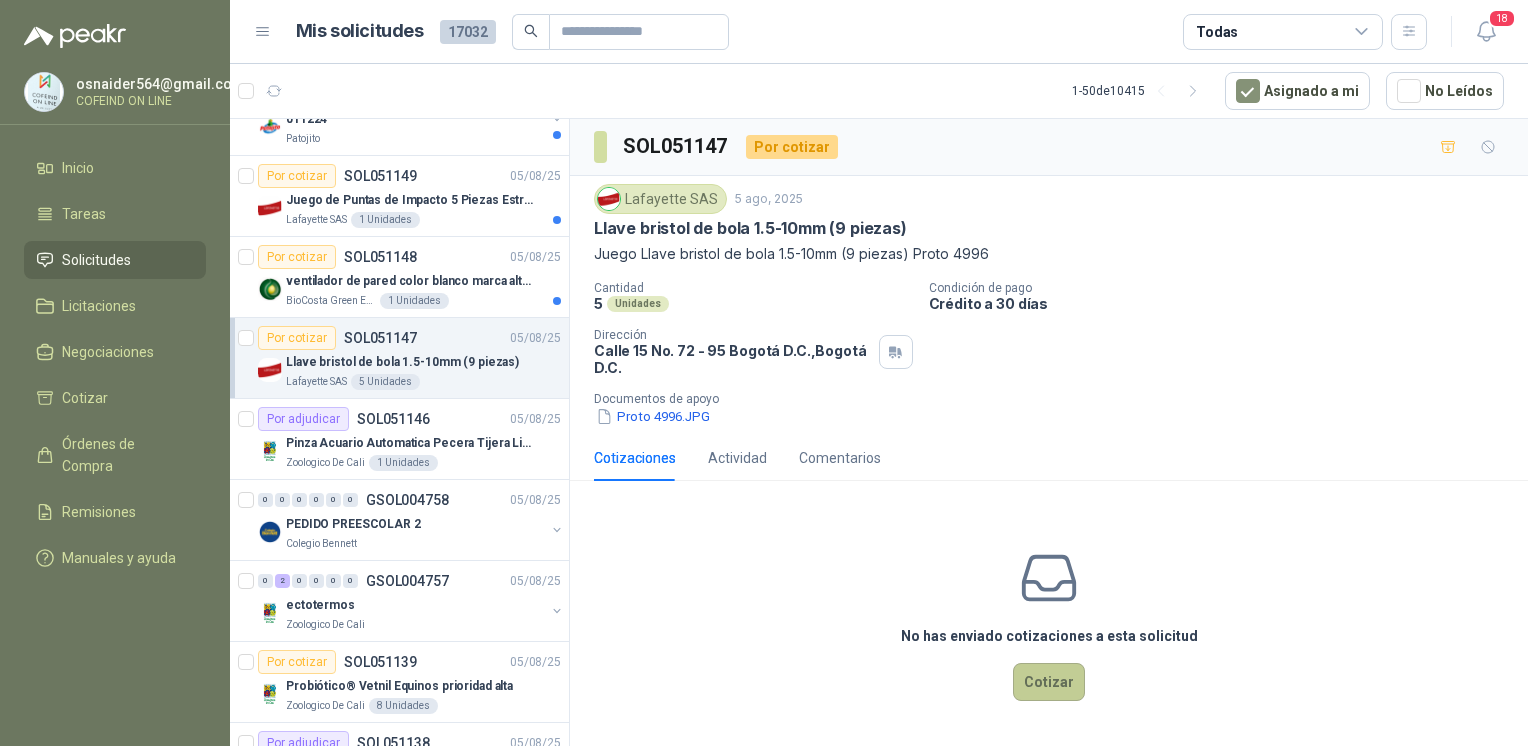 click on "Cotizar" at bounding box center [1049, 682] 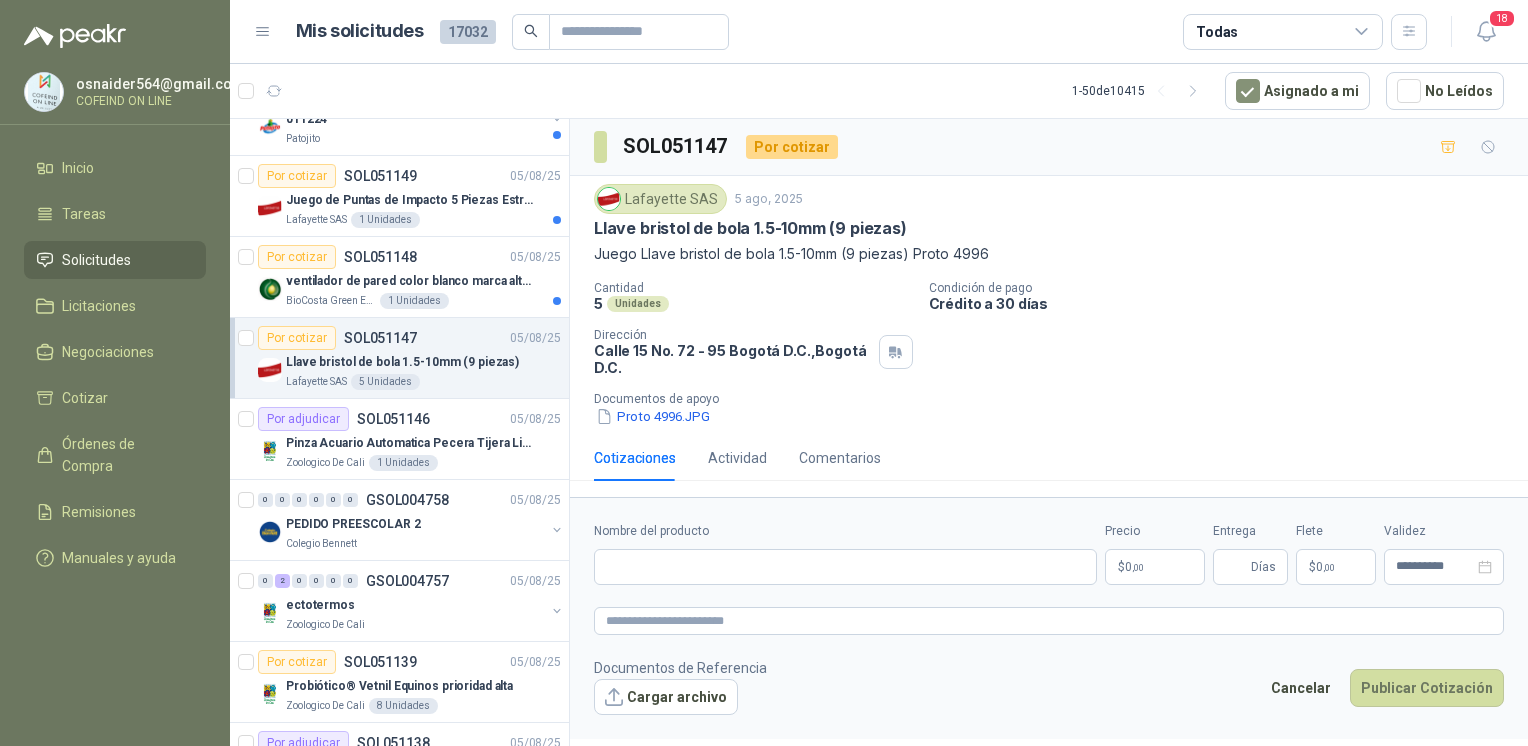 type 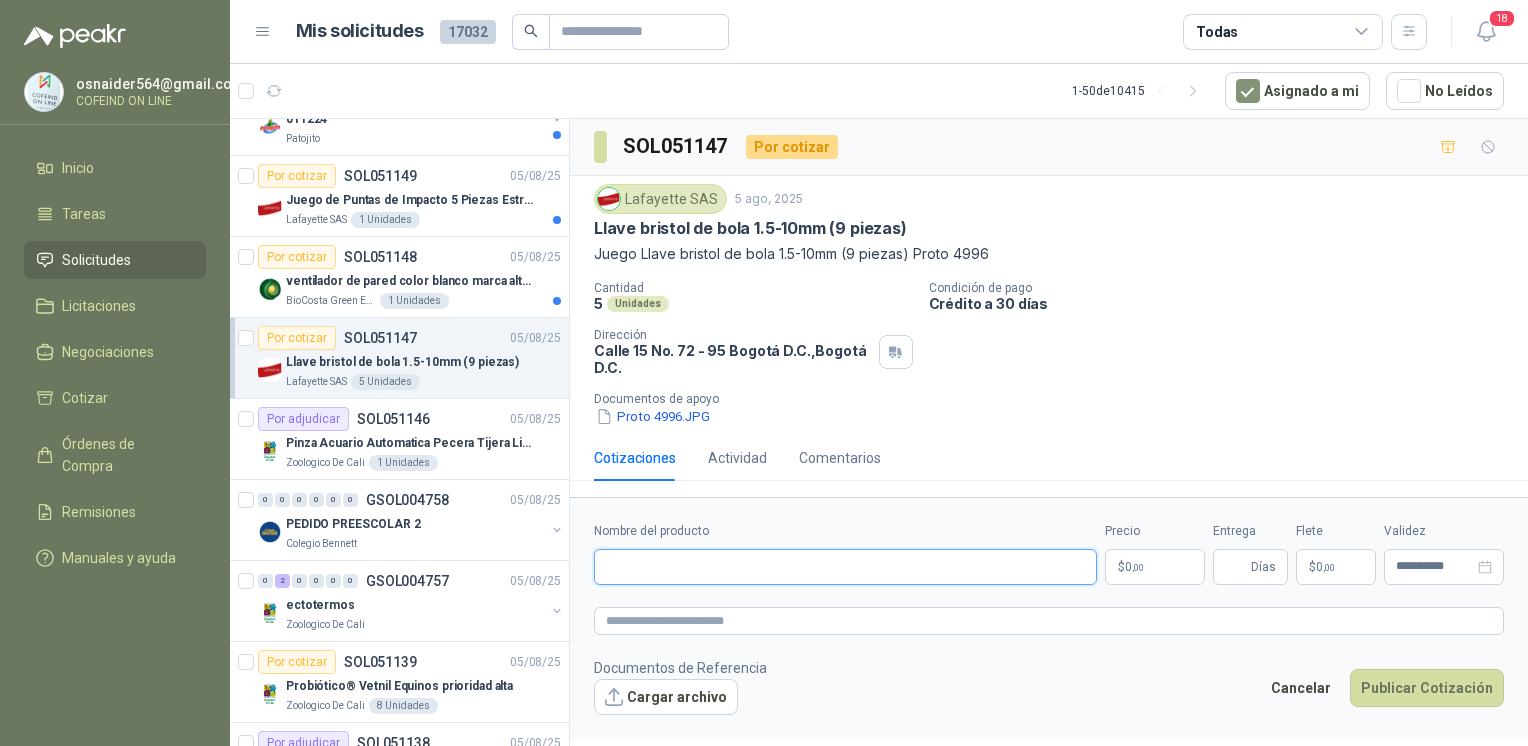click on "Nombre del producto" at bounding box center (845, 567) 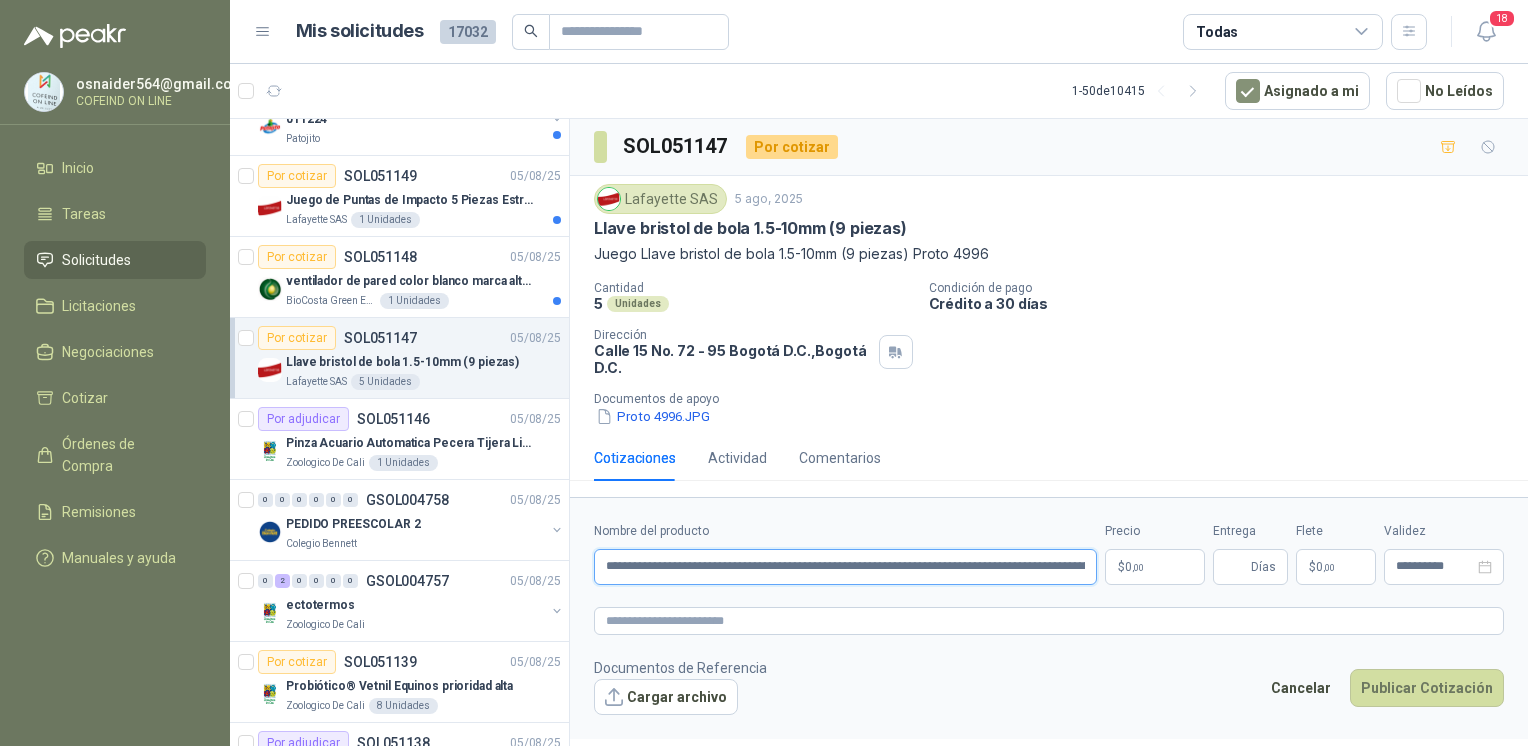 scroll, scrollTop: 0, scrollLeft: 366, axis: horizontal 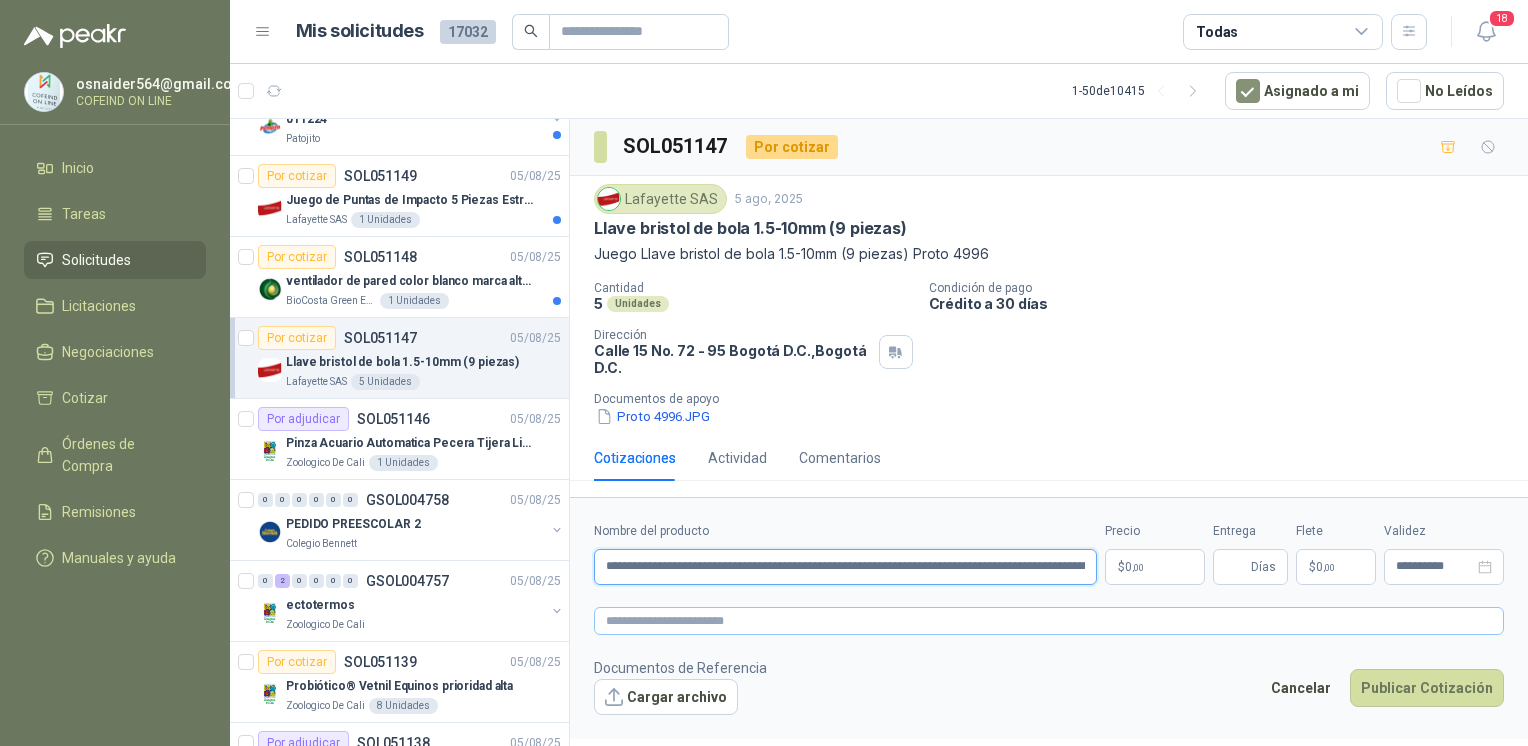 drag, startPoint x: 1092, startPoint y: 566, endPoint x: 1033, endPoint y: 630, distance: 87.04597 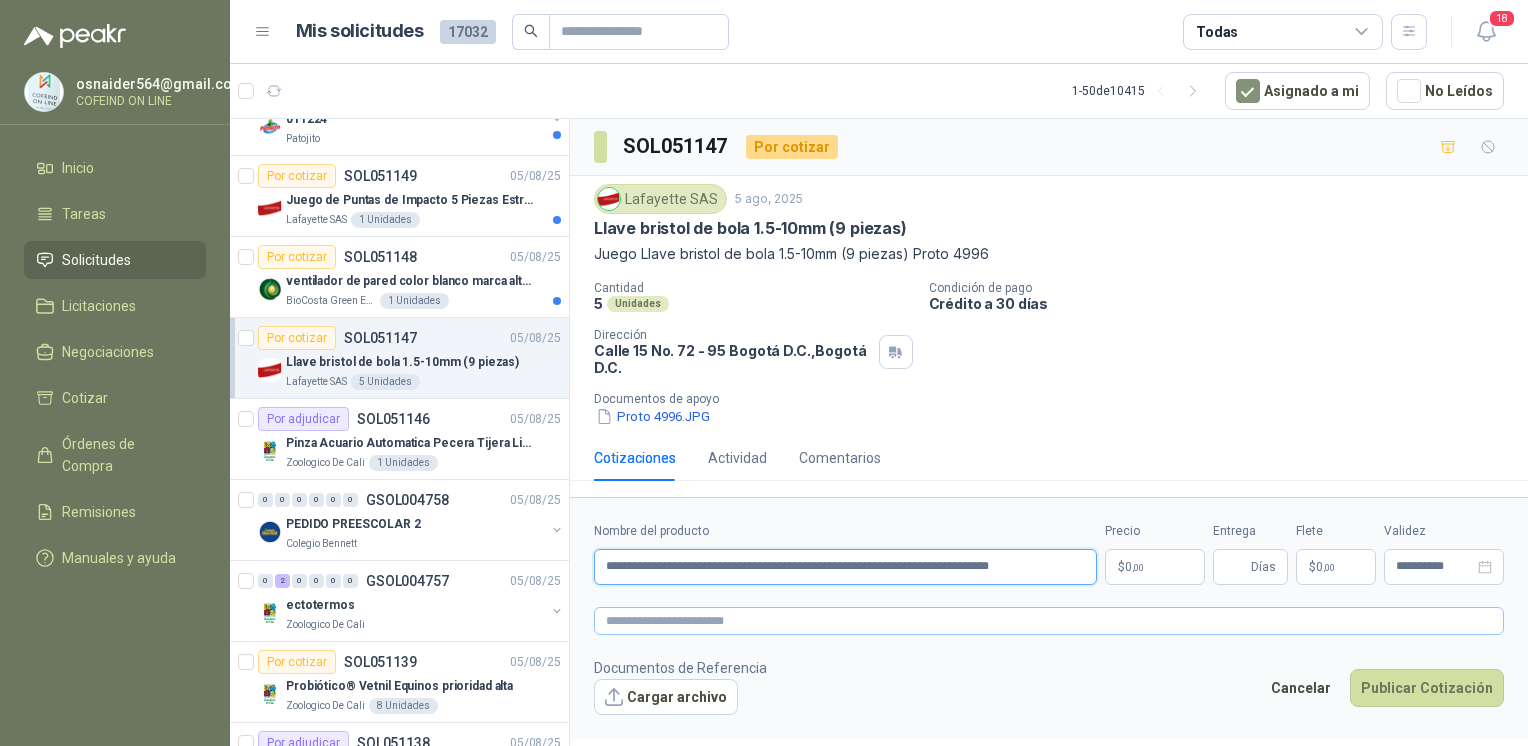 type on "**********" 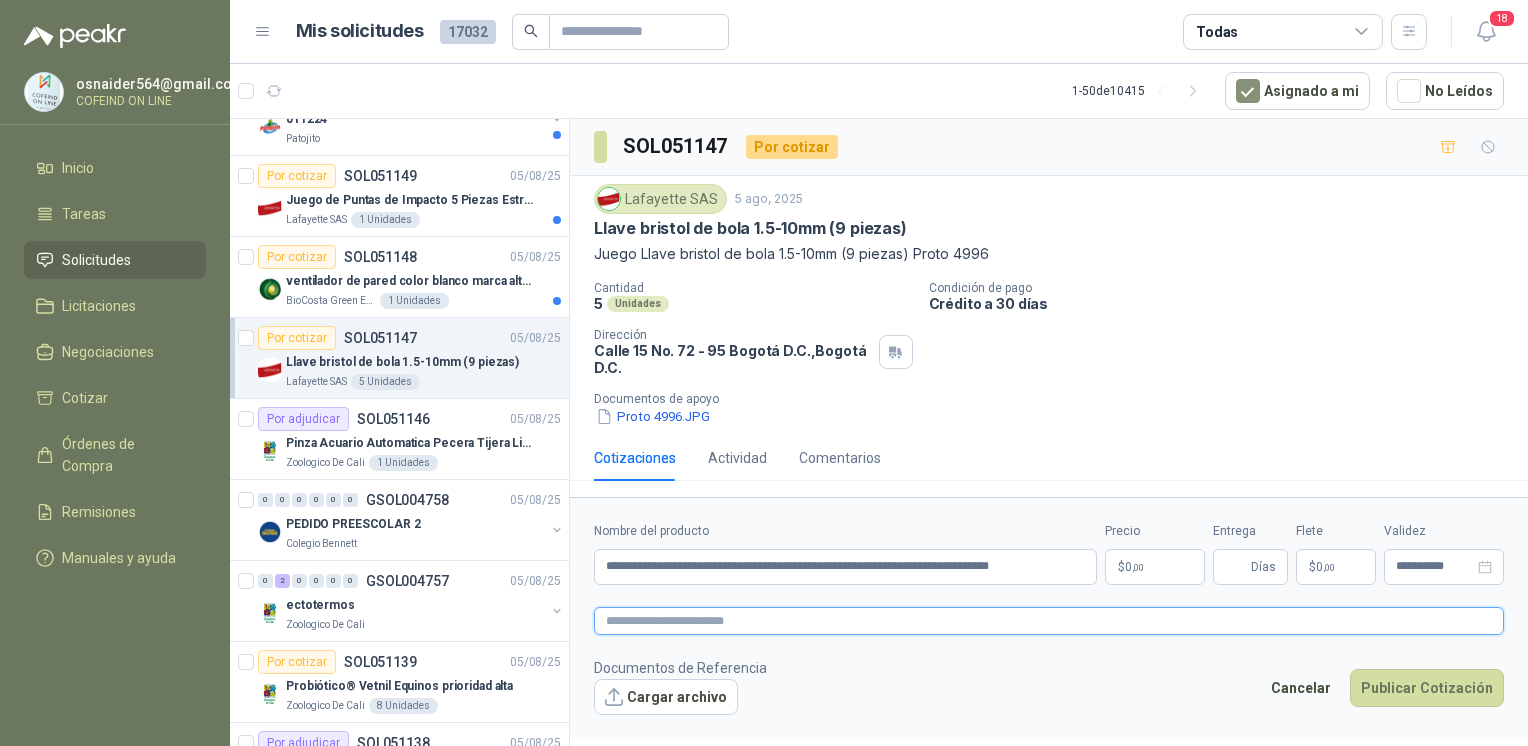 click at bounding box center [1049, 621] 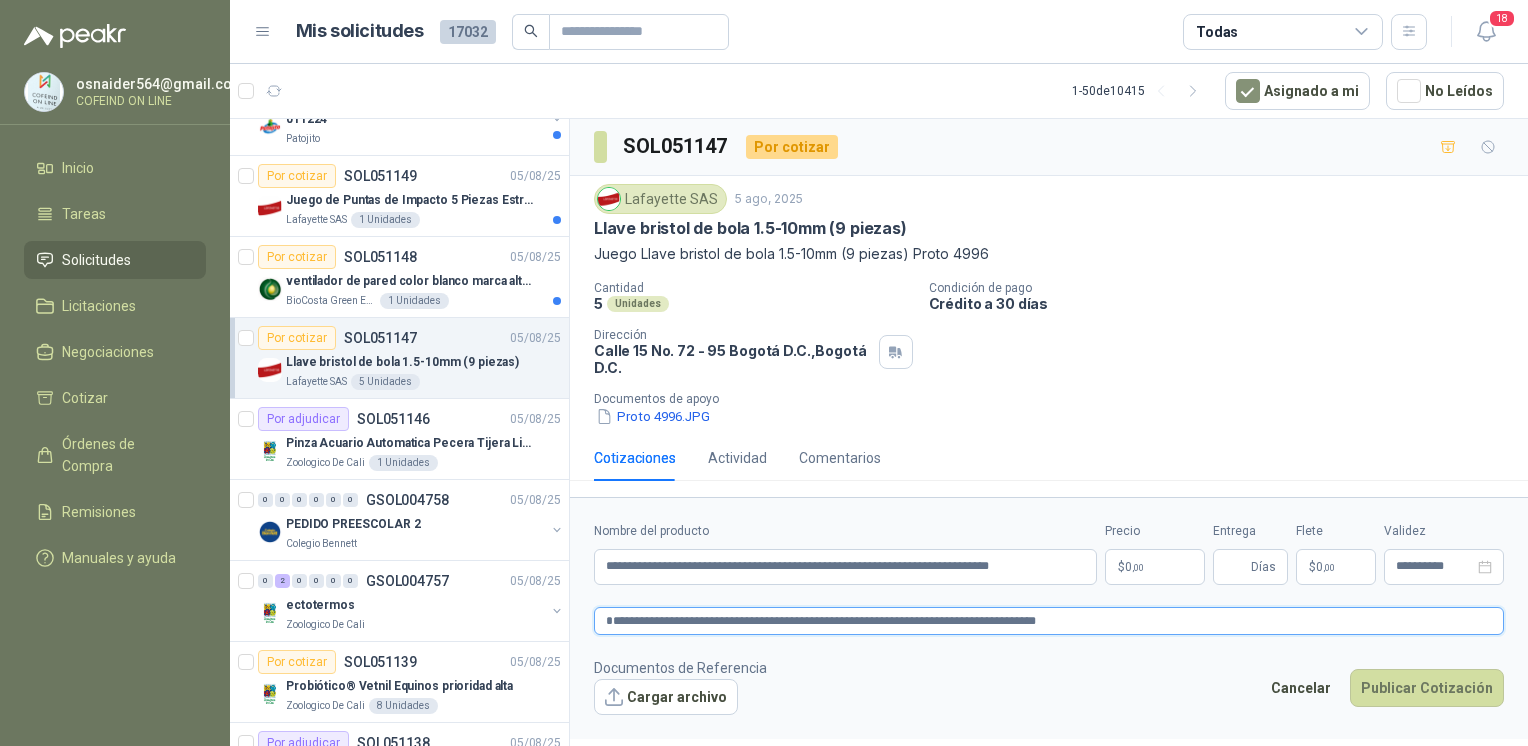 type on "**********" 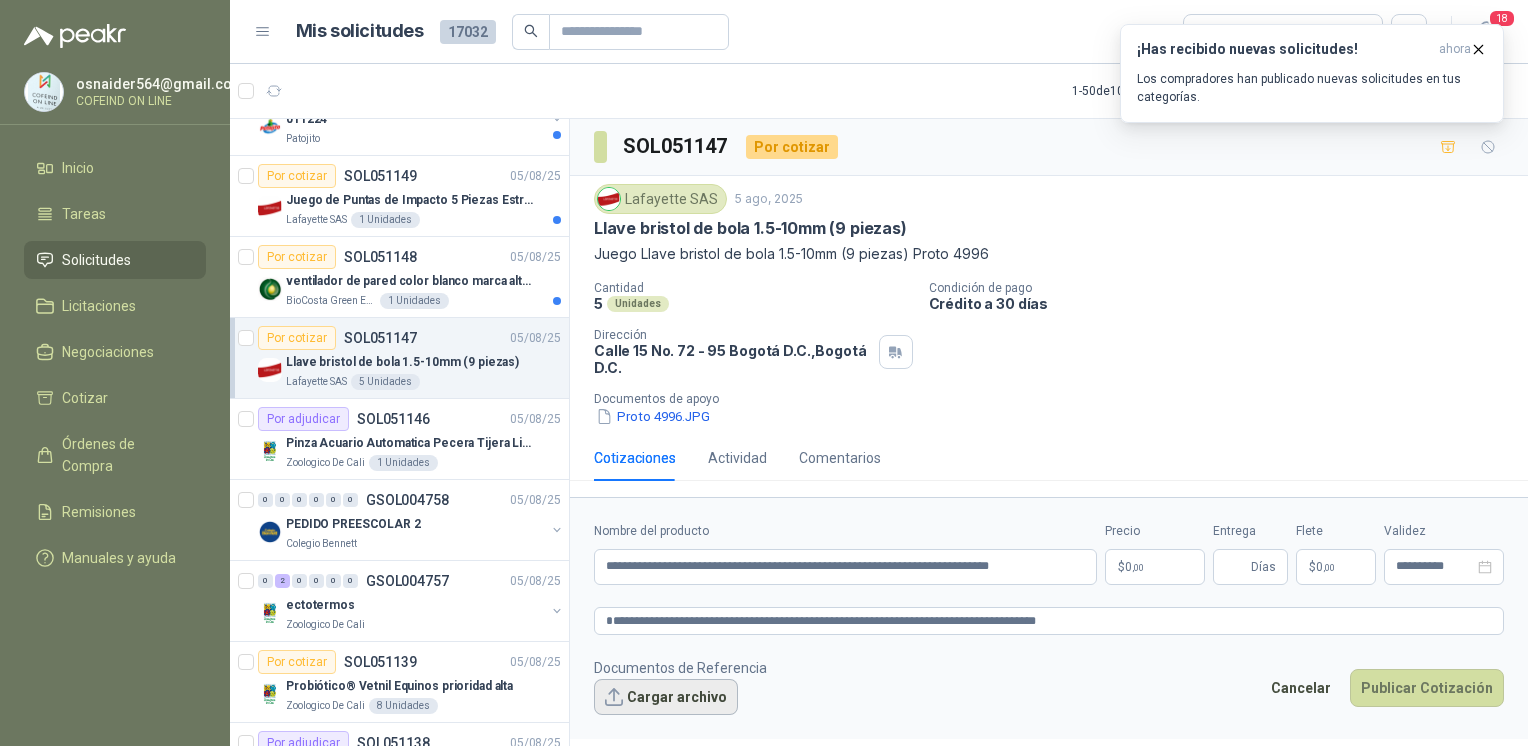 click on "Cargar archivo" at bounding box center [666, 697] 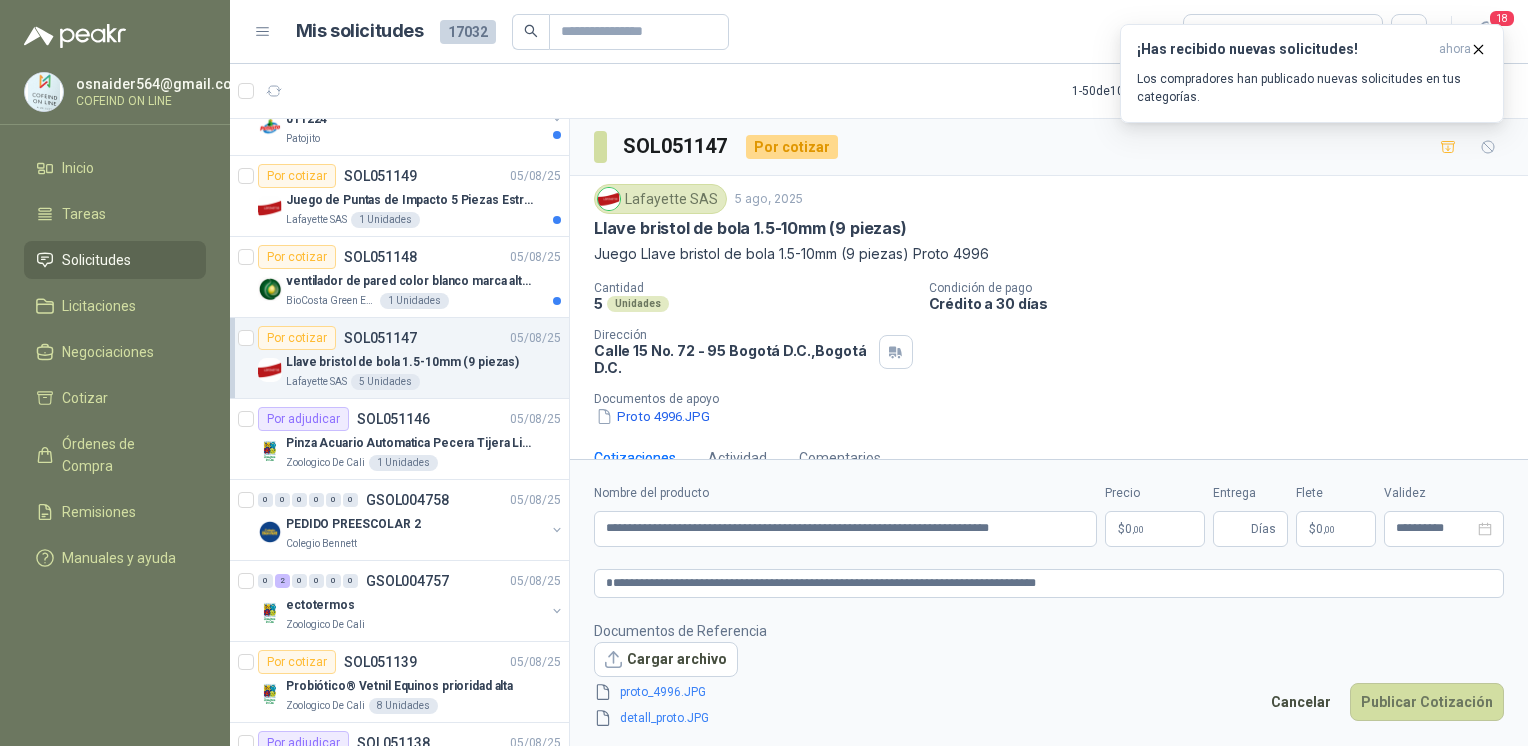 click on "osnaider564@gmail.com   COFEIND ON LINE   Inicio   Tareas   Solicitudes   Licitaciones   Negociaciones   Cotizar   Órdenes de Compra   Remisiones   Manuales y ayuda Mis solicitudes 17032 Todas 18 1 - 50  de  10415 Asignado a mi No Leídos 12   0   0   0   0   0   GSOL004769 05/08/25   PEDIDO PARA TRANSPORTE Colegio Bennett   9   0   0   0   0   0   GSOL004768 05/08/25   Insumos TI Caracol TV   Por cotizar SOL051241 05/08/25   Probador de red RJ11 / RJ45 / BNC UNI-T (UT681C-UT681L) Lafayette SAS 1   Unidades 1   0   0   0   0   0   GSOL004765 05/08/25   011232 Patojito   Por cotizar SOL051237 05/08/25   TORNO EQUIPADO PARA TRABAJOS DE HASTA 1 METRO DE PRIMER O SEGUNDA MANO Blanquita 1   Unidades Por cotizar SOL051236 05/08/25   TARJETA DECKLINK 8K PRO Caracol TV 4   Unidades Por cotizar SOL051235 05/08/25   SOPORTE BRAZO MONITOR A ESCRITORIO NBF80 Caracol TV 15   Unidades 3   0   0   0   0   0   GSOL004764 05/08/25   169621 PALA - PALINES   Club Campestre de Cali   8   0   0   0   0   0   GSOL004763 05/08/25" at bounding box center [764, 373] 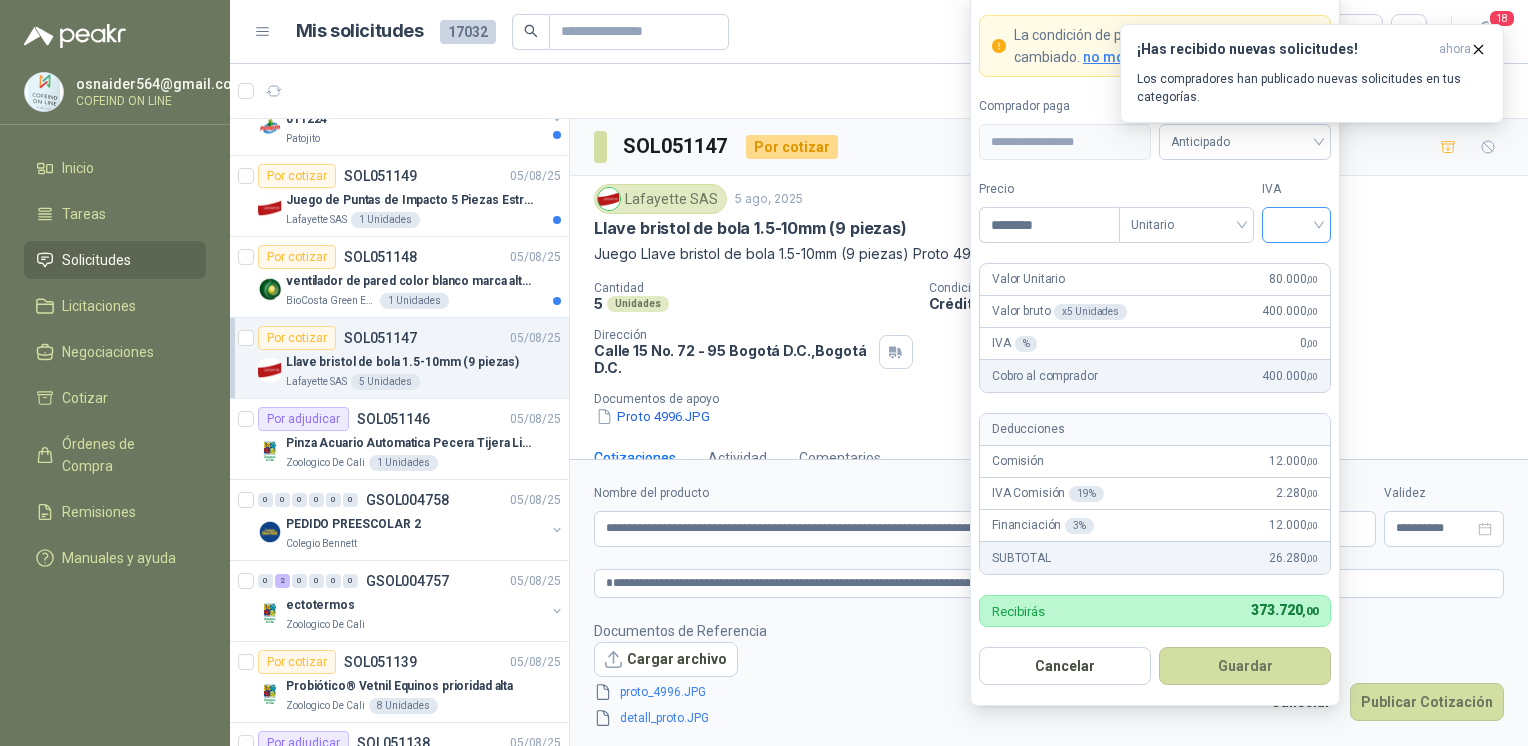 click at bounding box center [1296, 225] 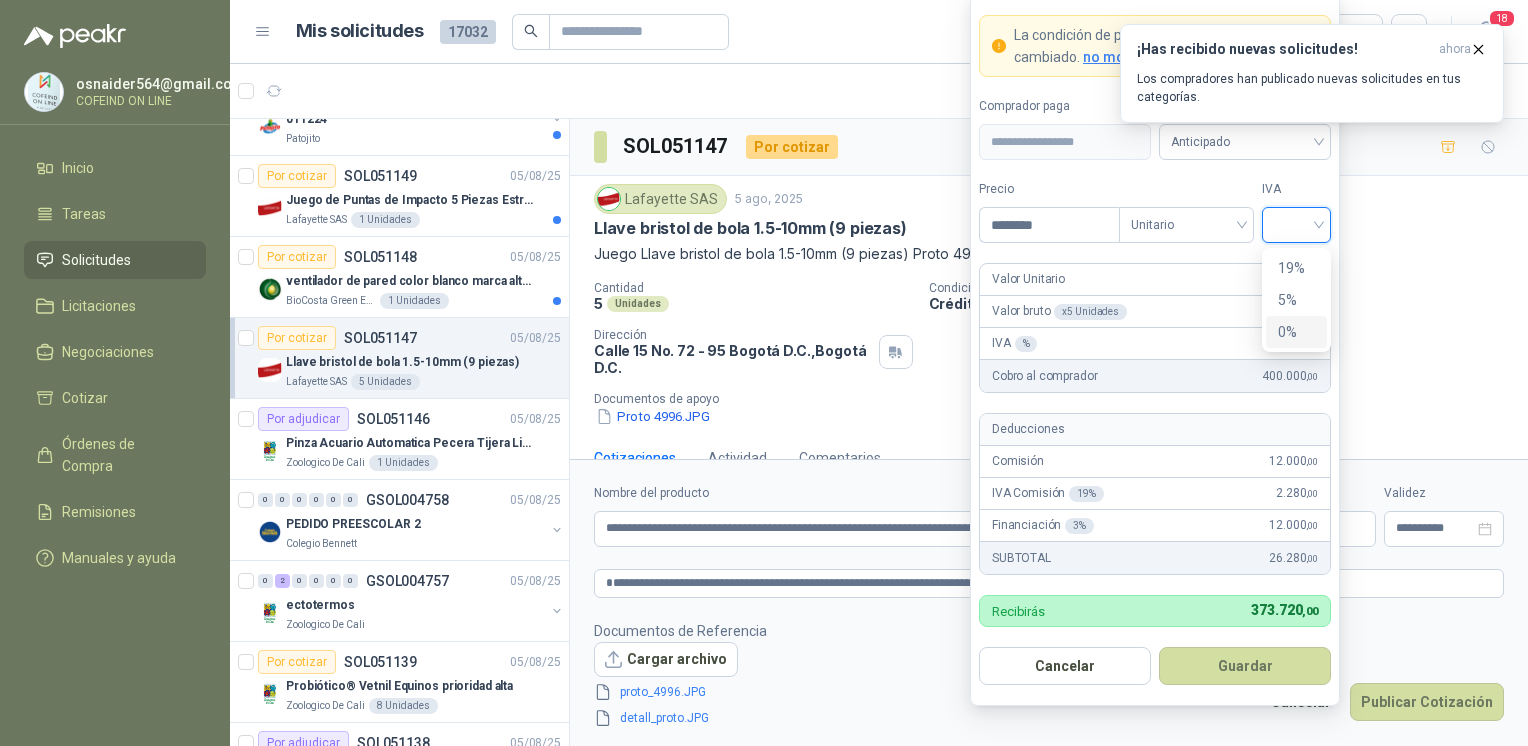 click on "0%" at bounding box center (1296, 332) 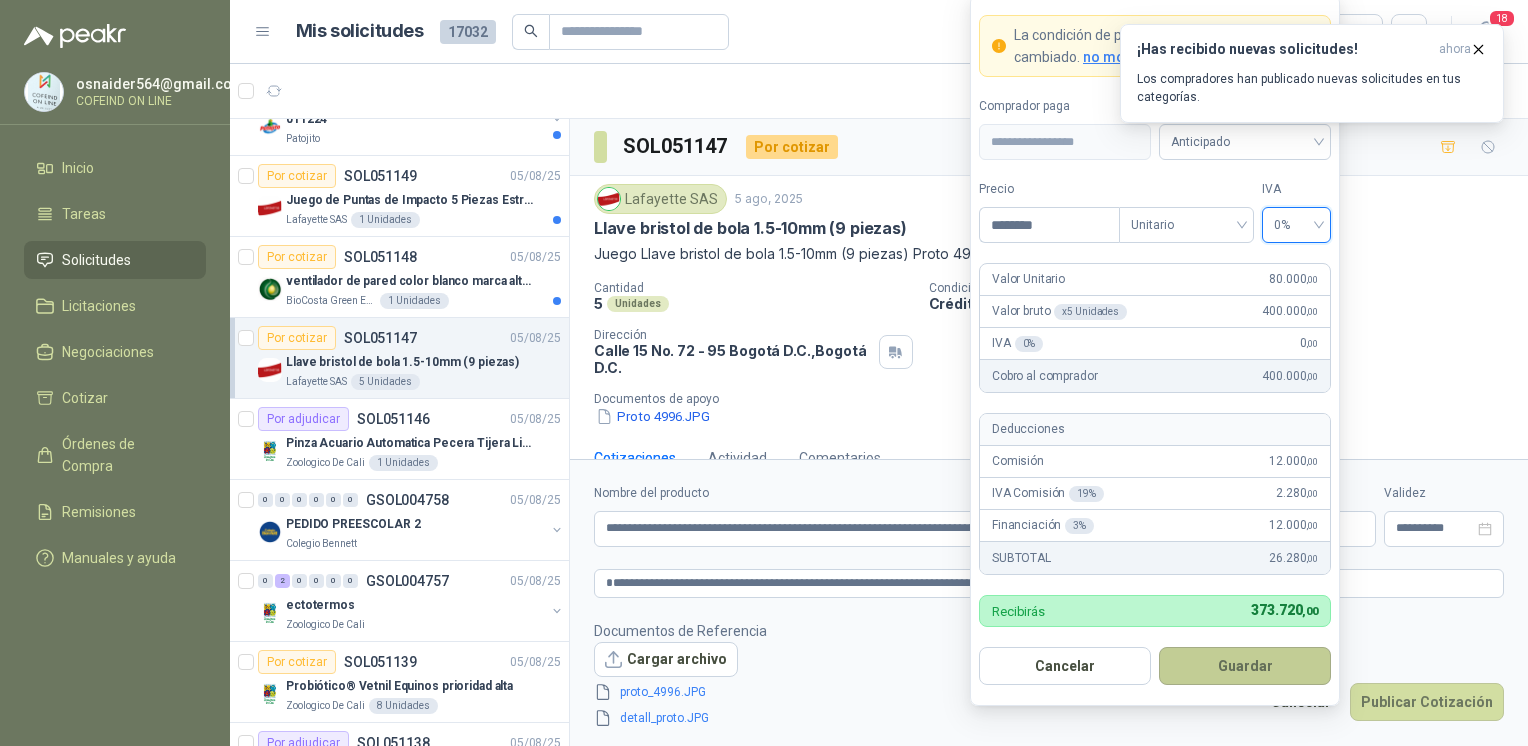 click on "Guardar" at bounding box center [1245, 666] 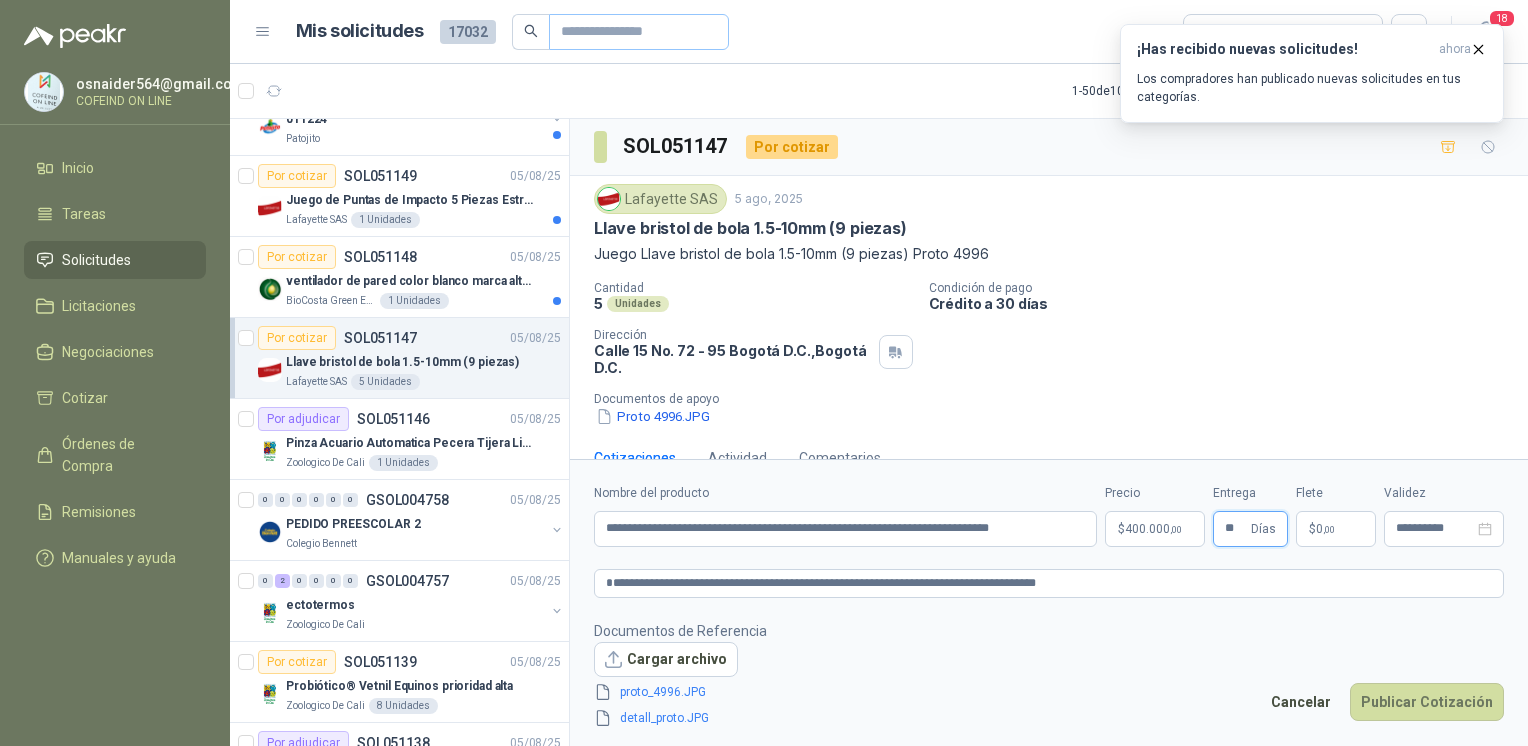 type on "**" 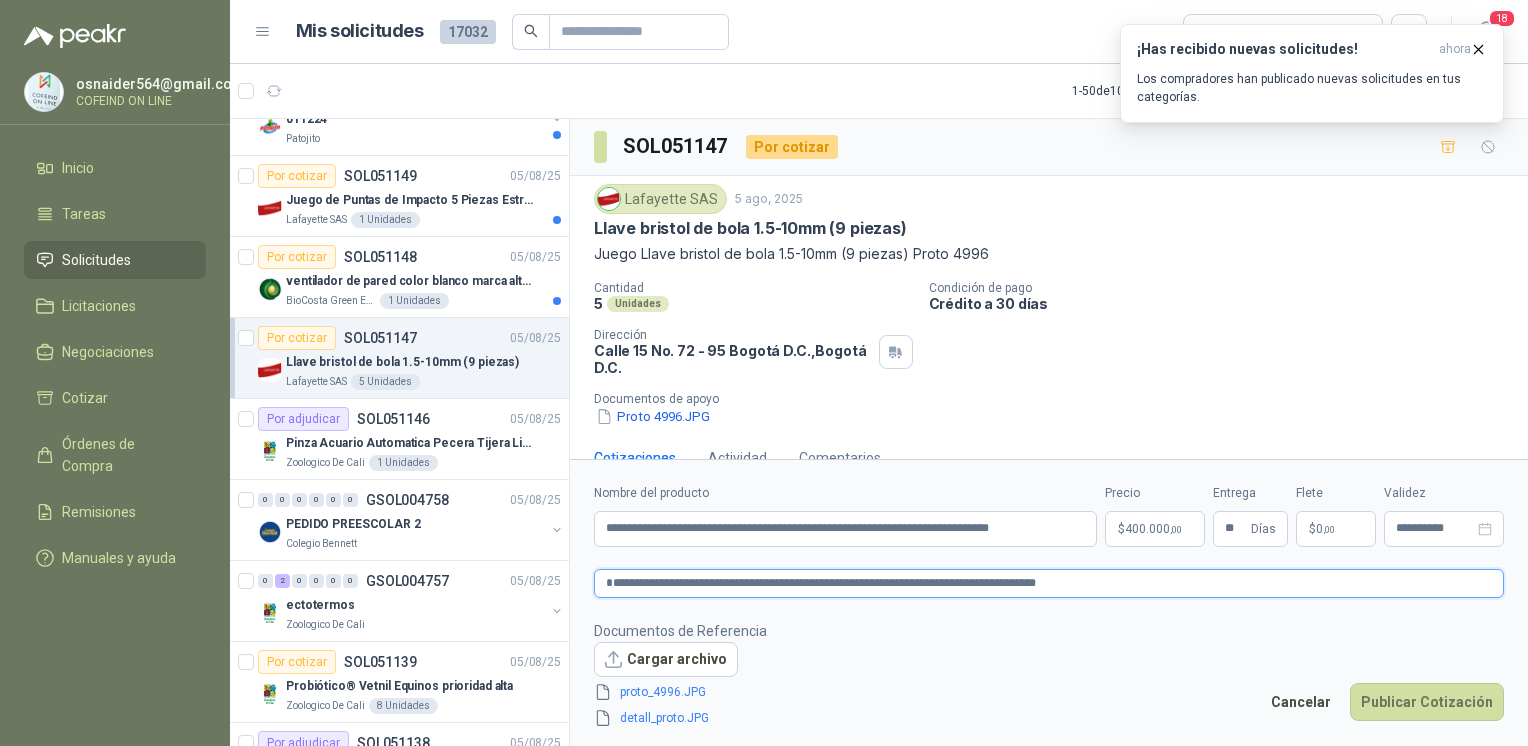click on "**********" at bounding box center (1049, 583) 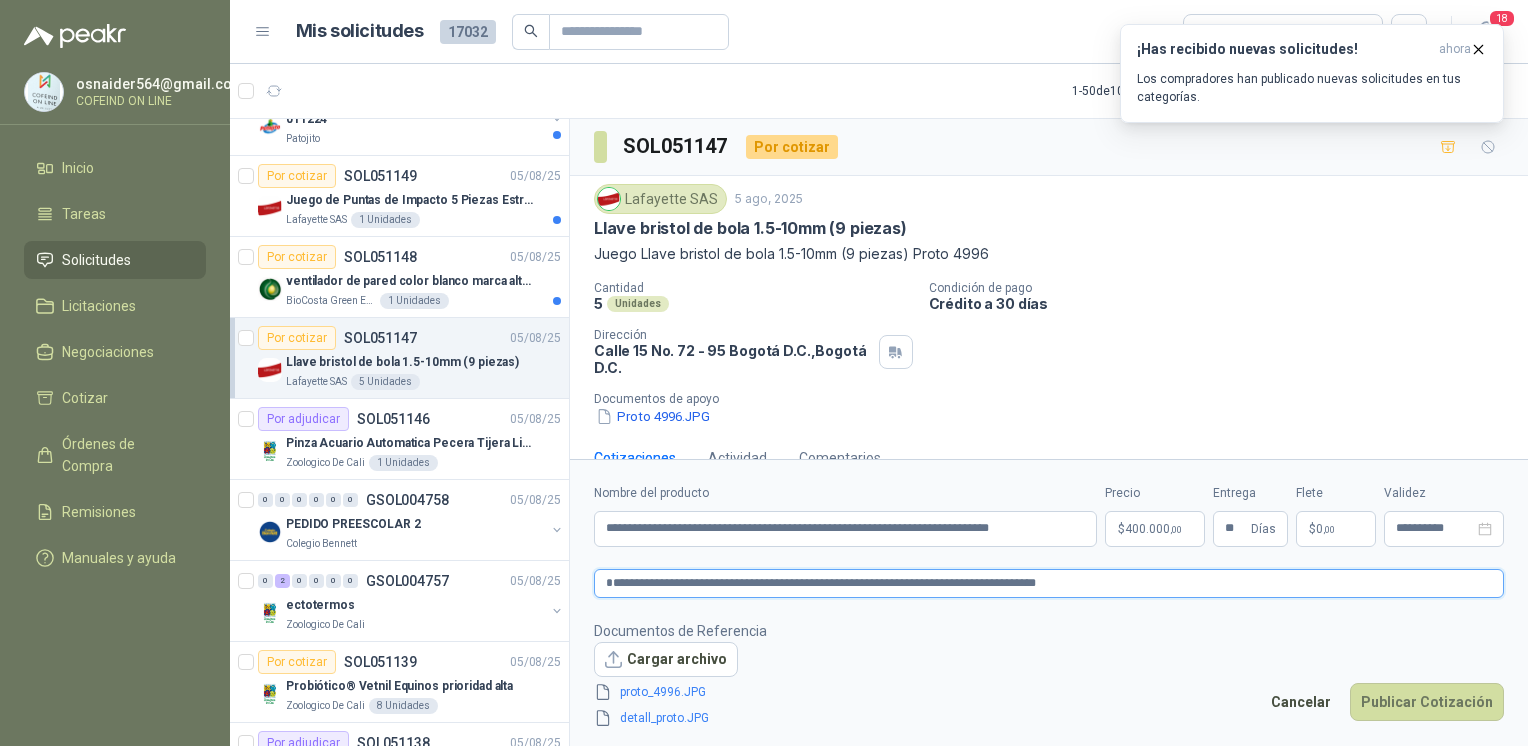type 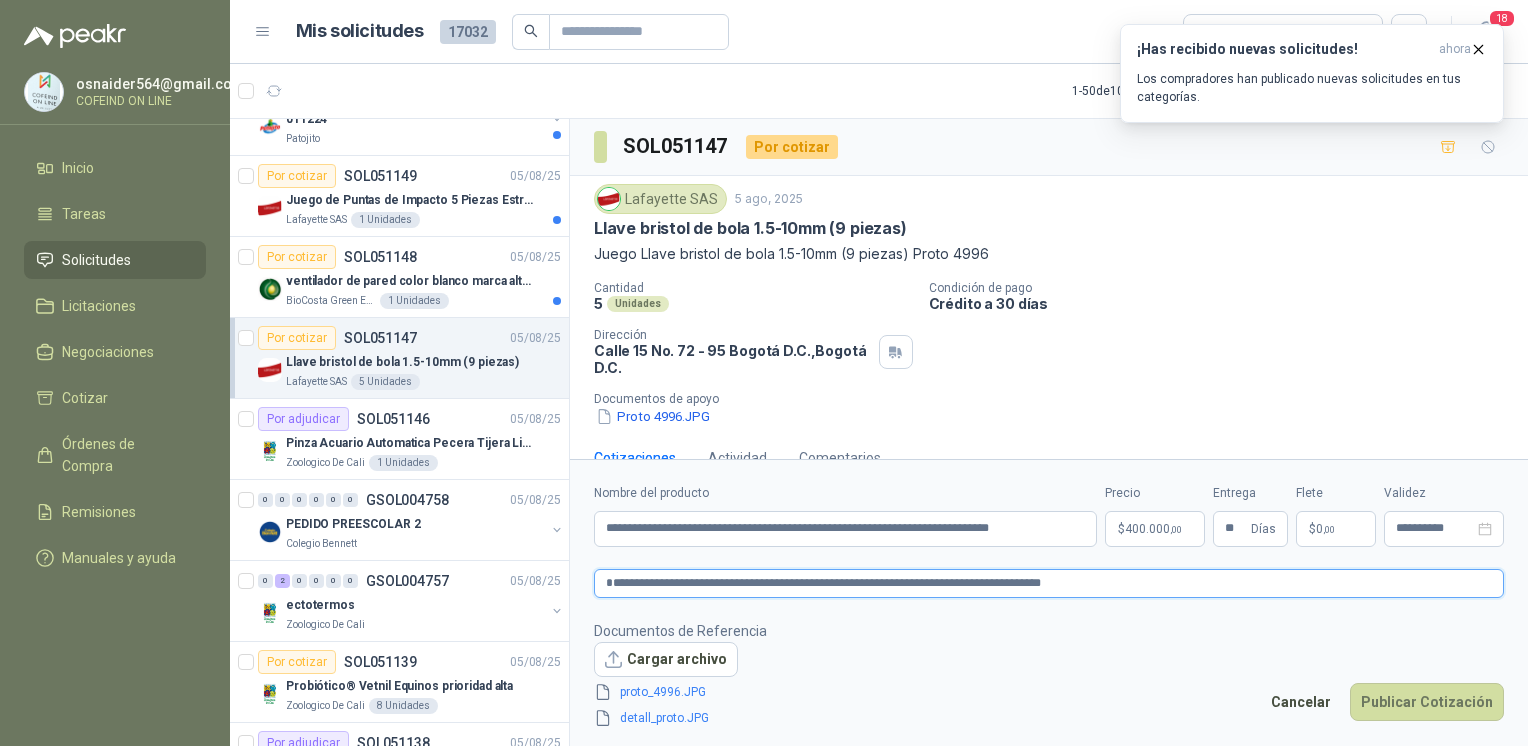 type 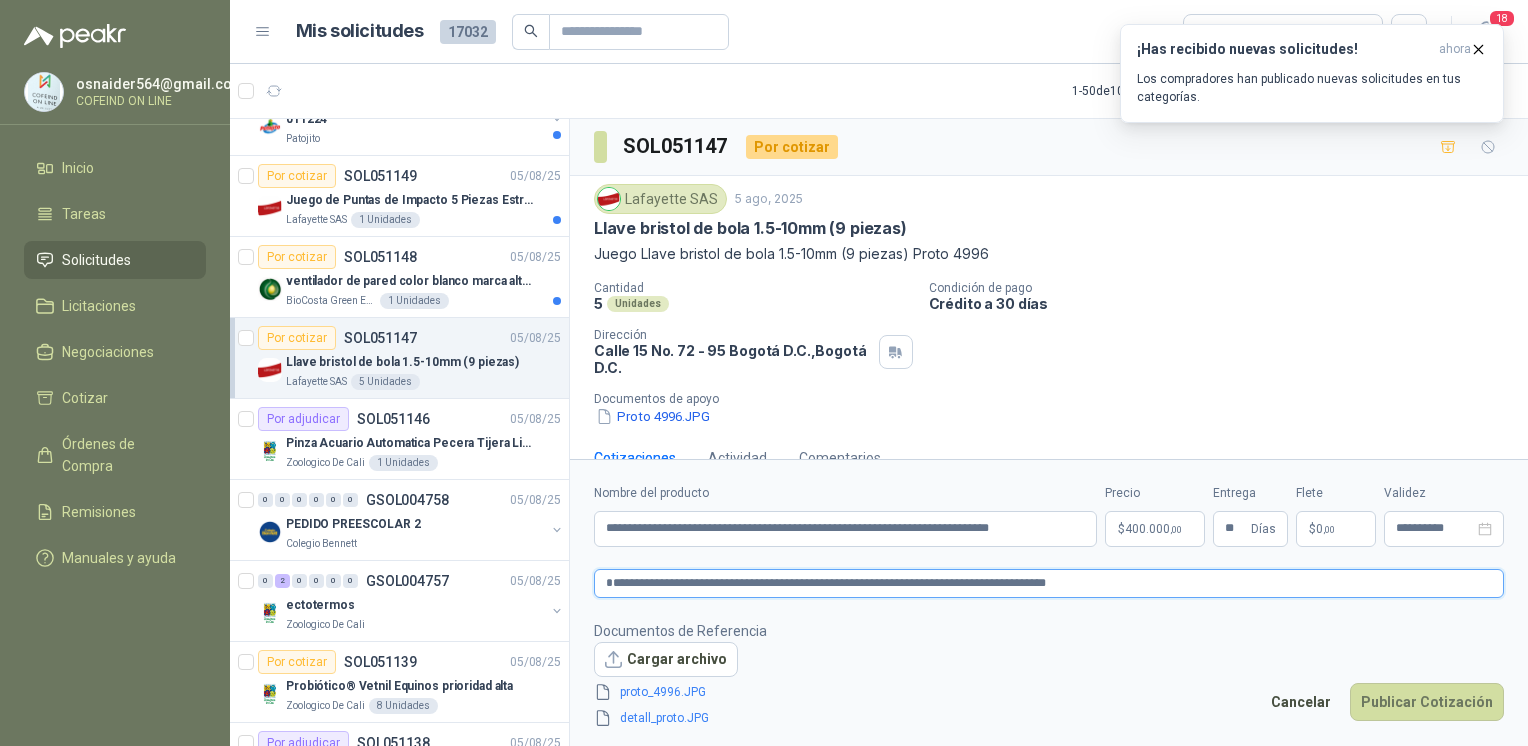 type 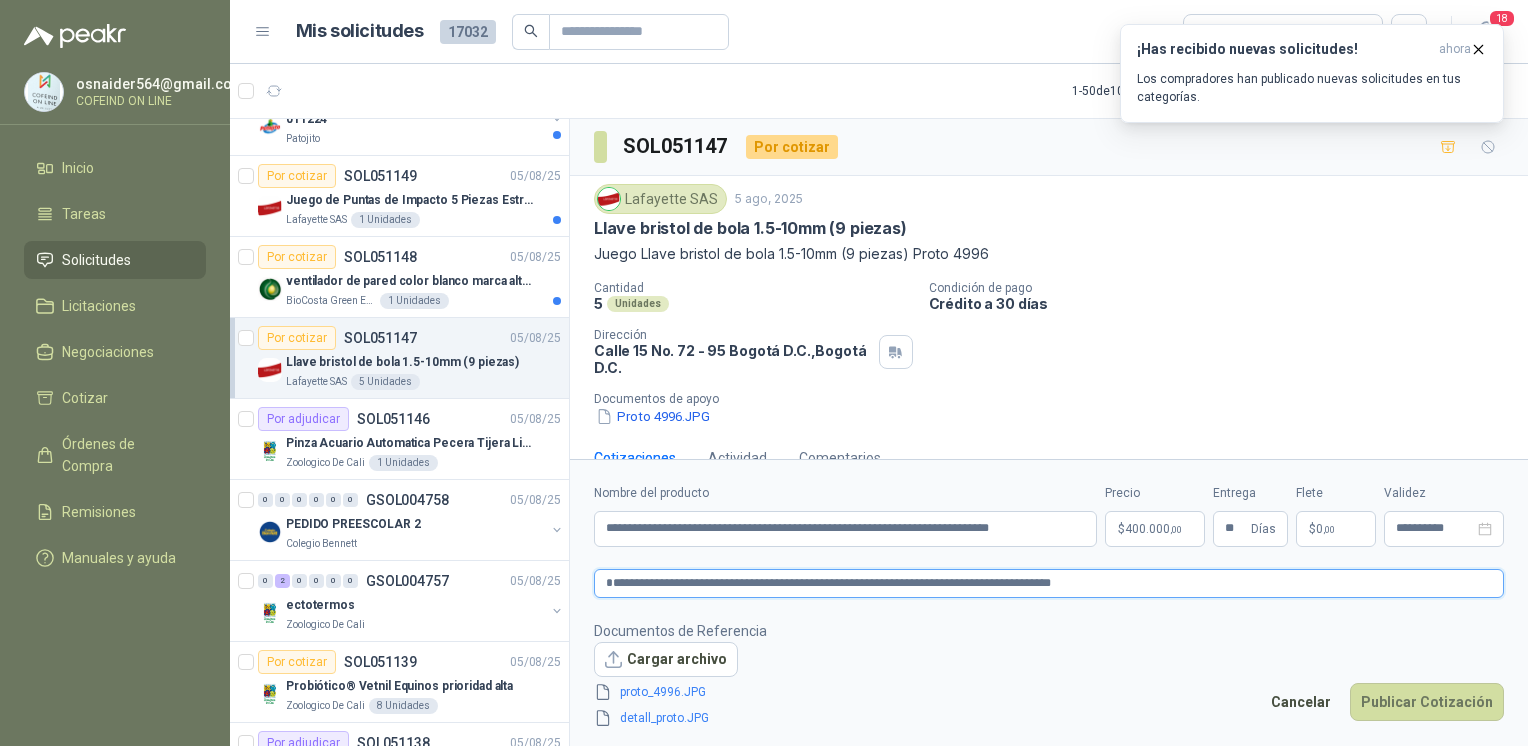 type 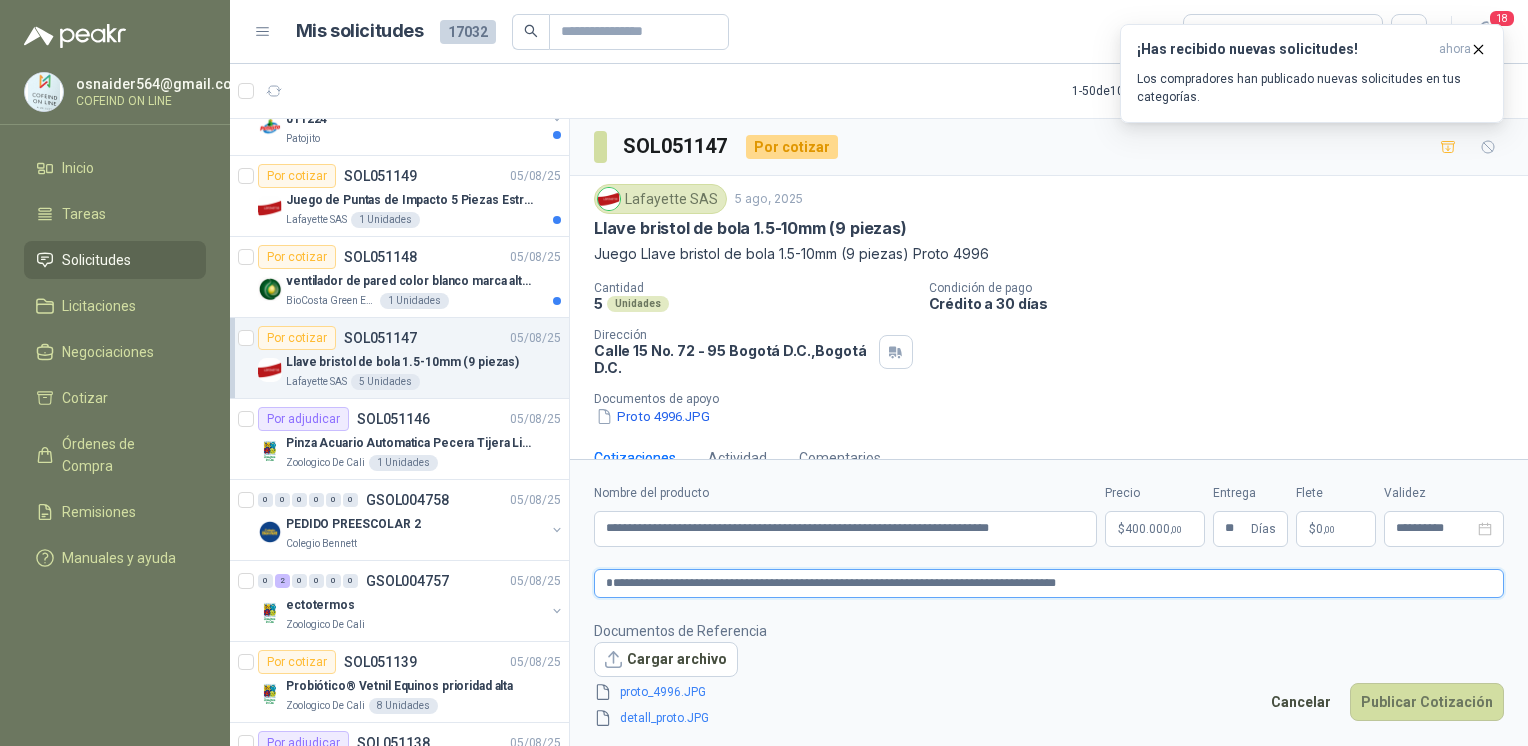 type 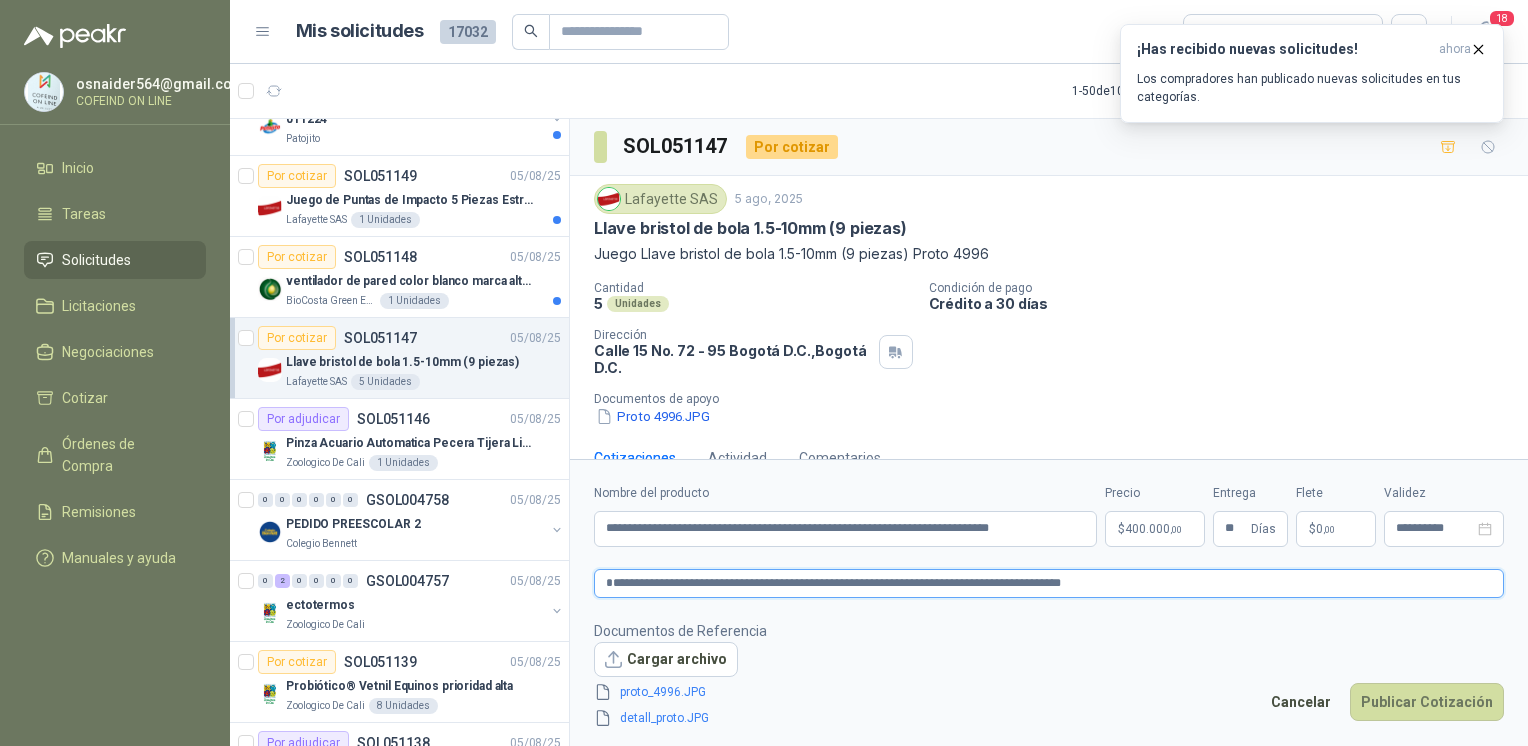 type on "**********" 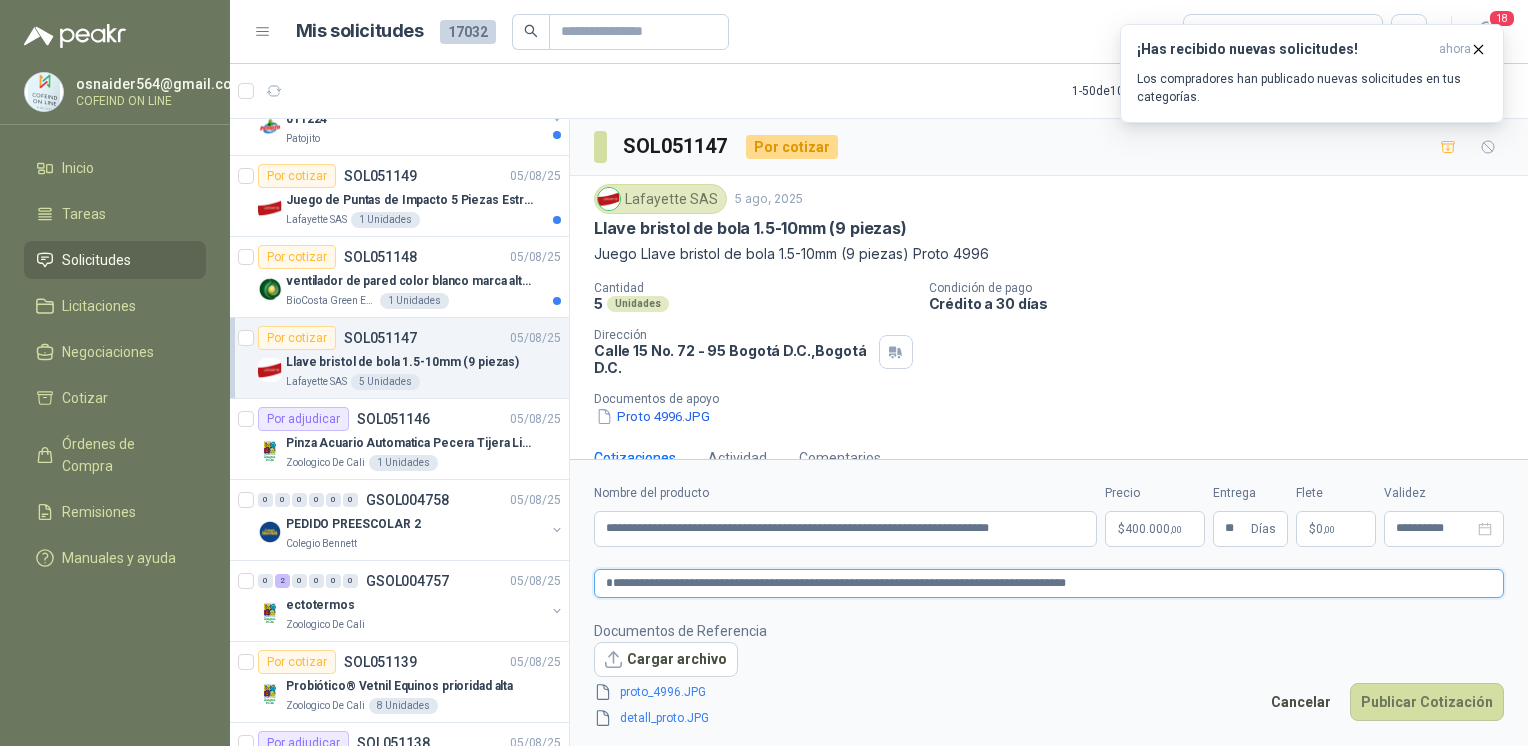 type 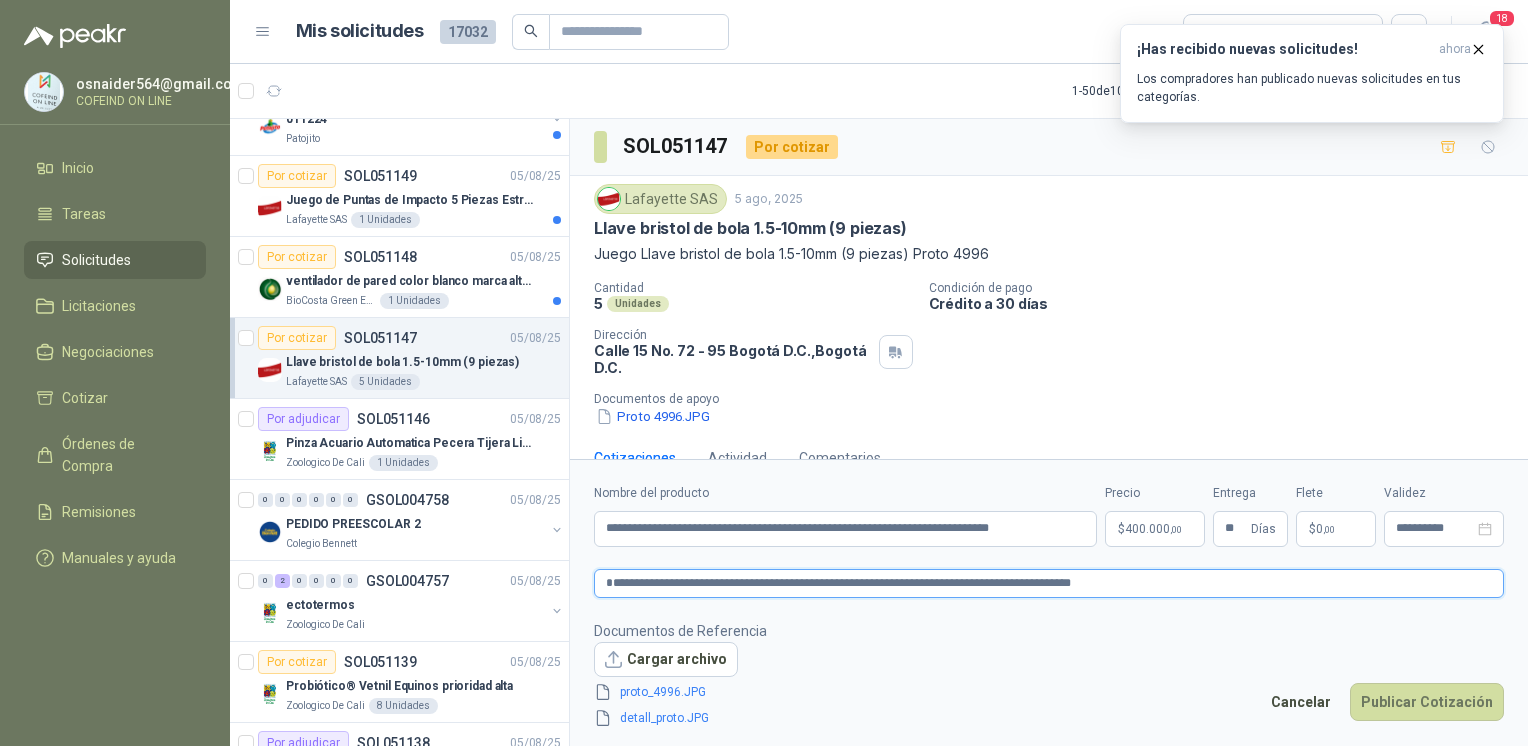 type 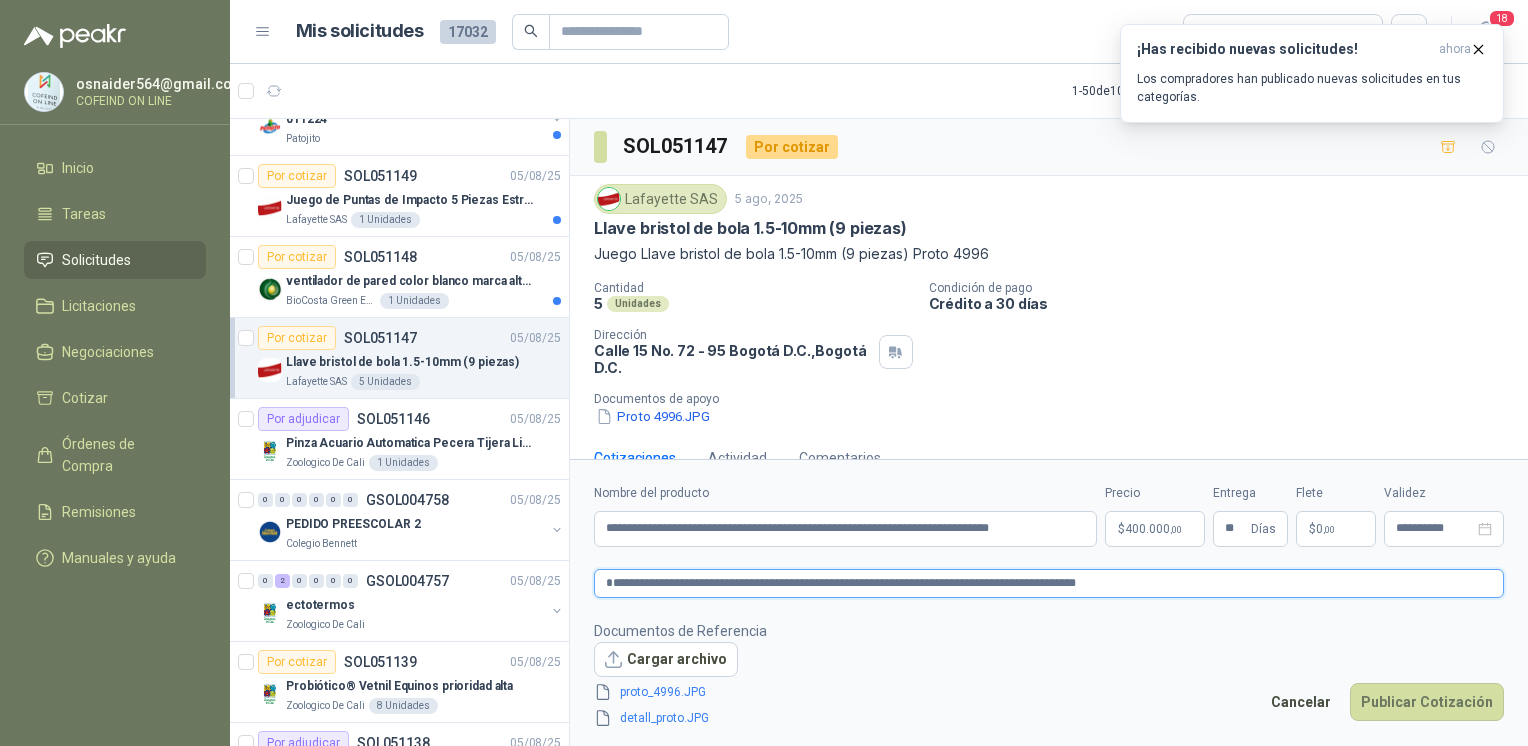 type 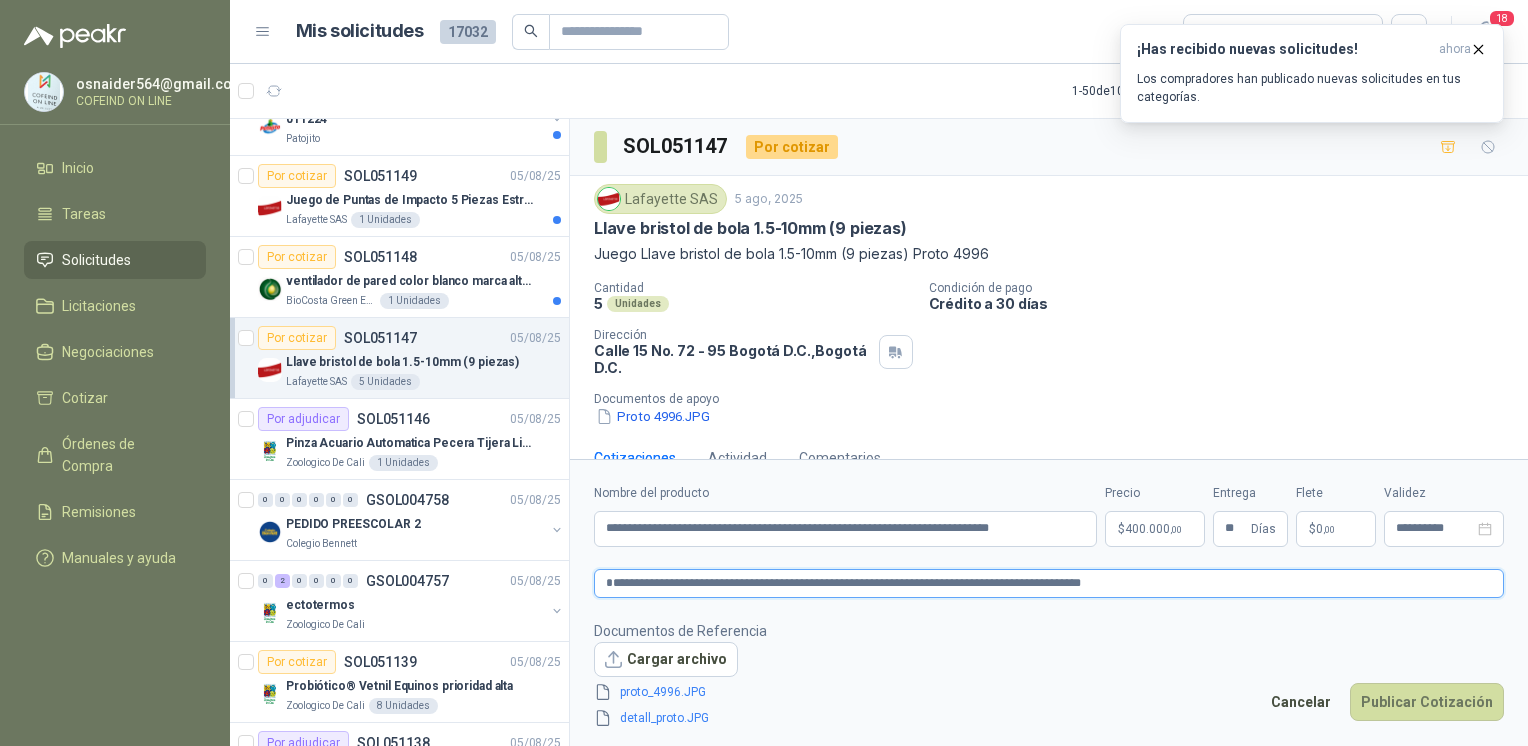 type 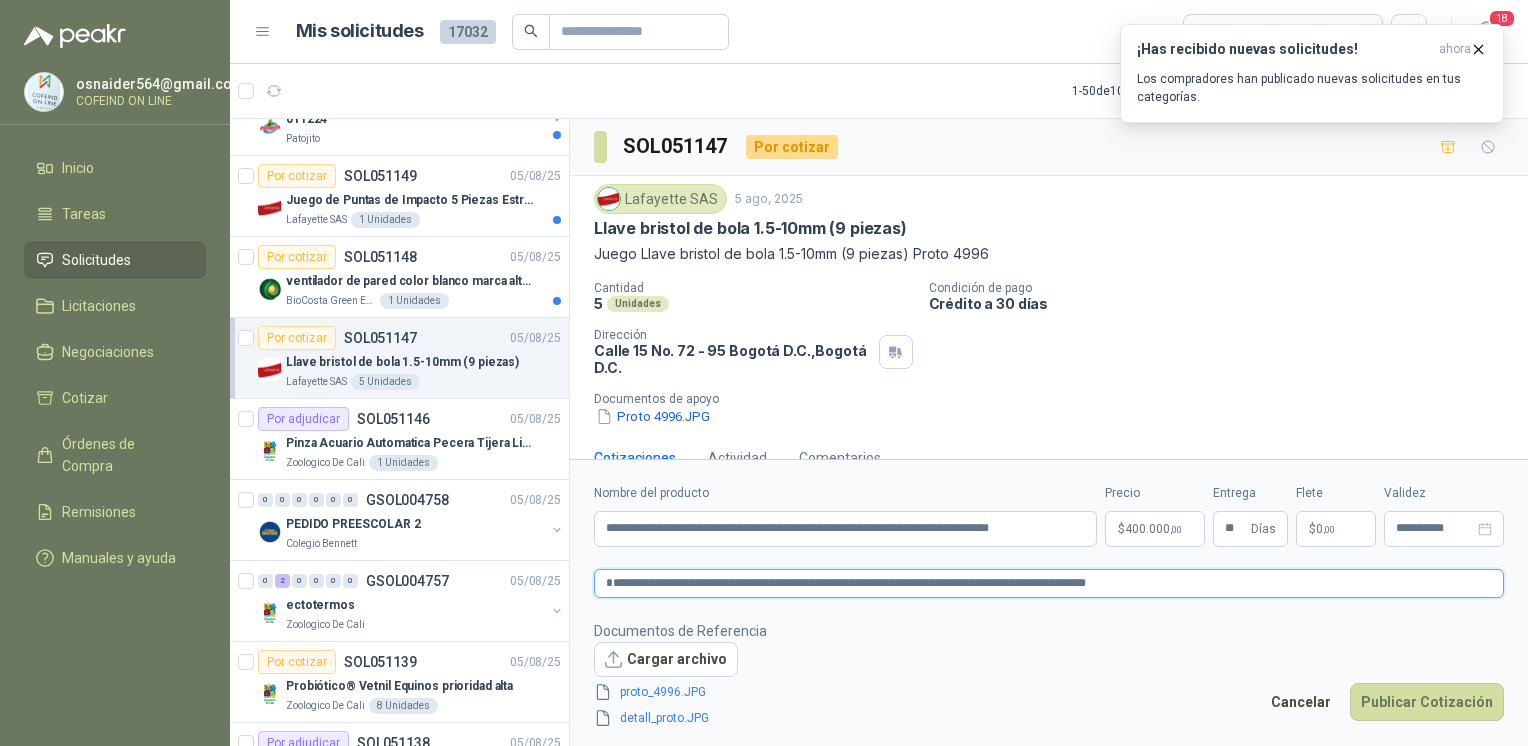 type 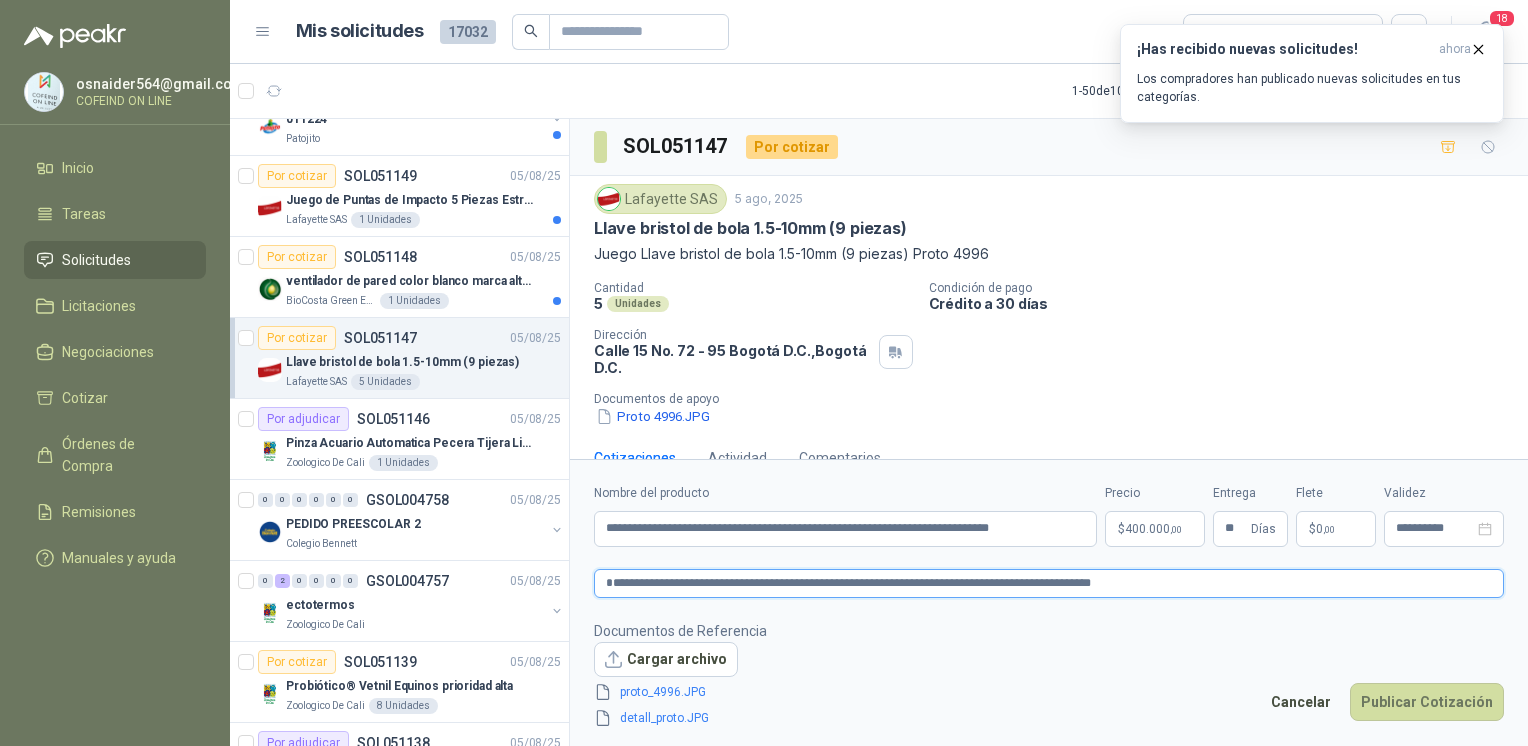 type on "**********" 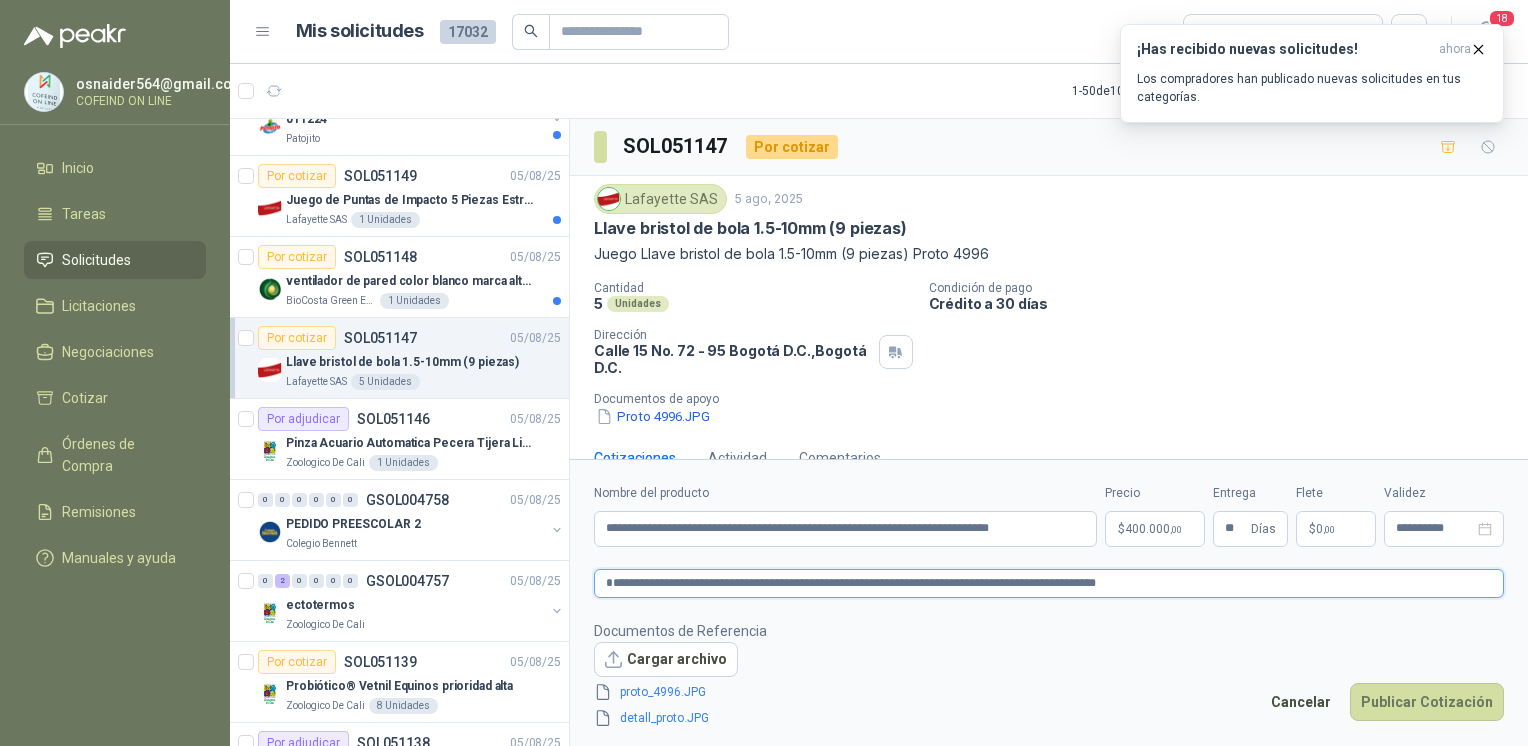 type 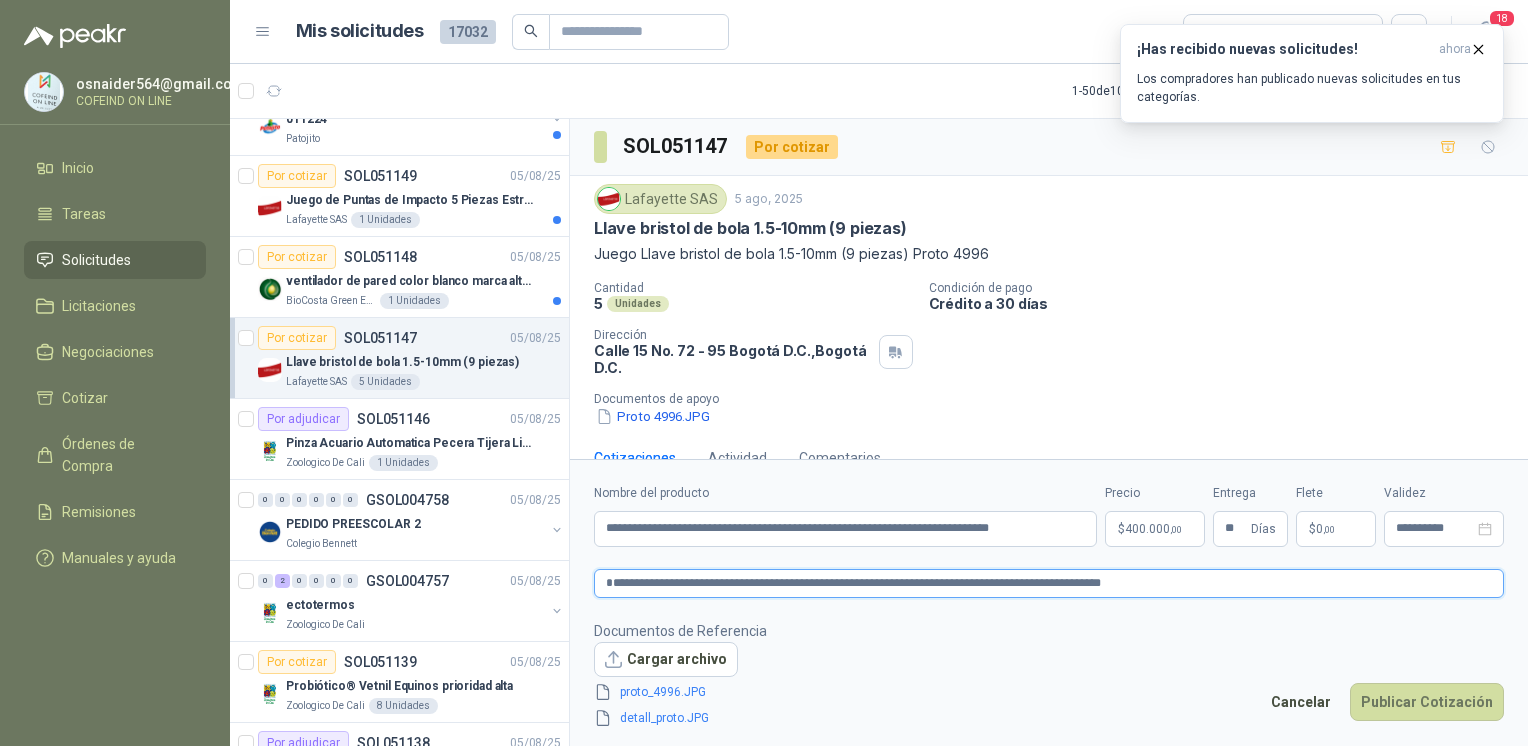 type 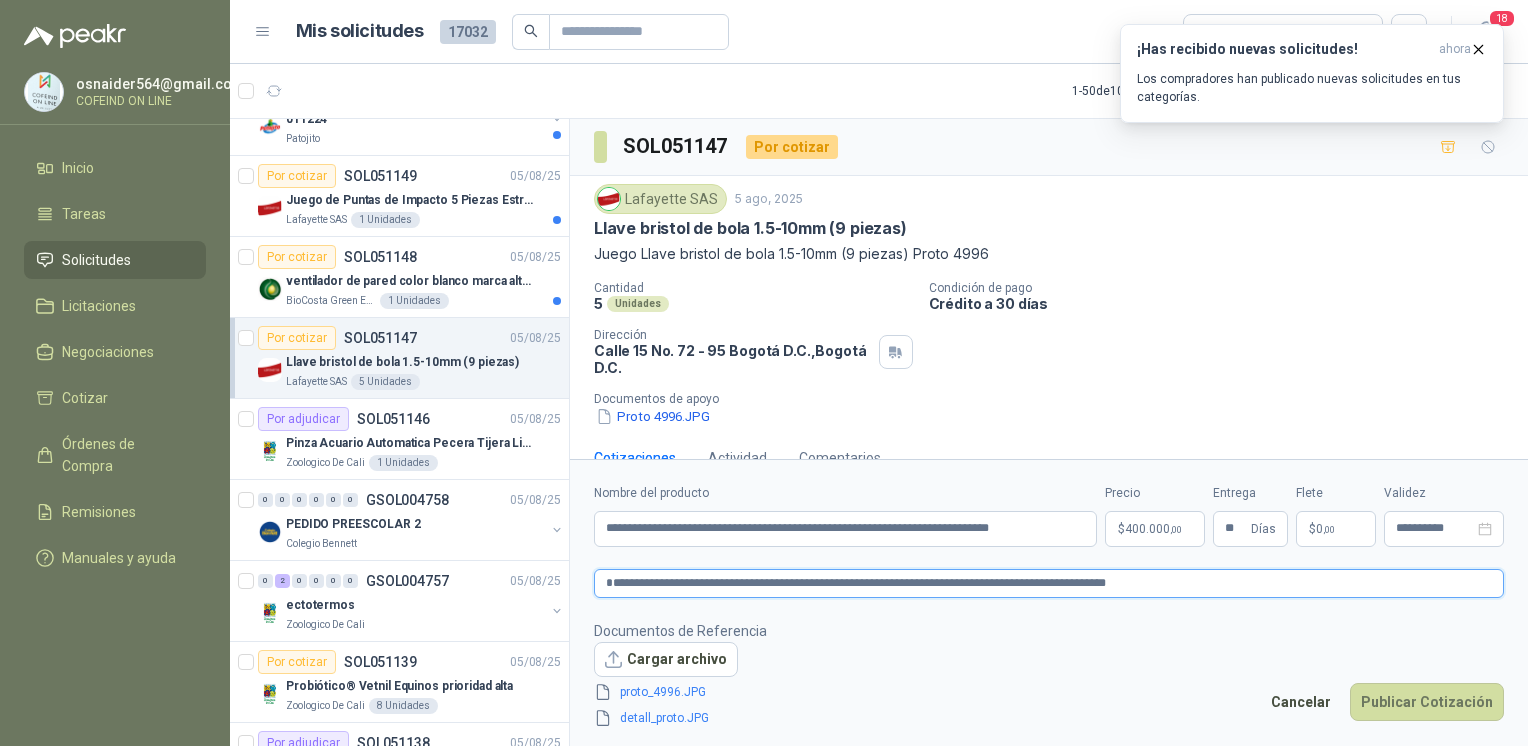 type 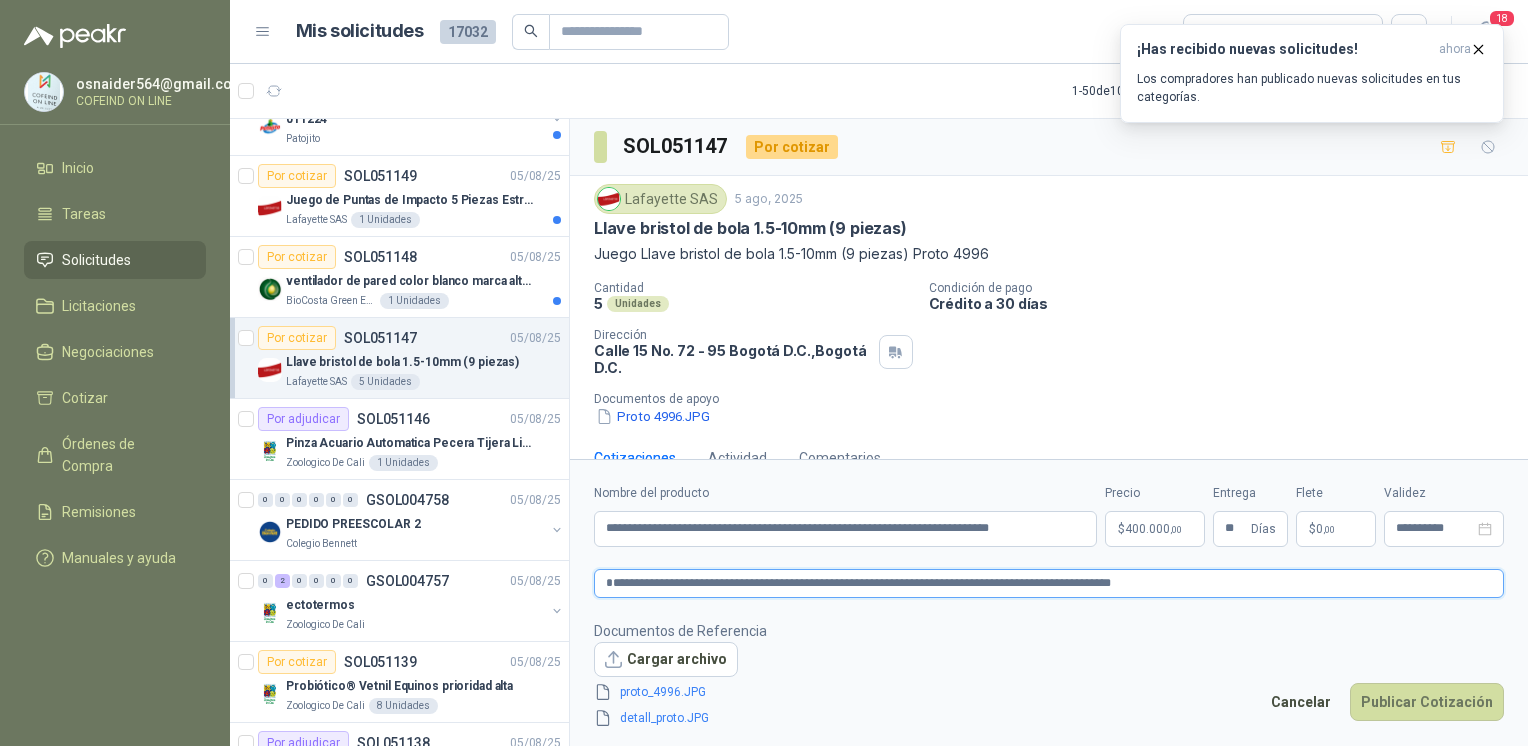 type 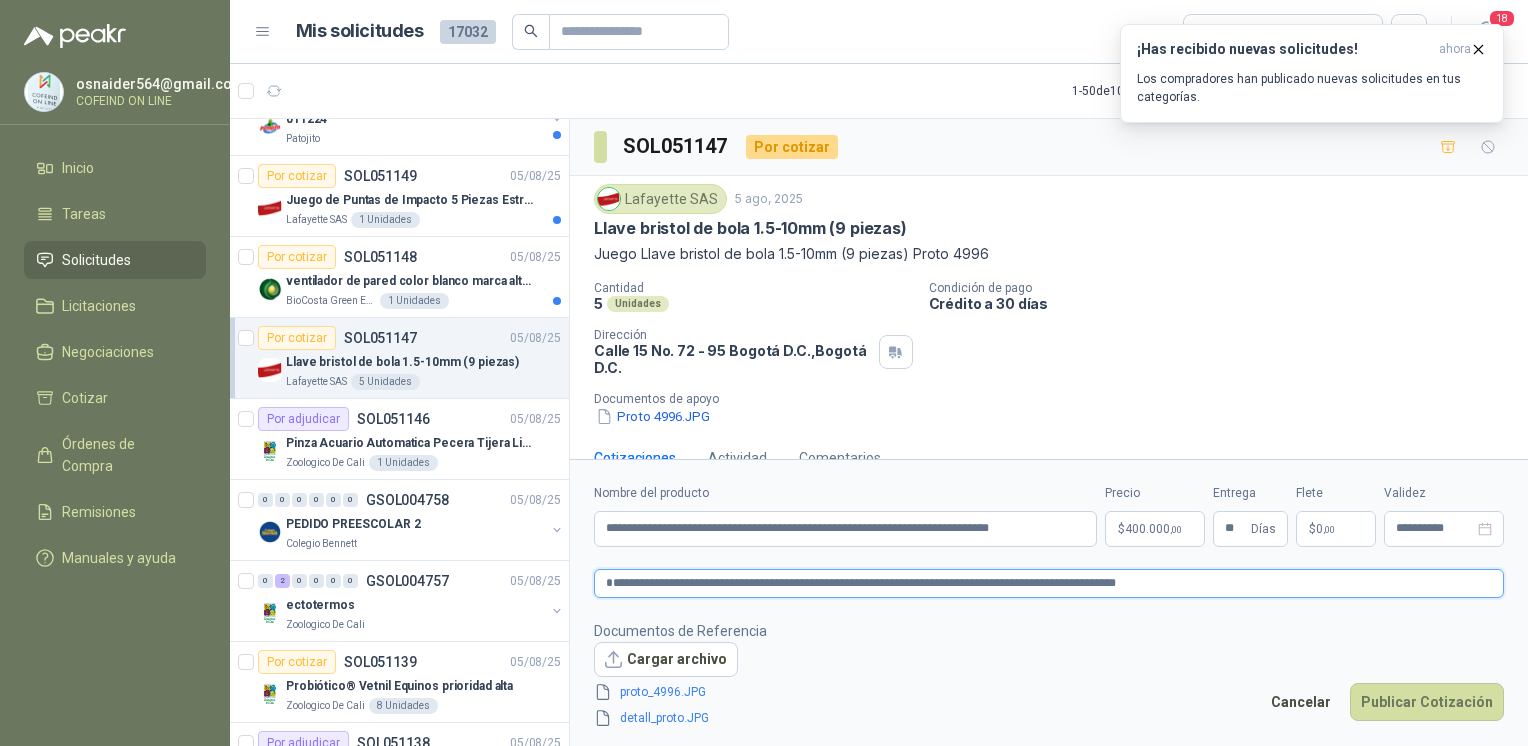 type 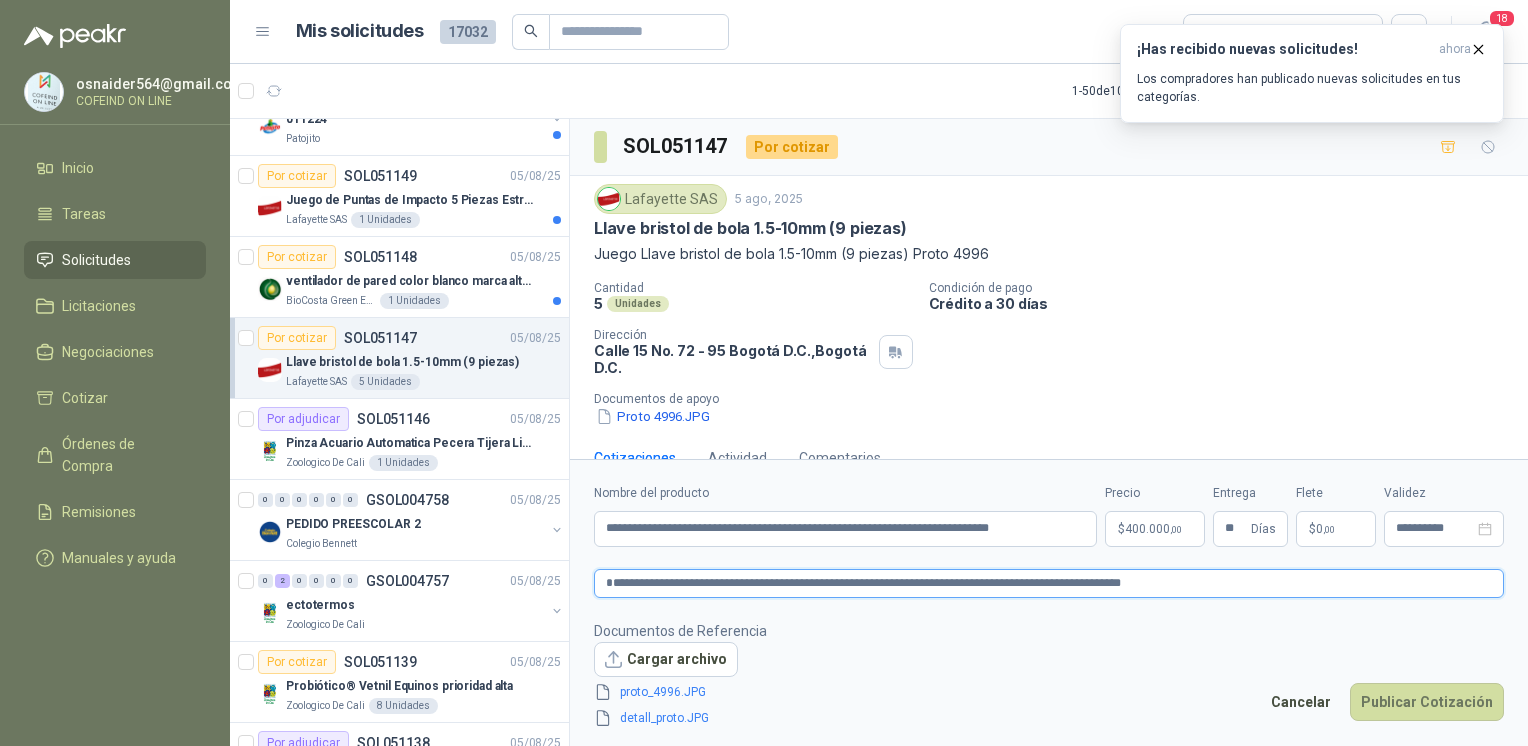 type on "**********" 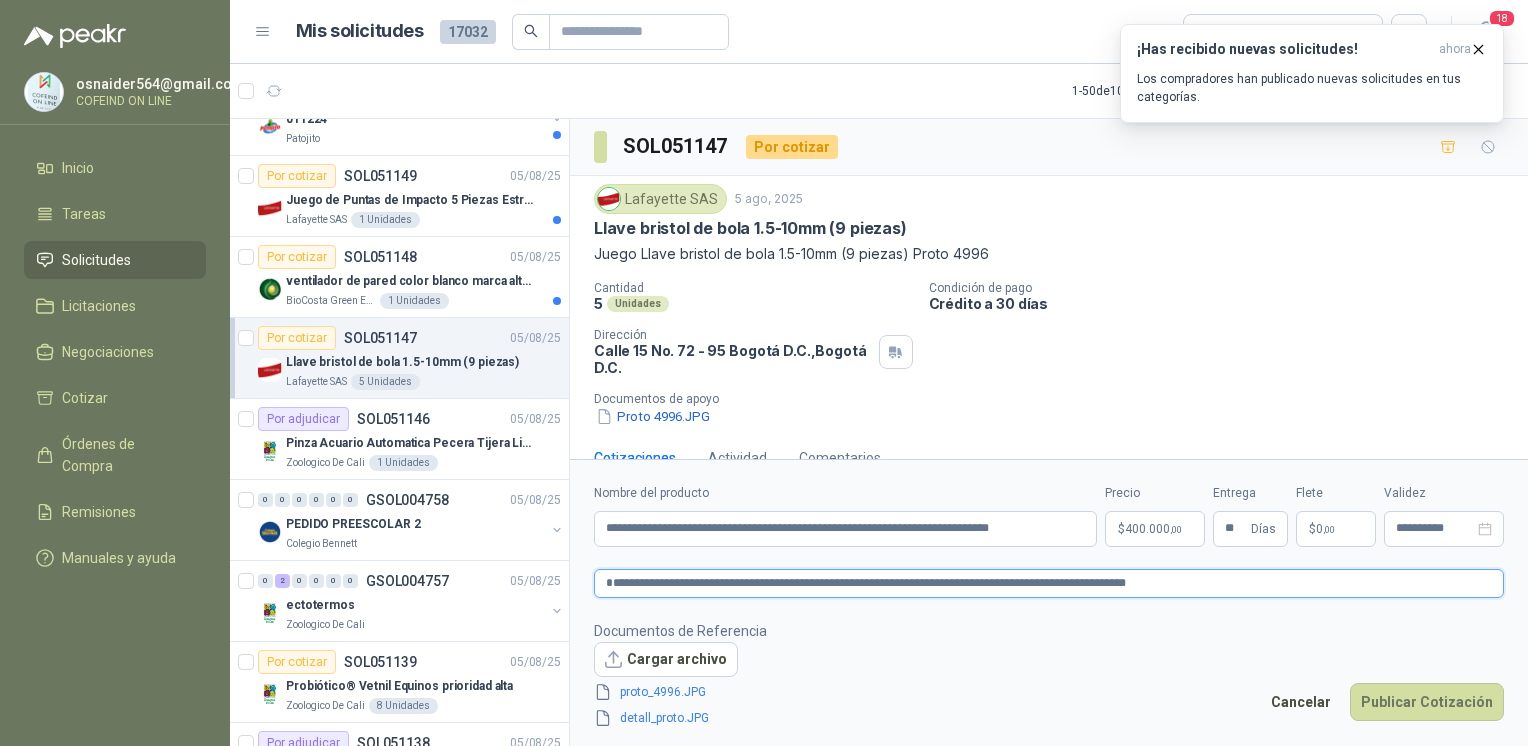 type 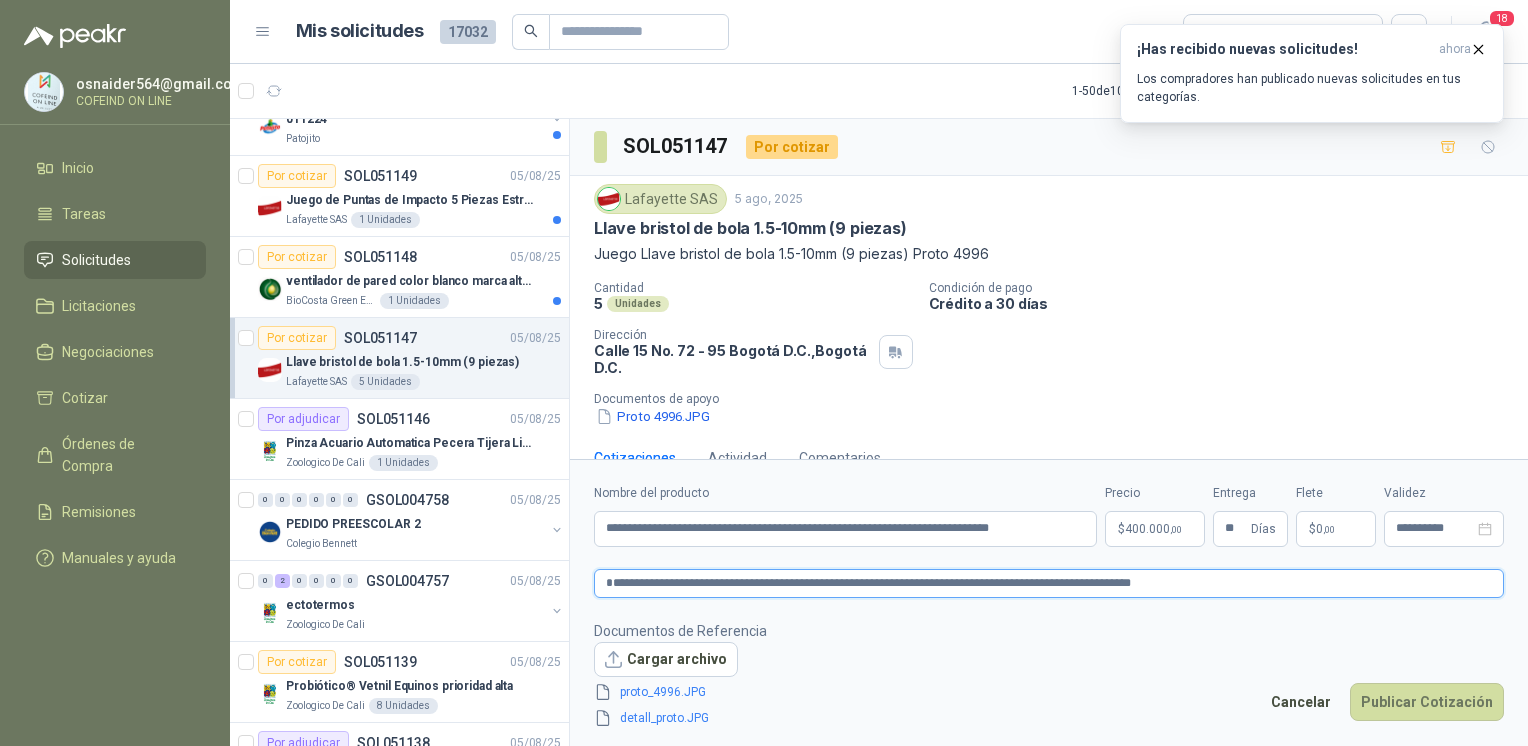type on "**********" 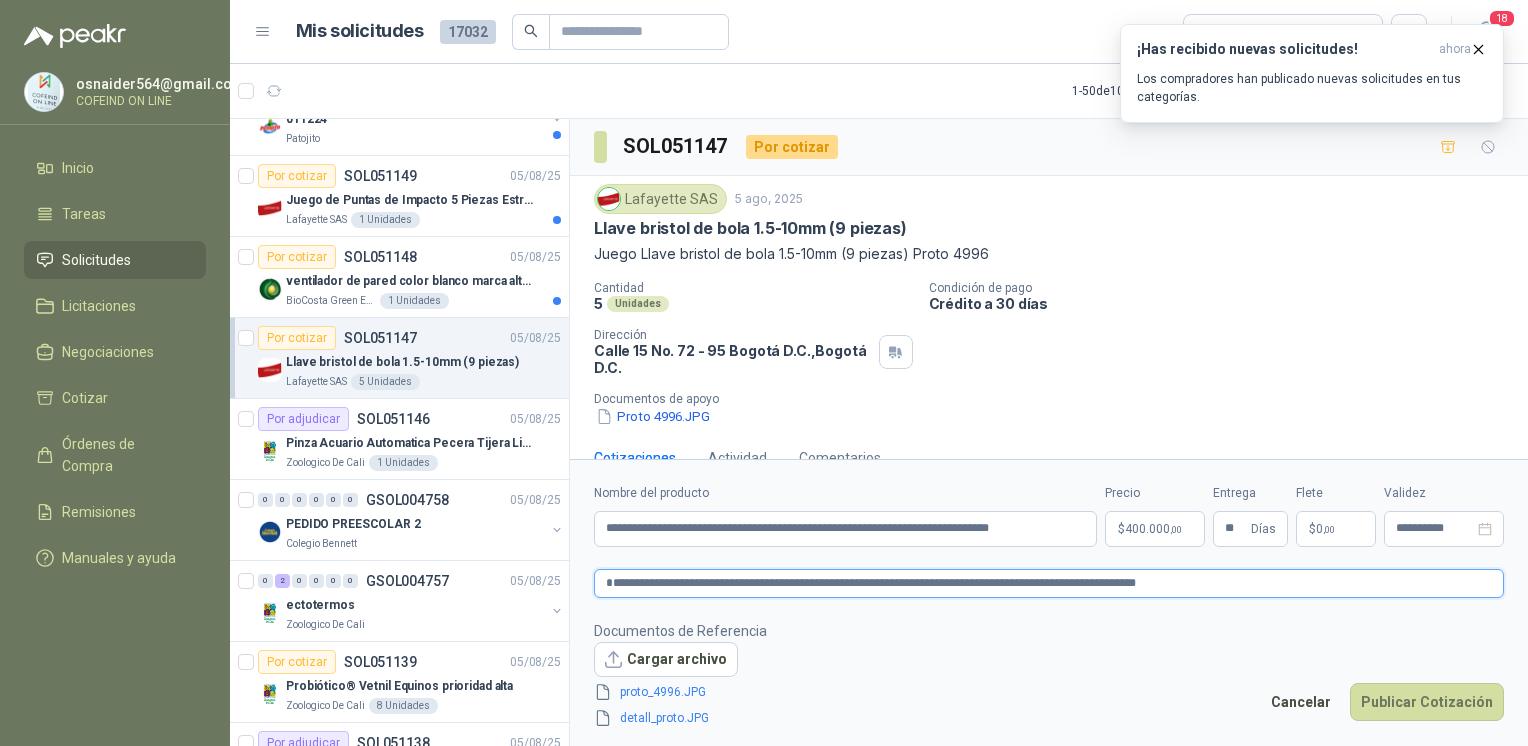 type 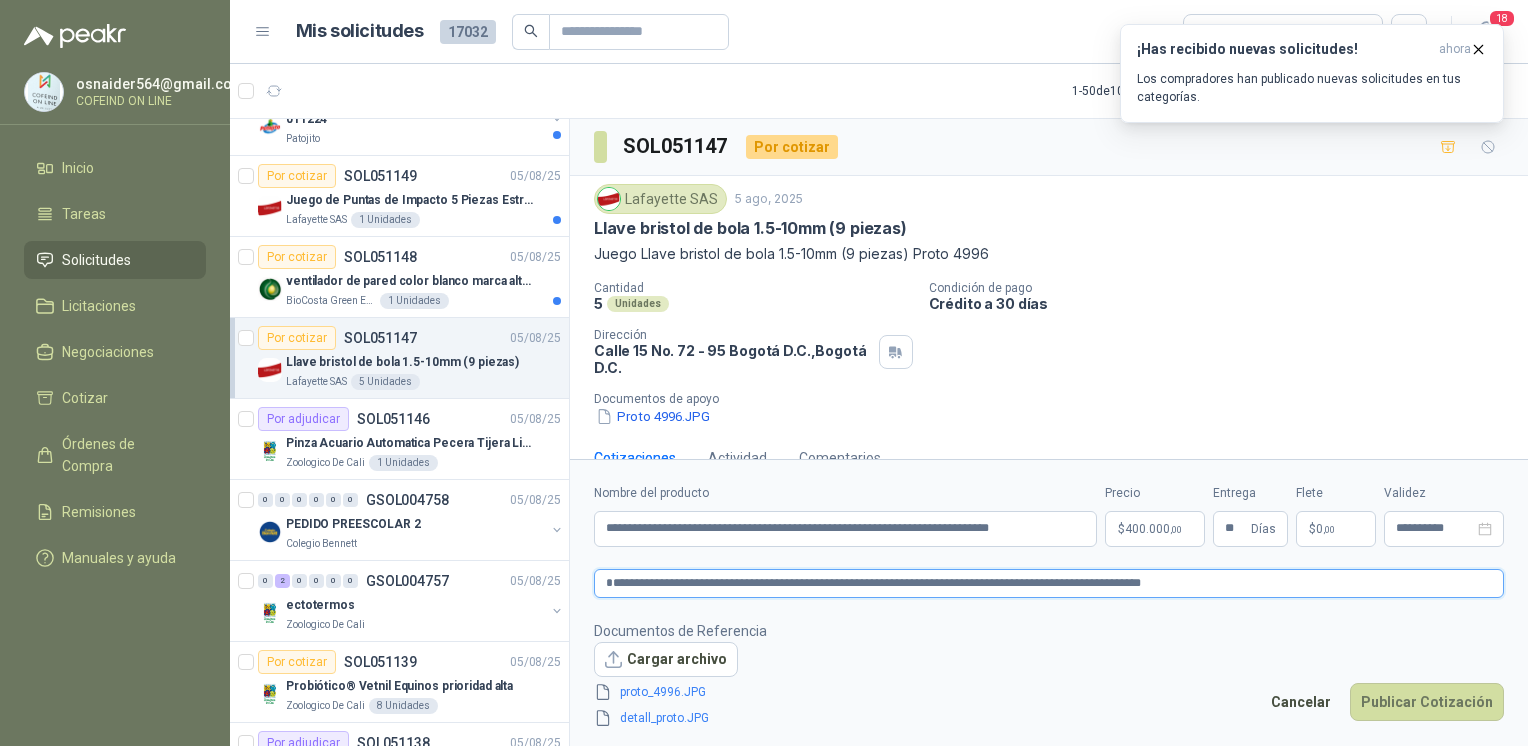 type 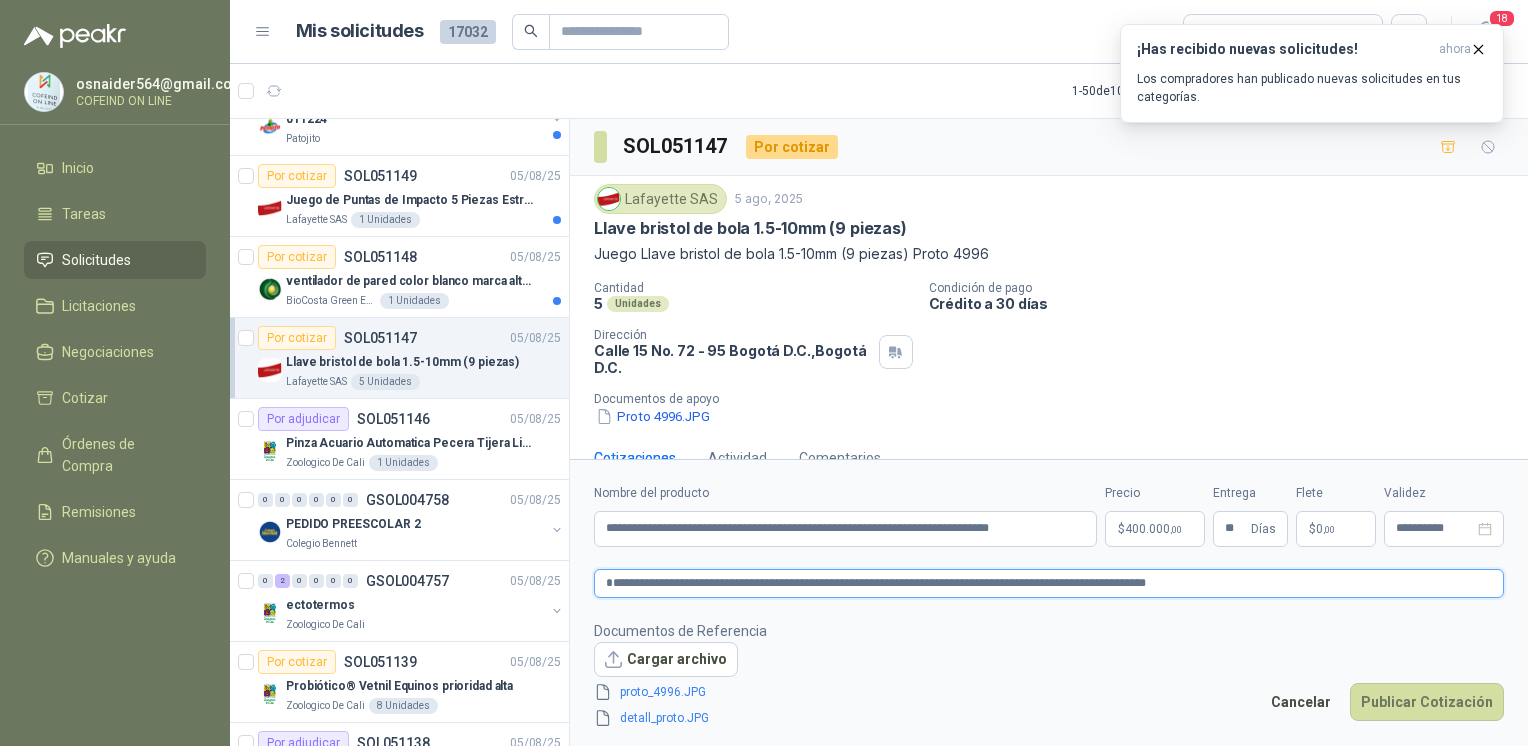 type 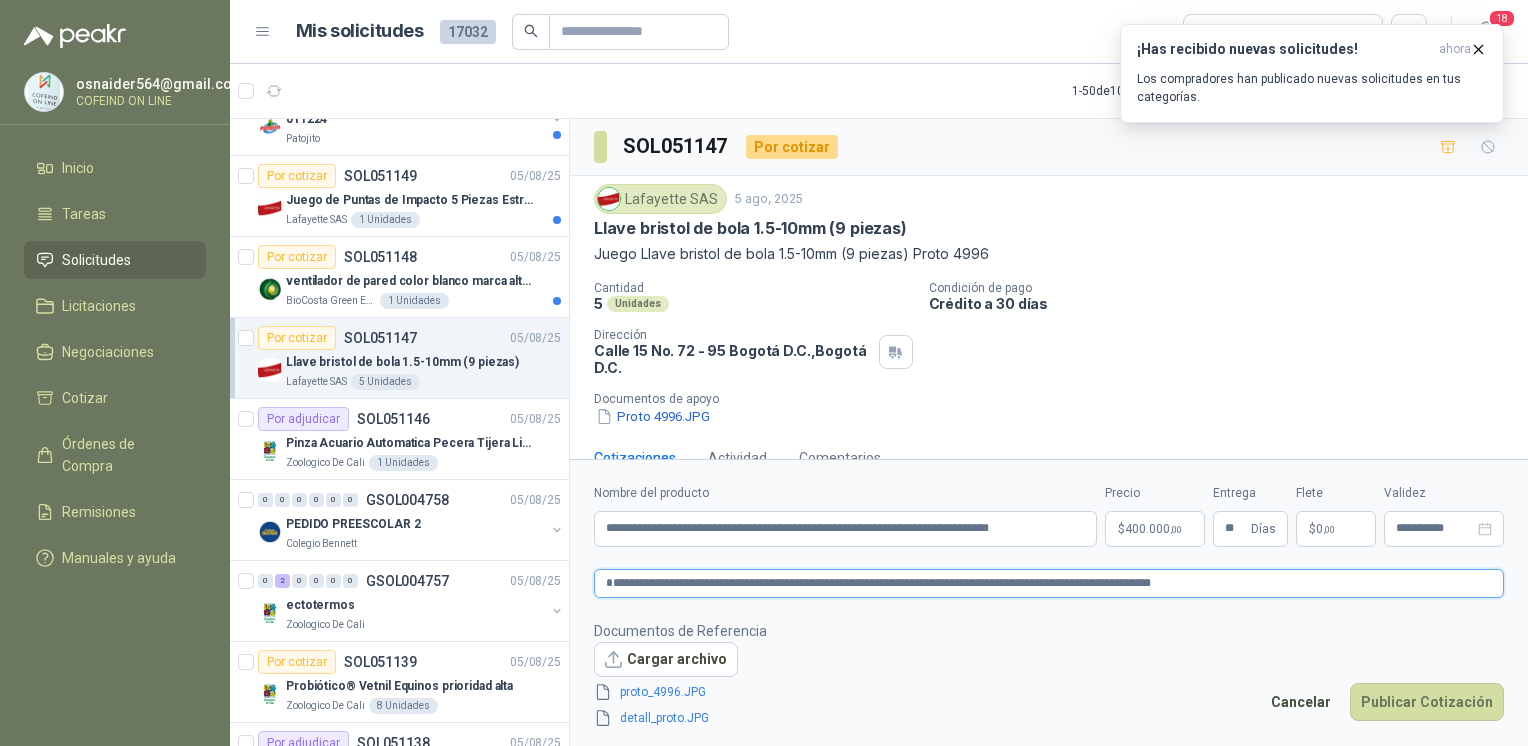 type 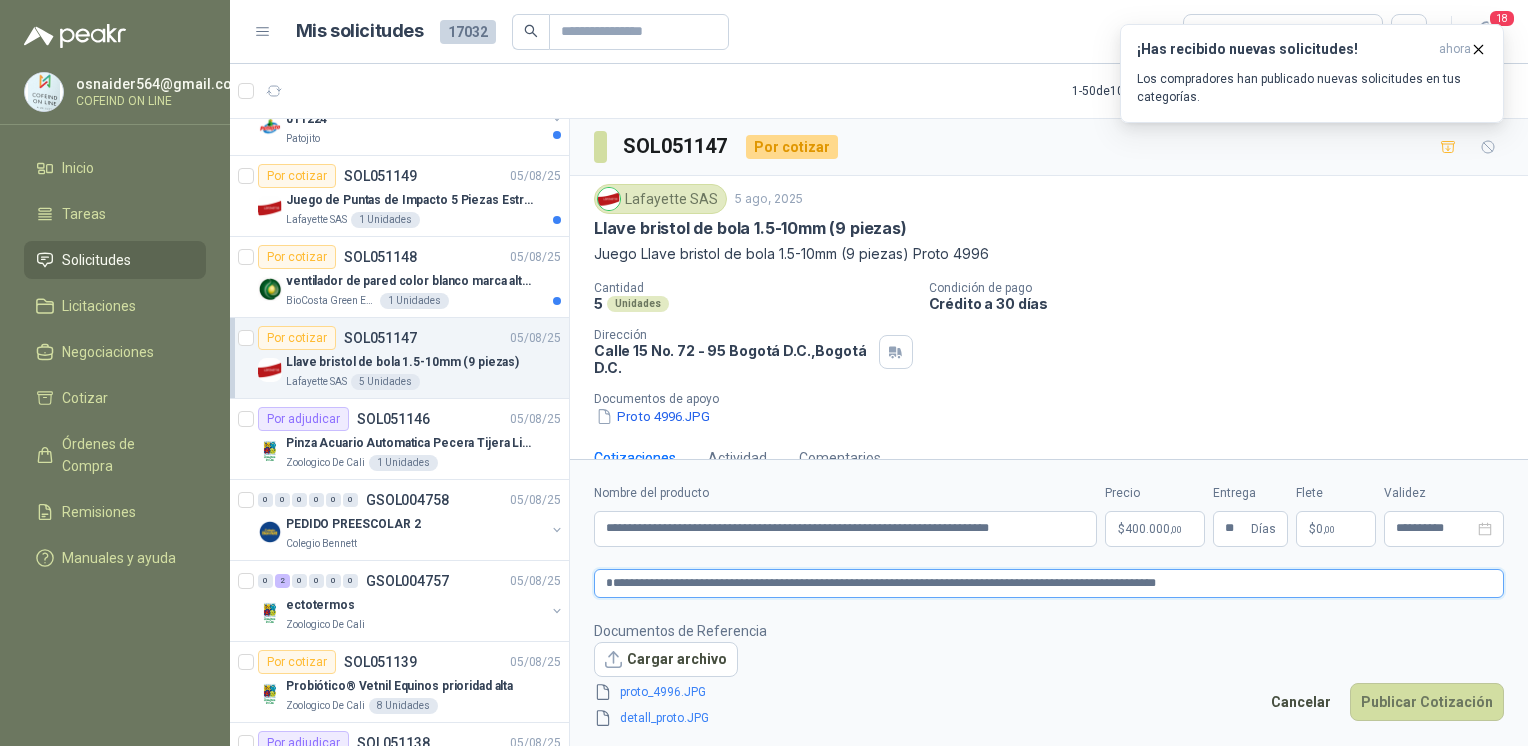 type 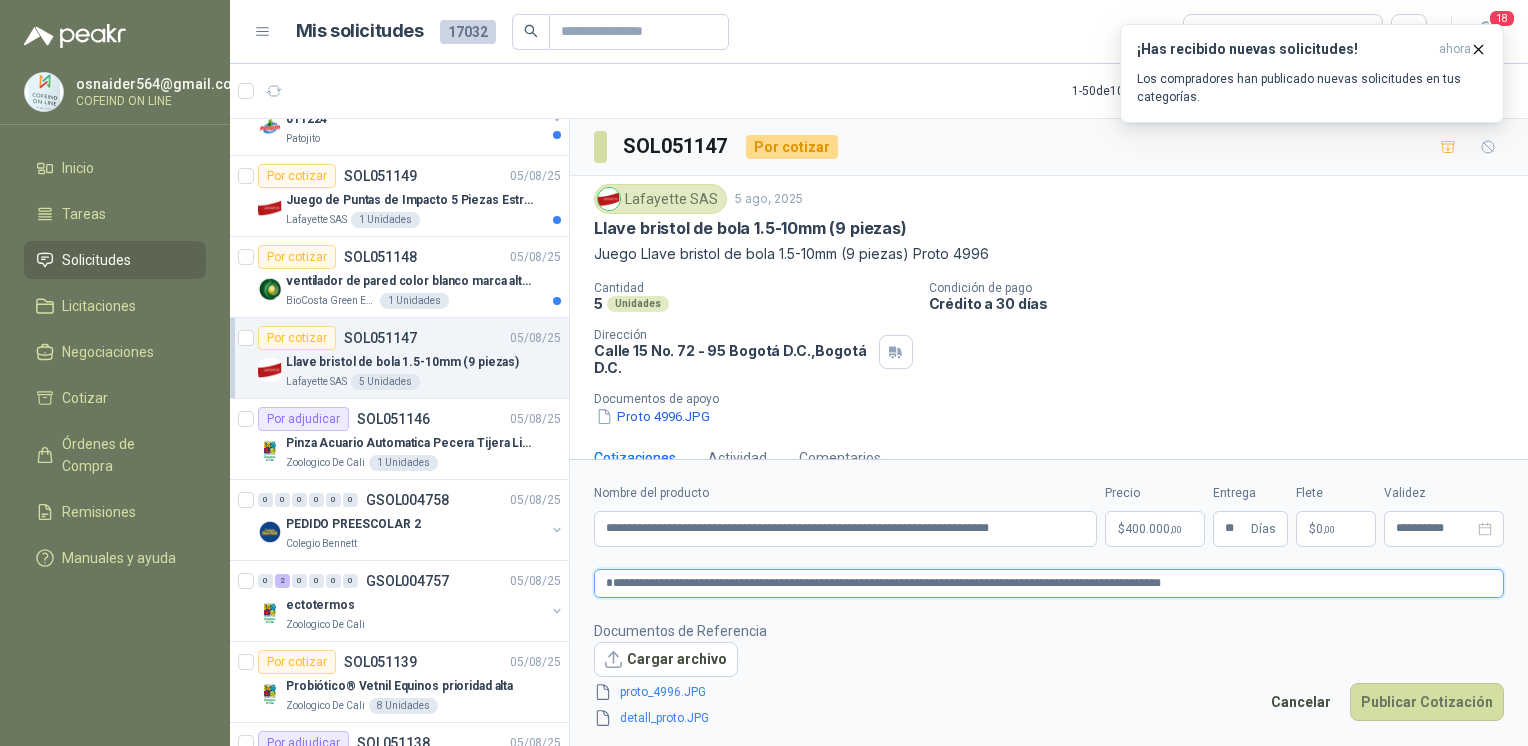 type on "**********" 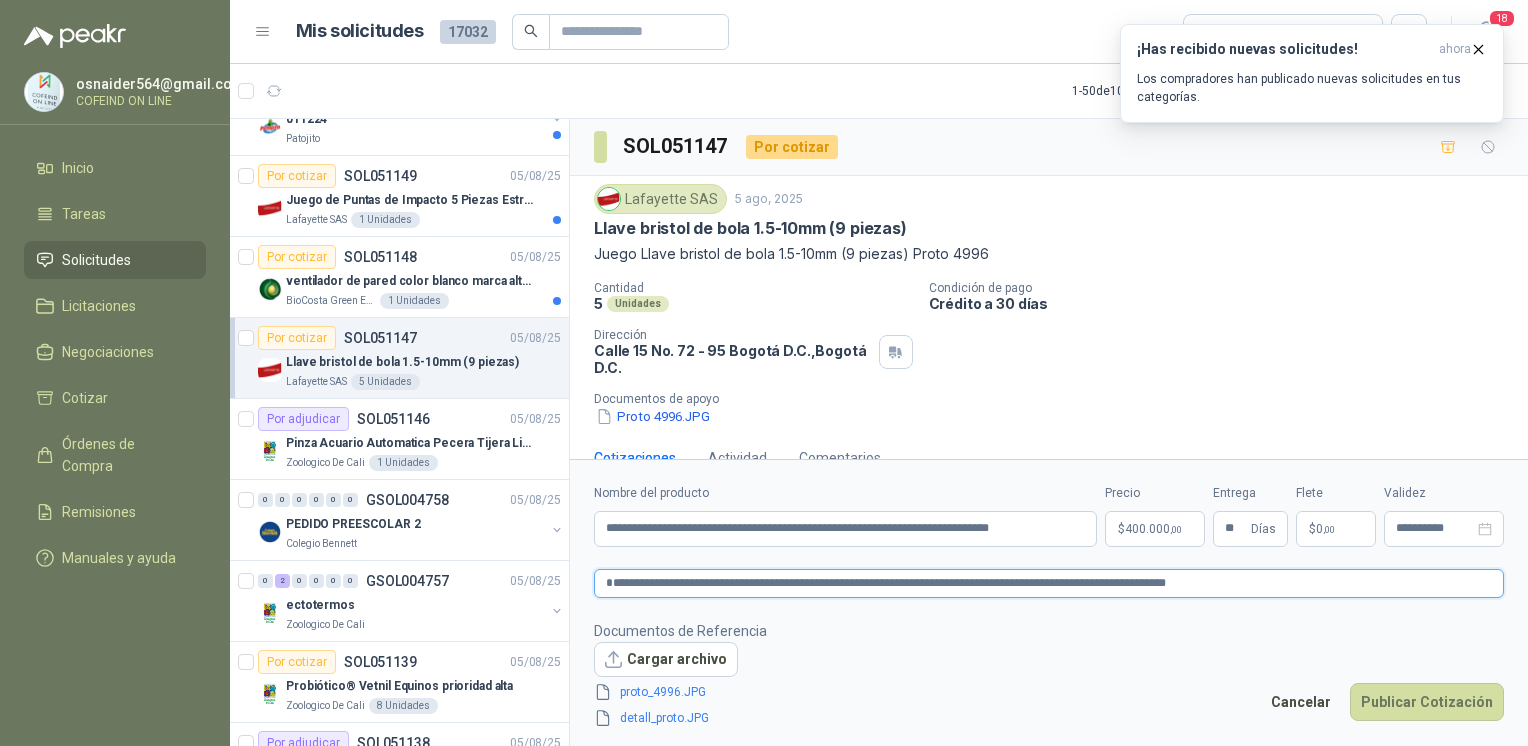 type 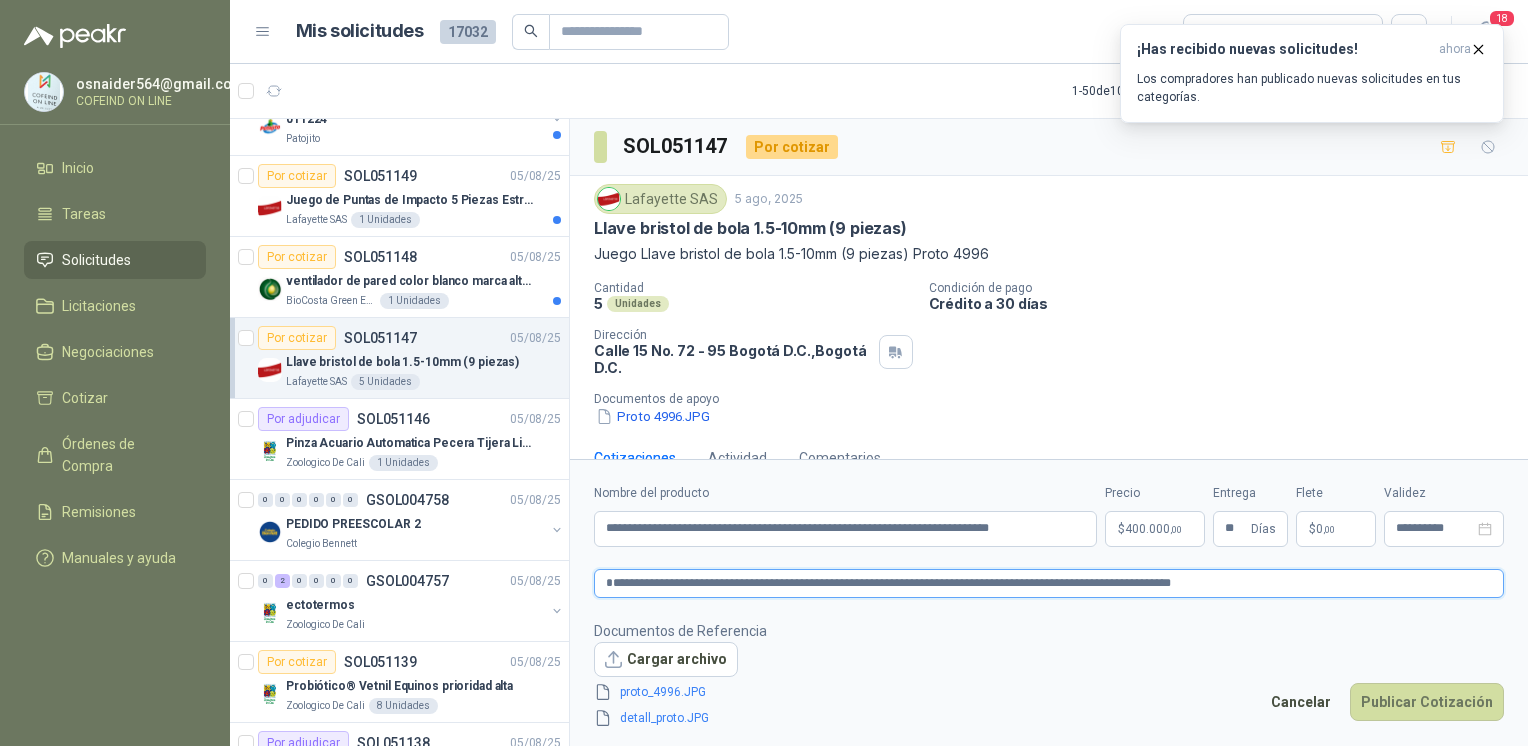 type 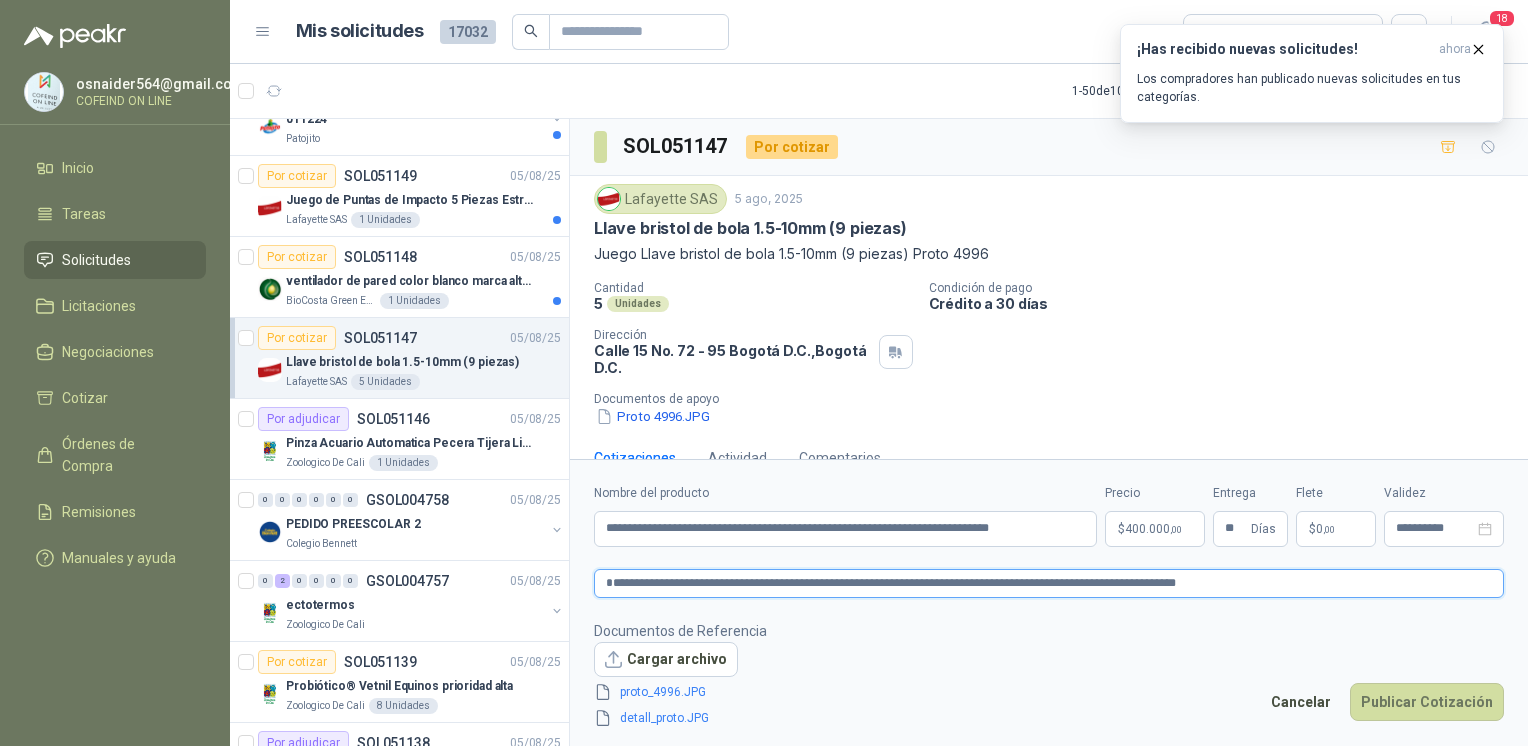 type 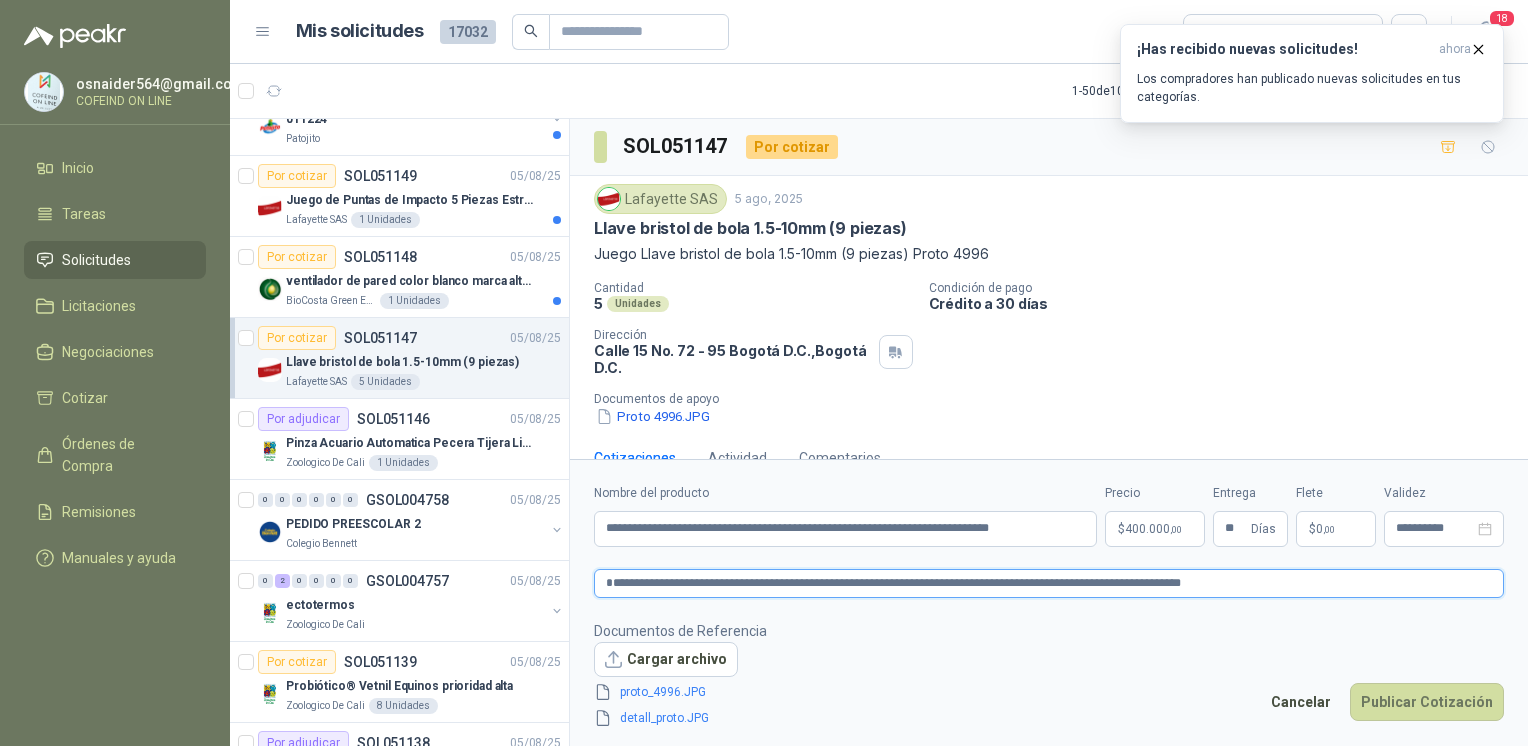 type 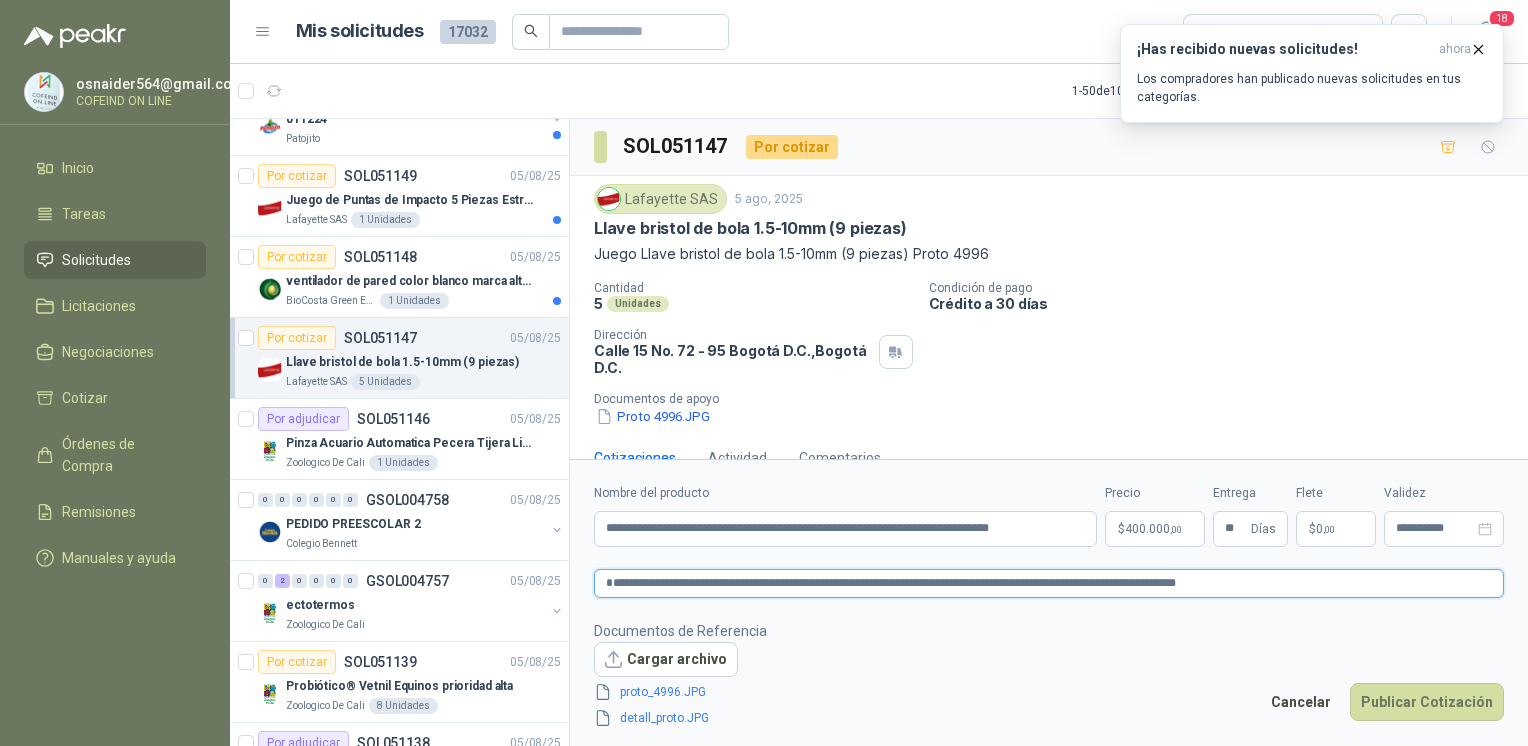 type 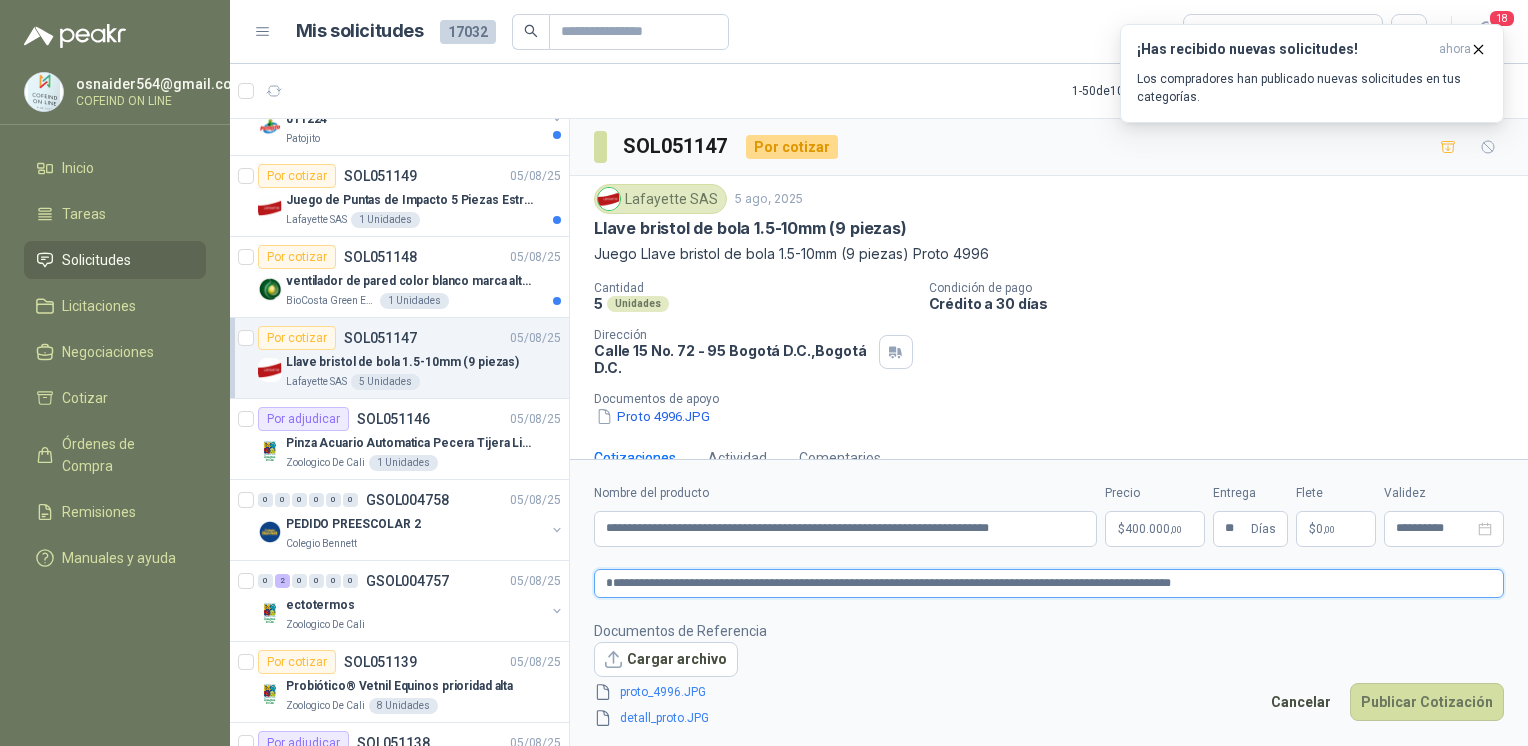 type 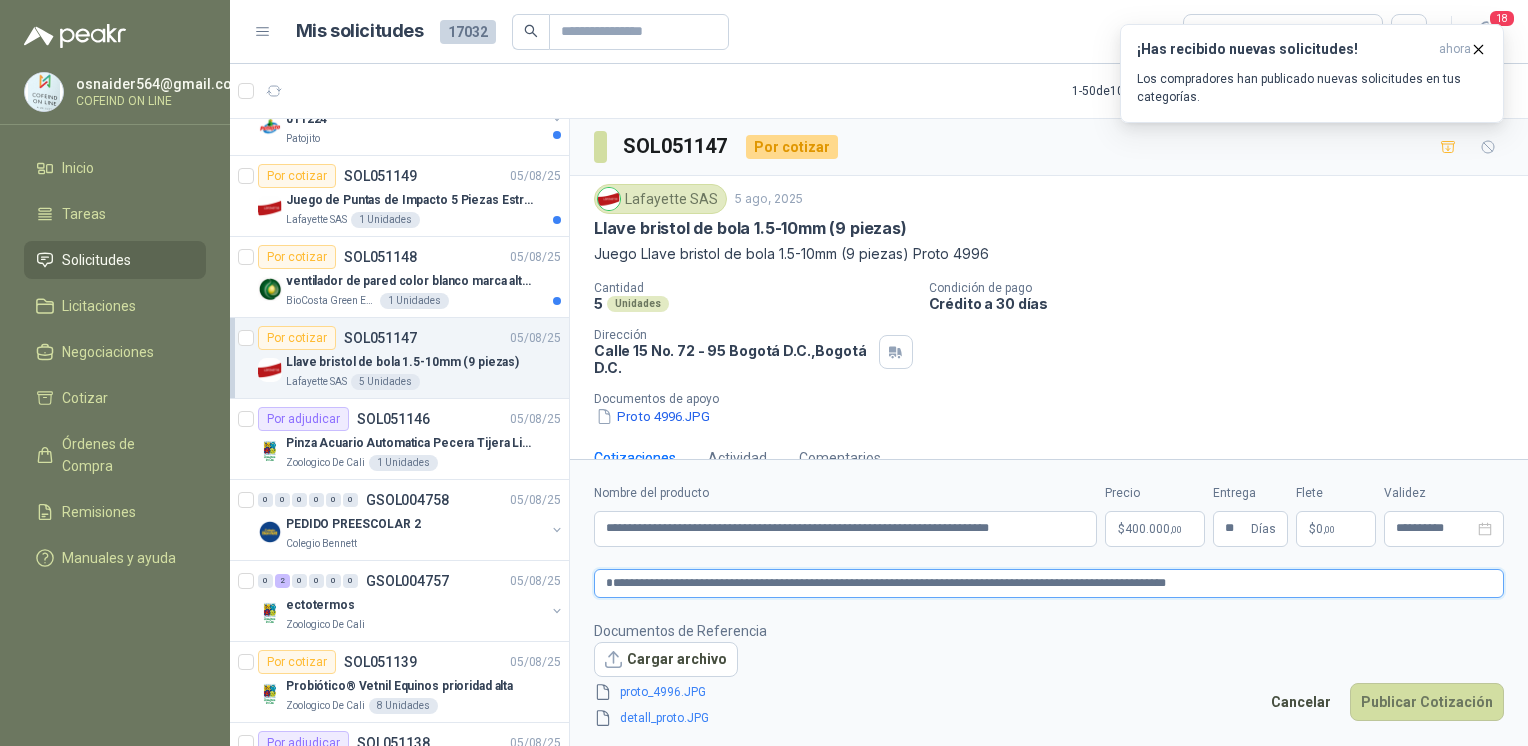 type 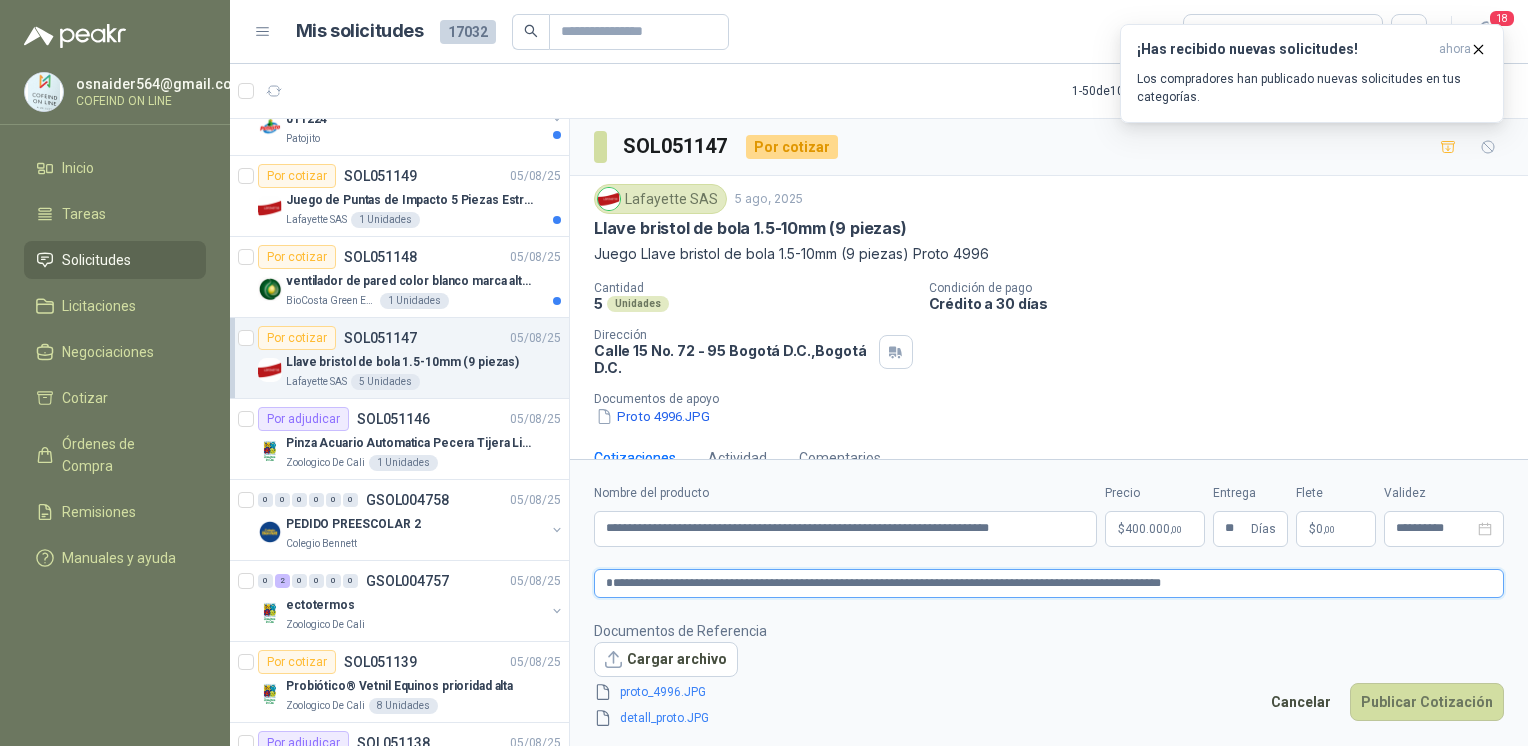 type 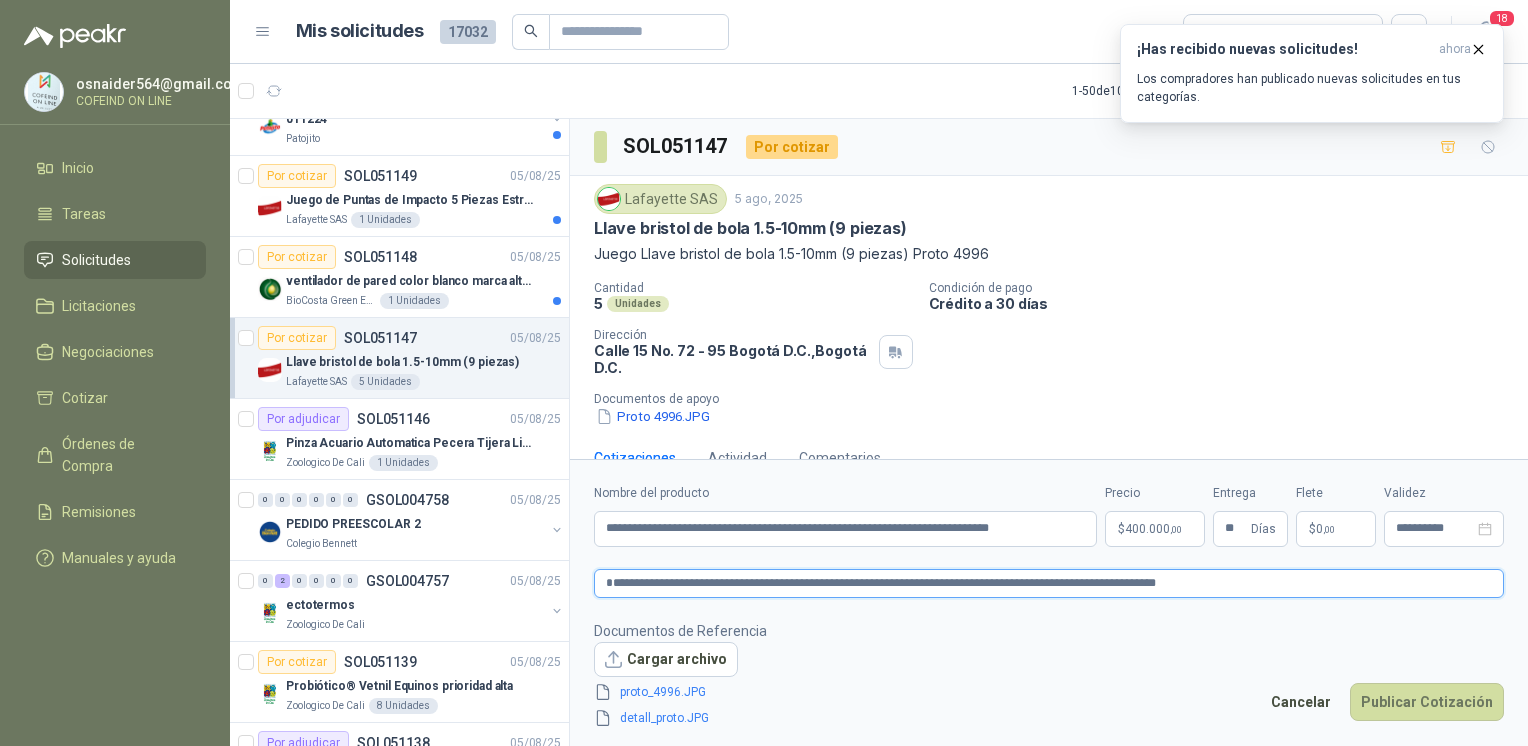 type 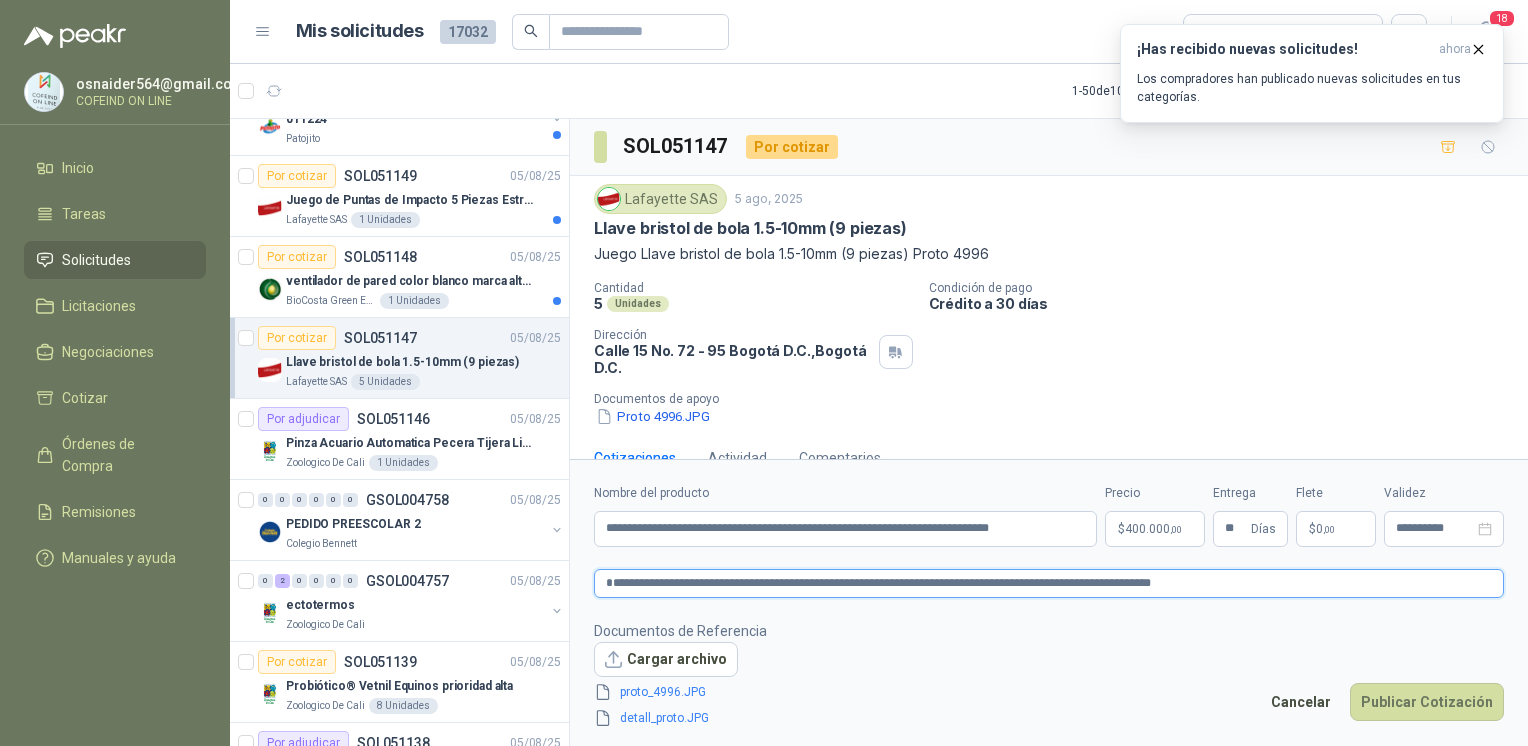 type 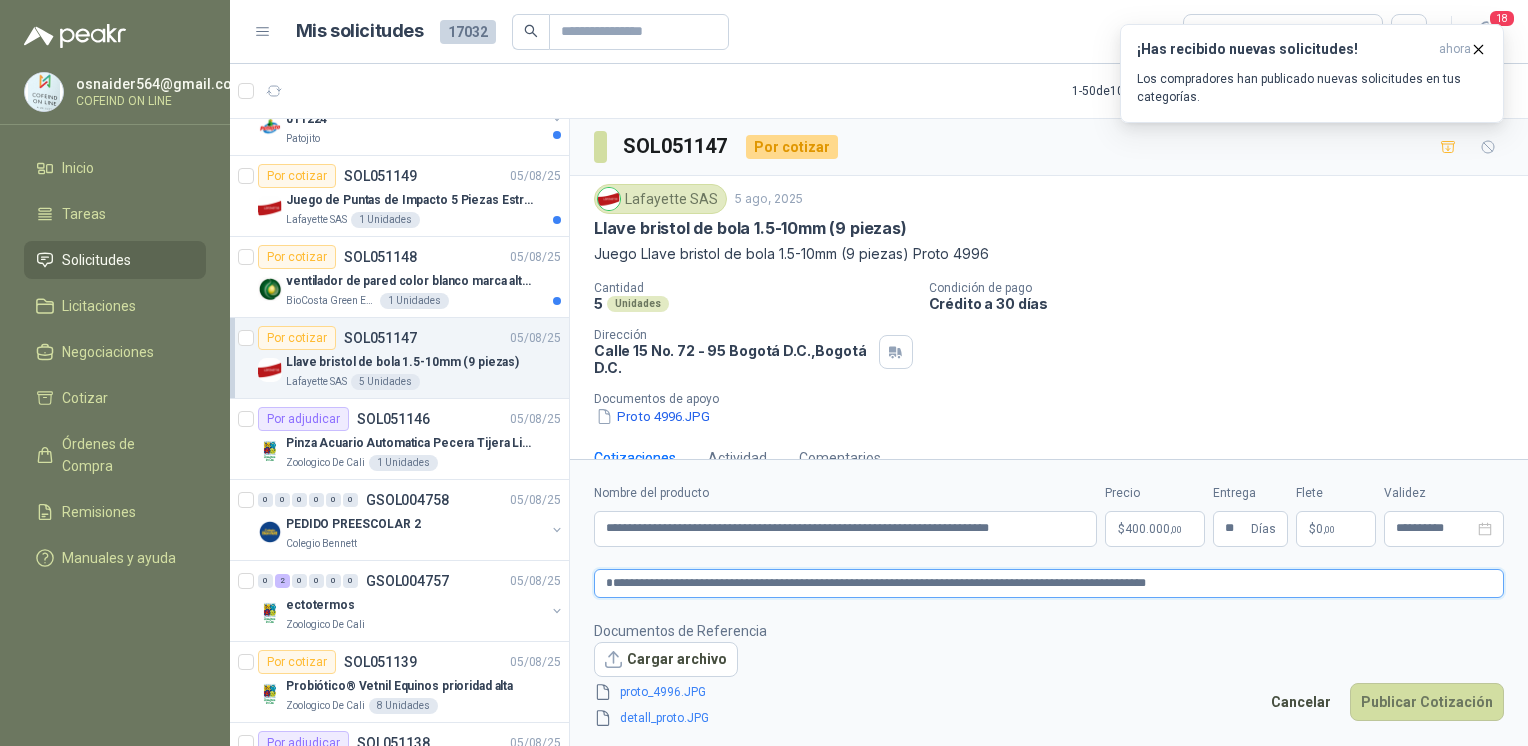 type 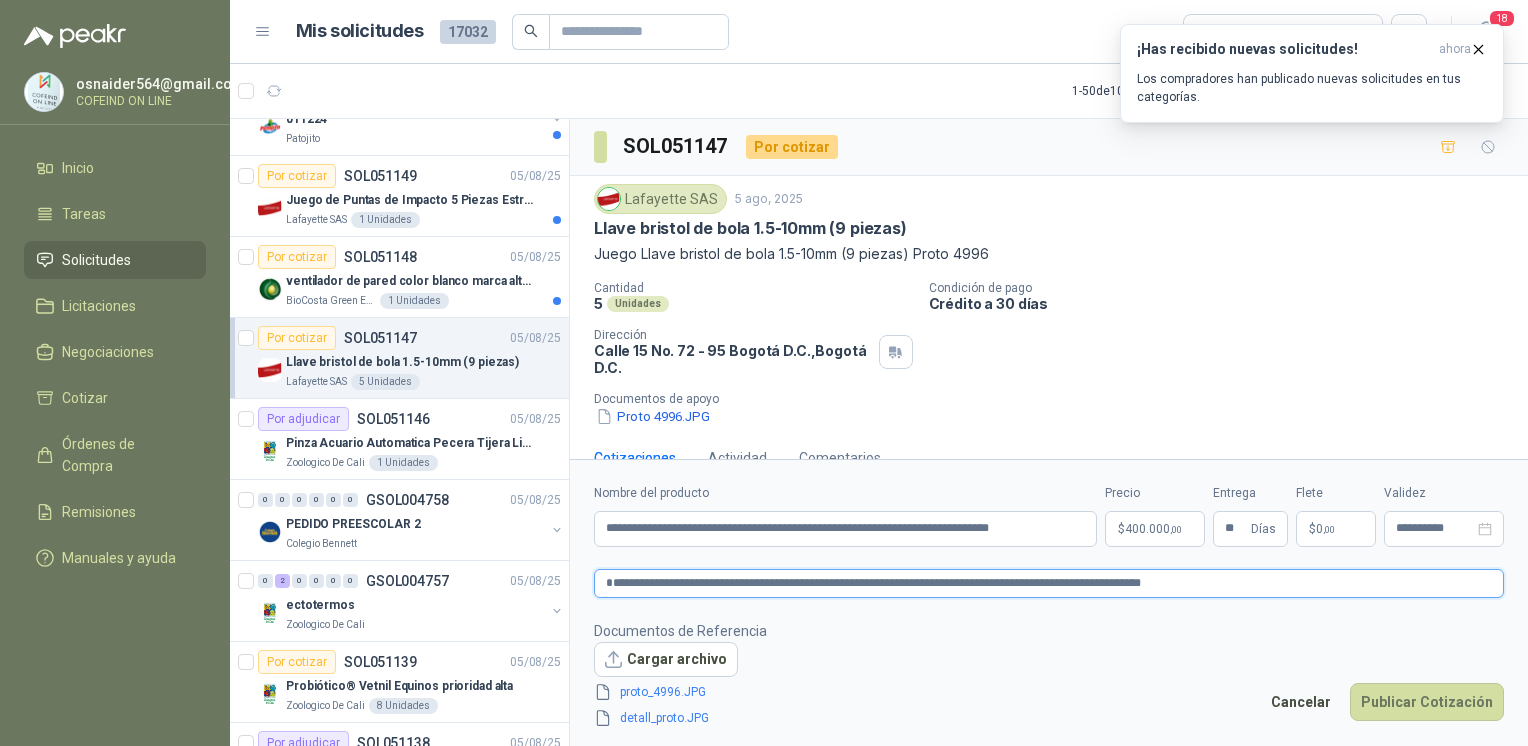 type 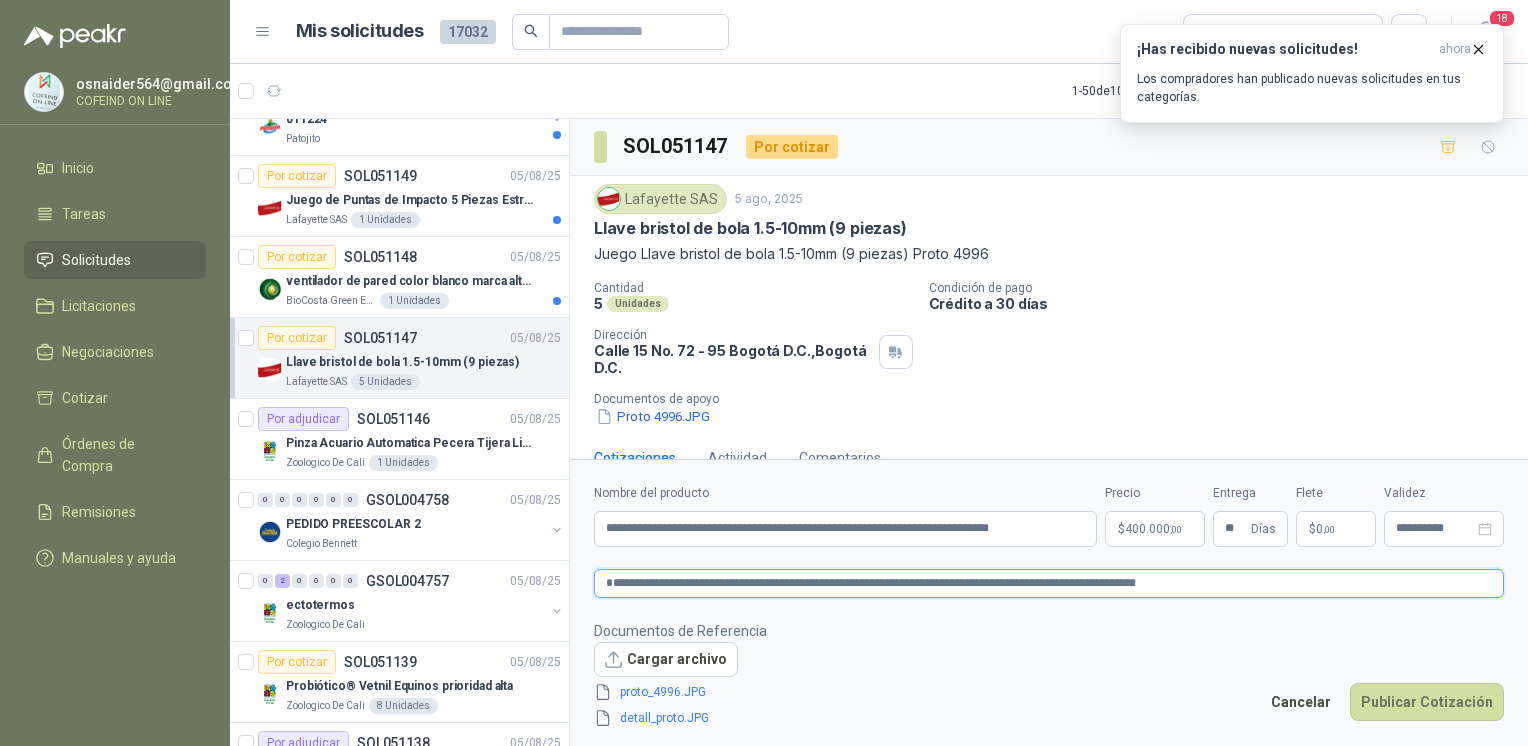 type 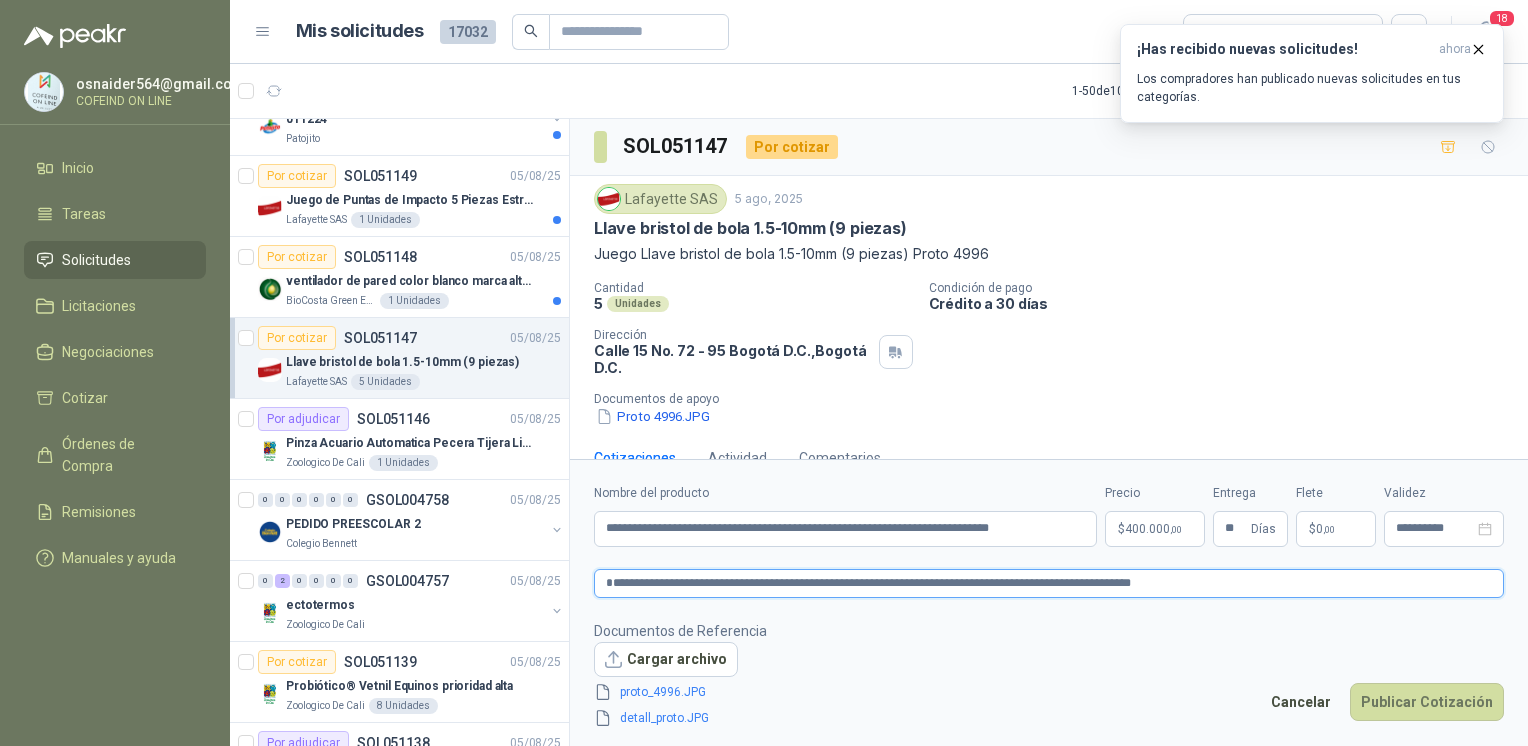 type 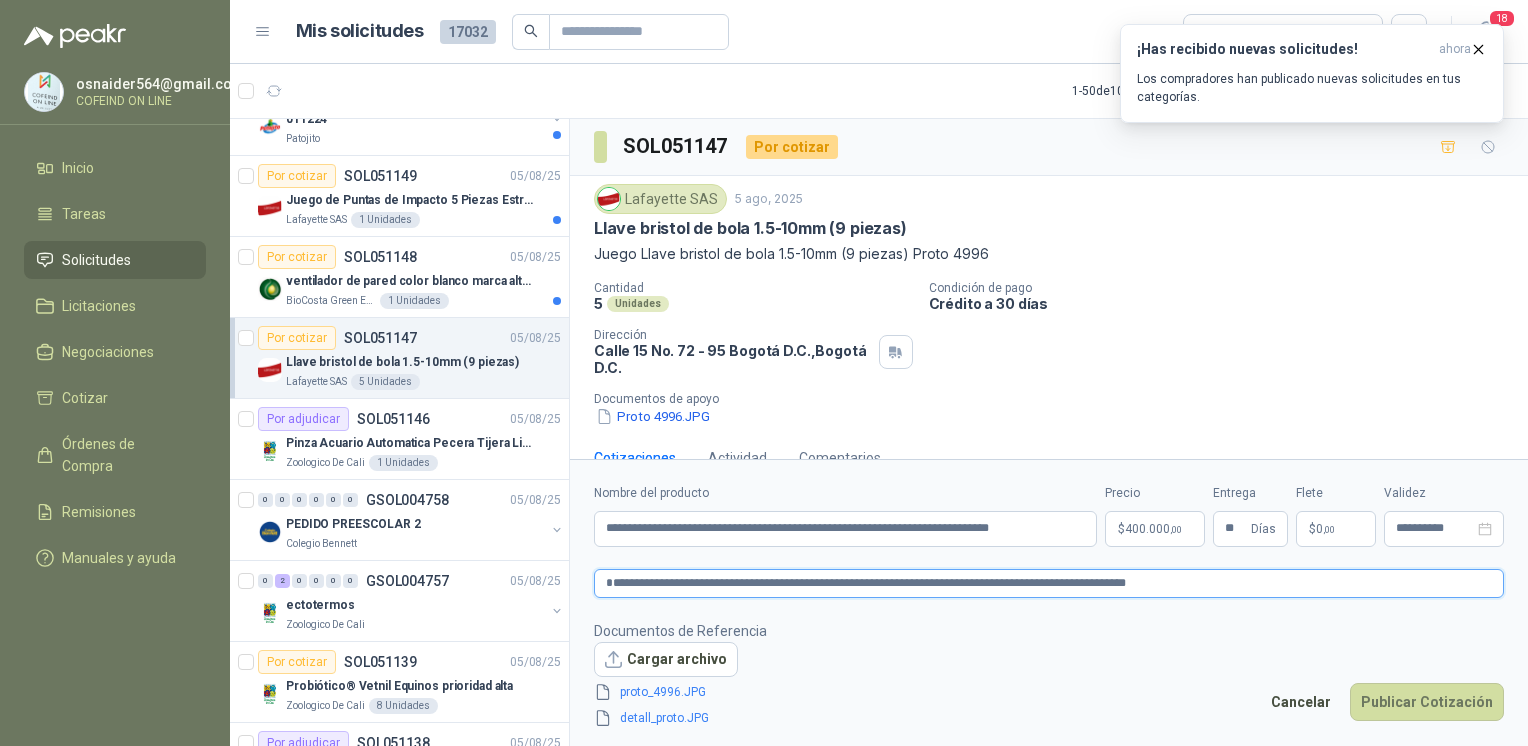 type 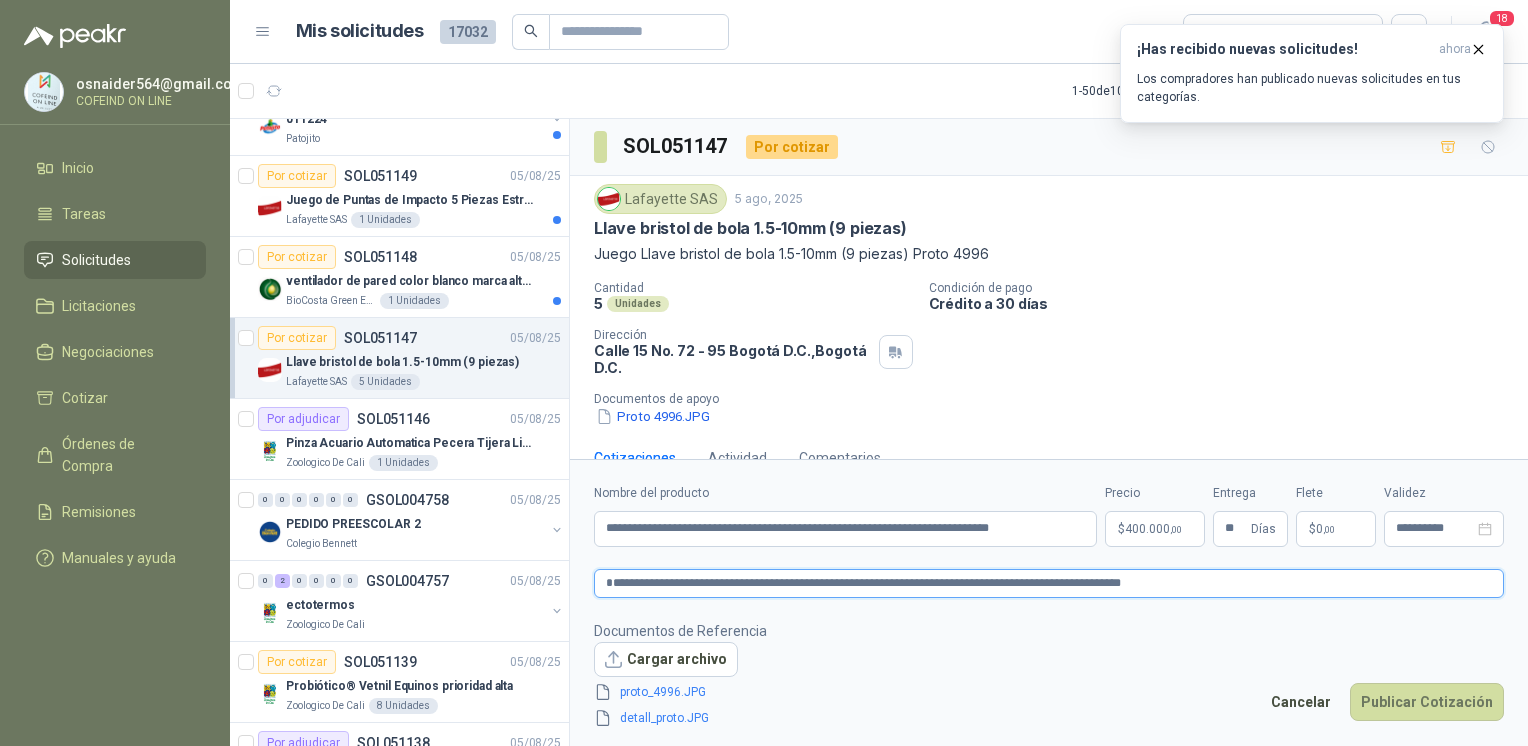 type 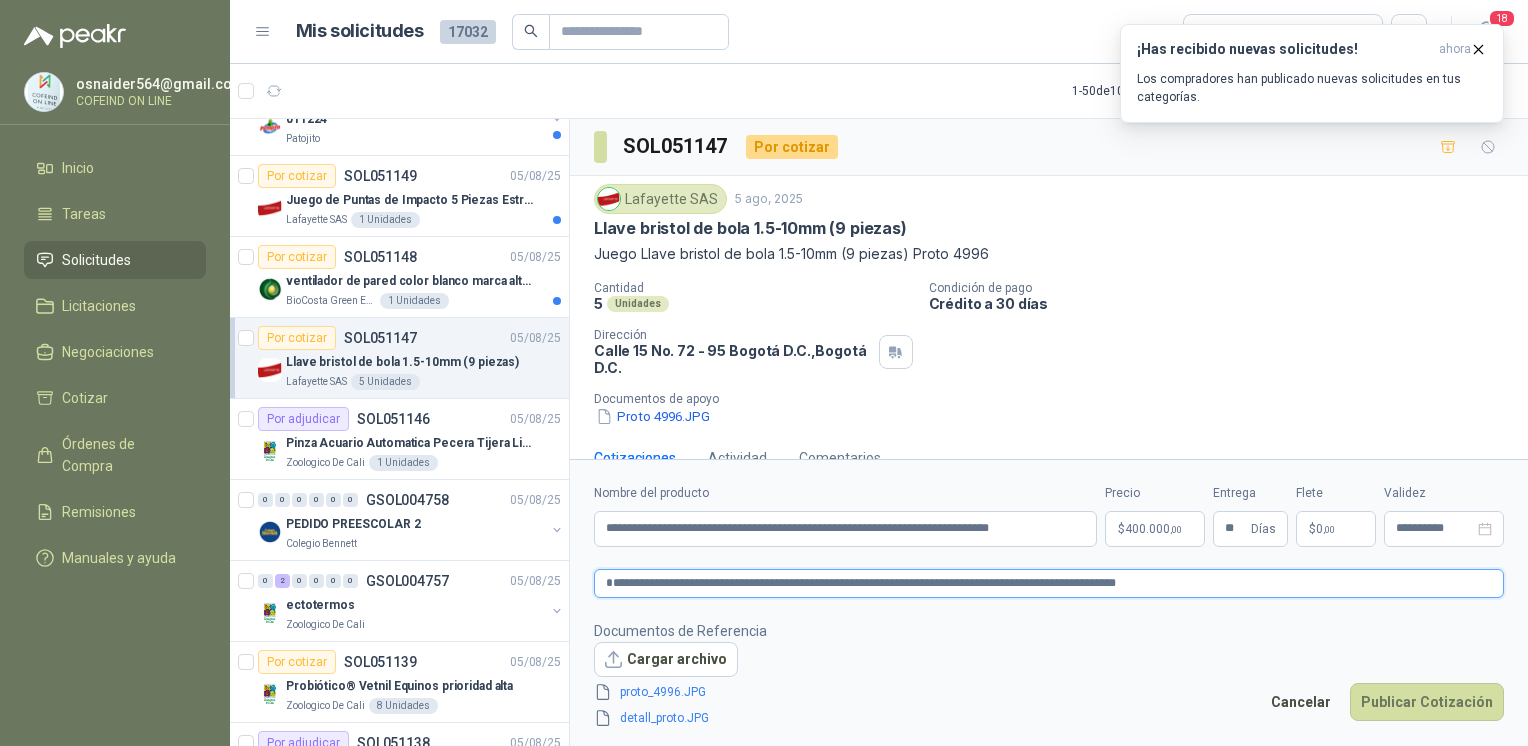 type 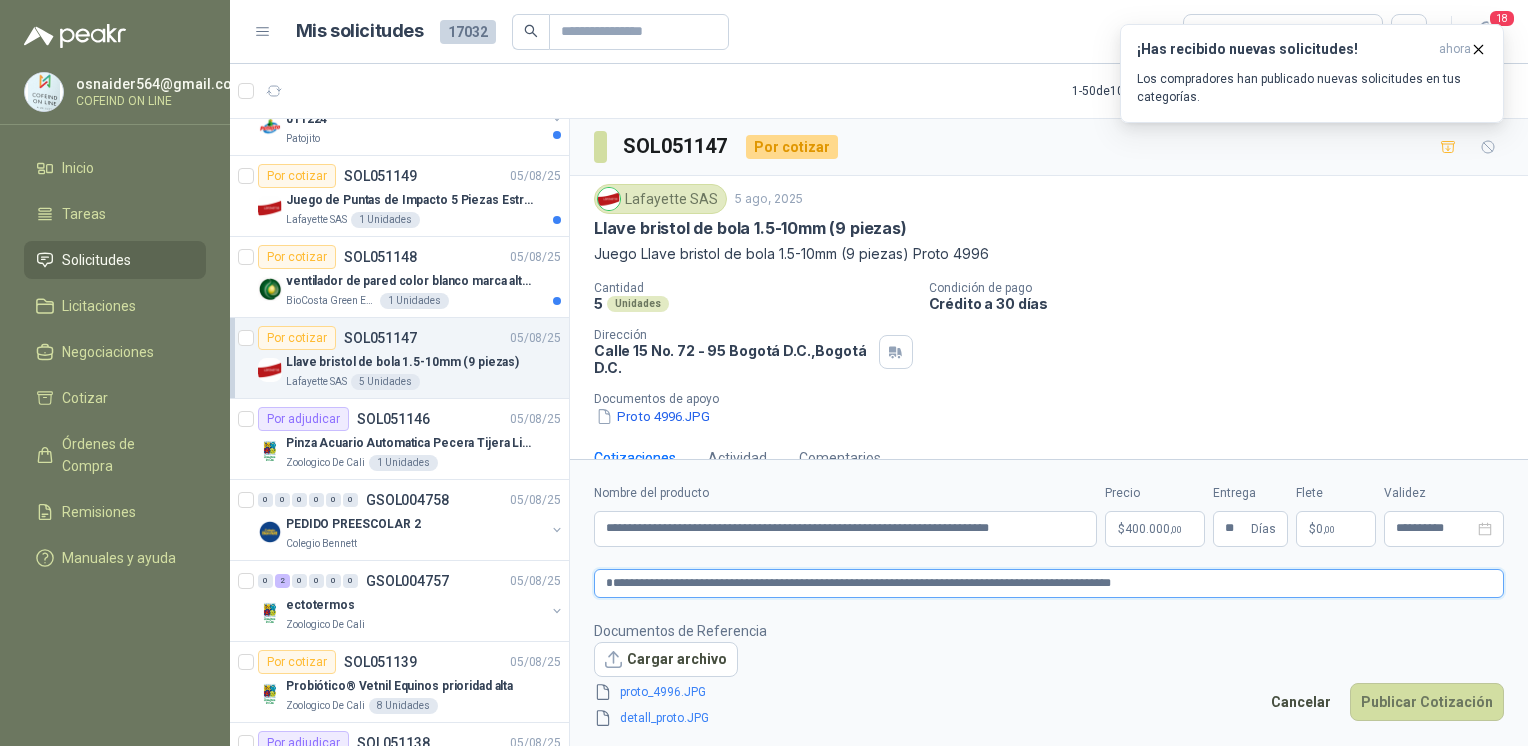 type 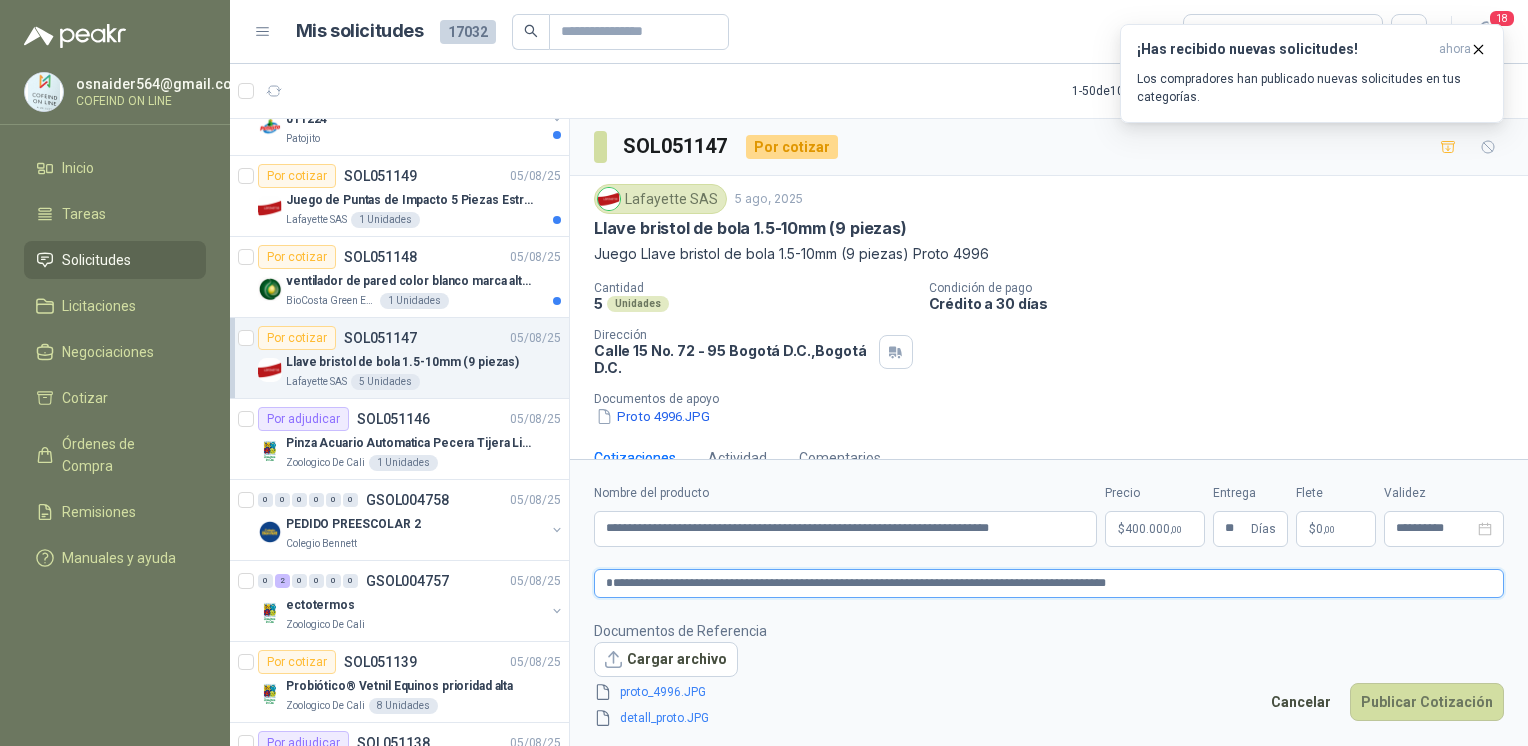 type 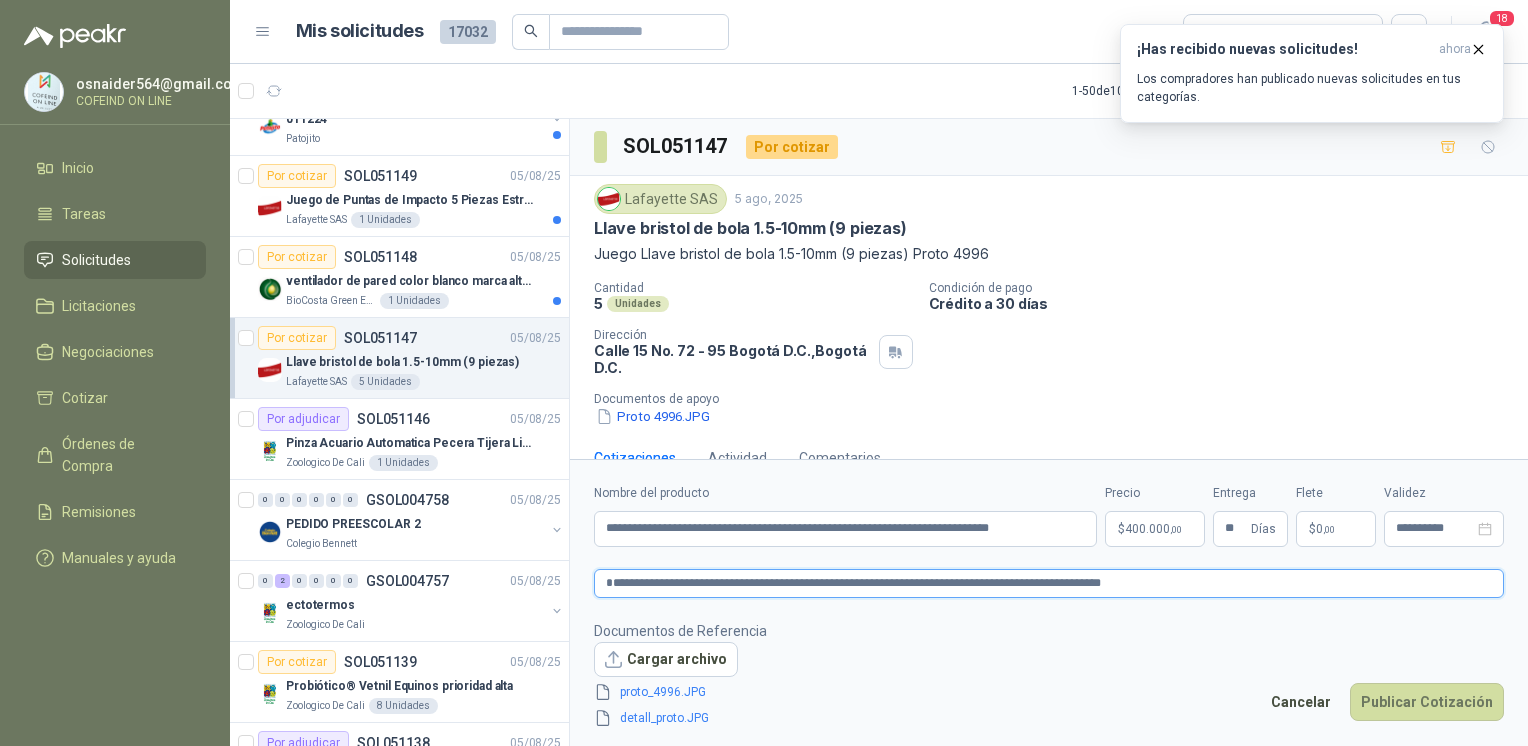 type 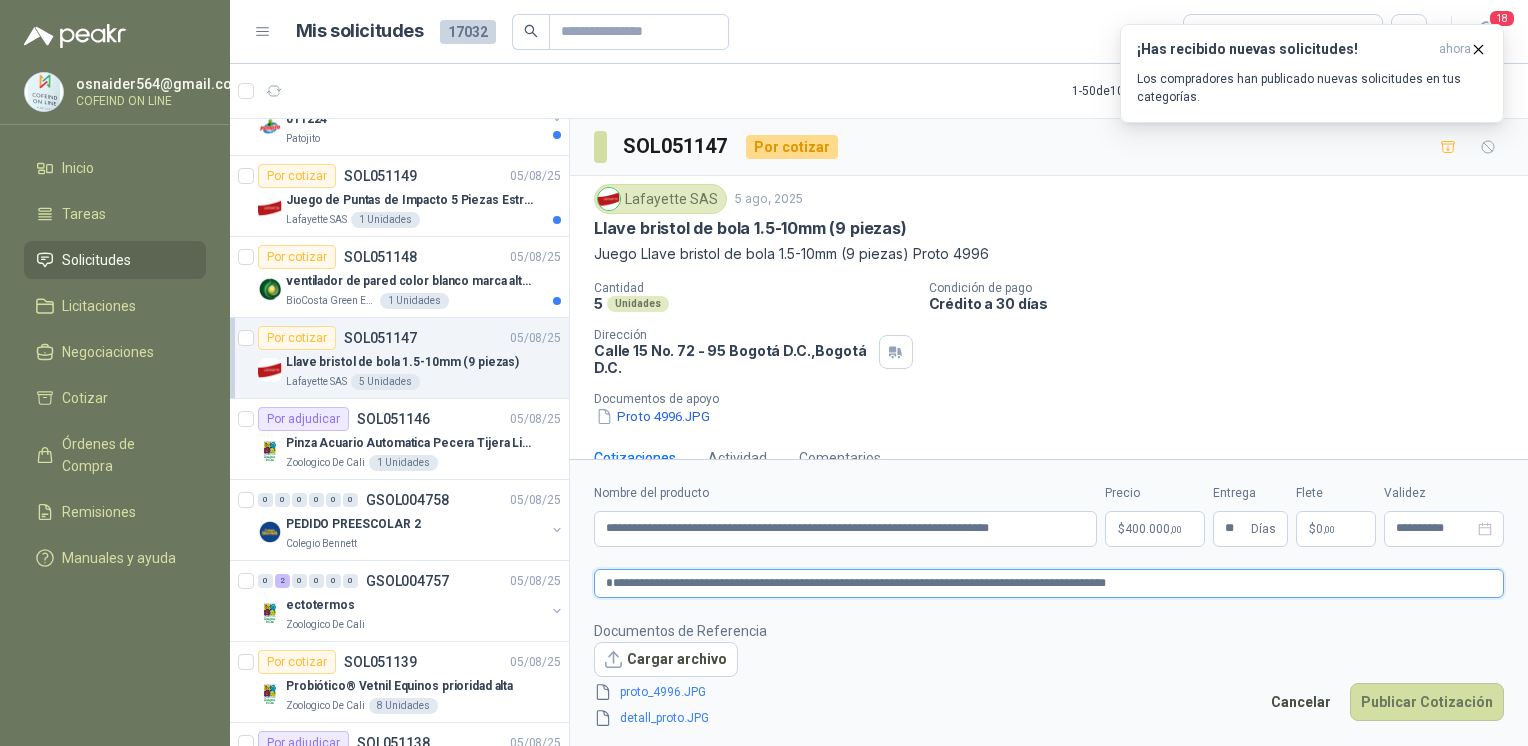 type 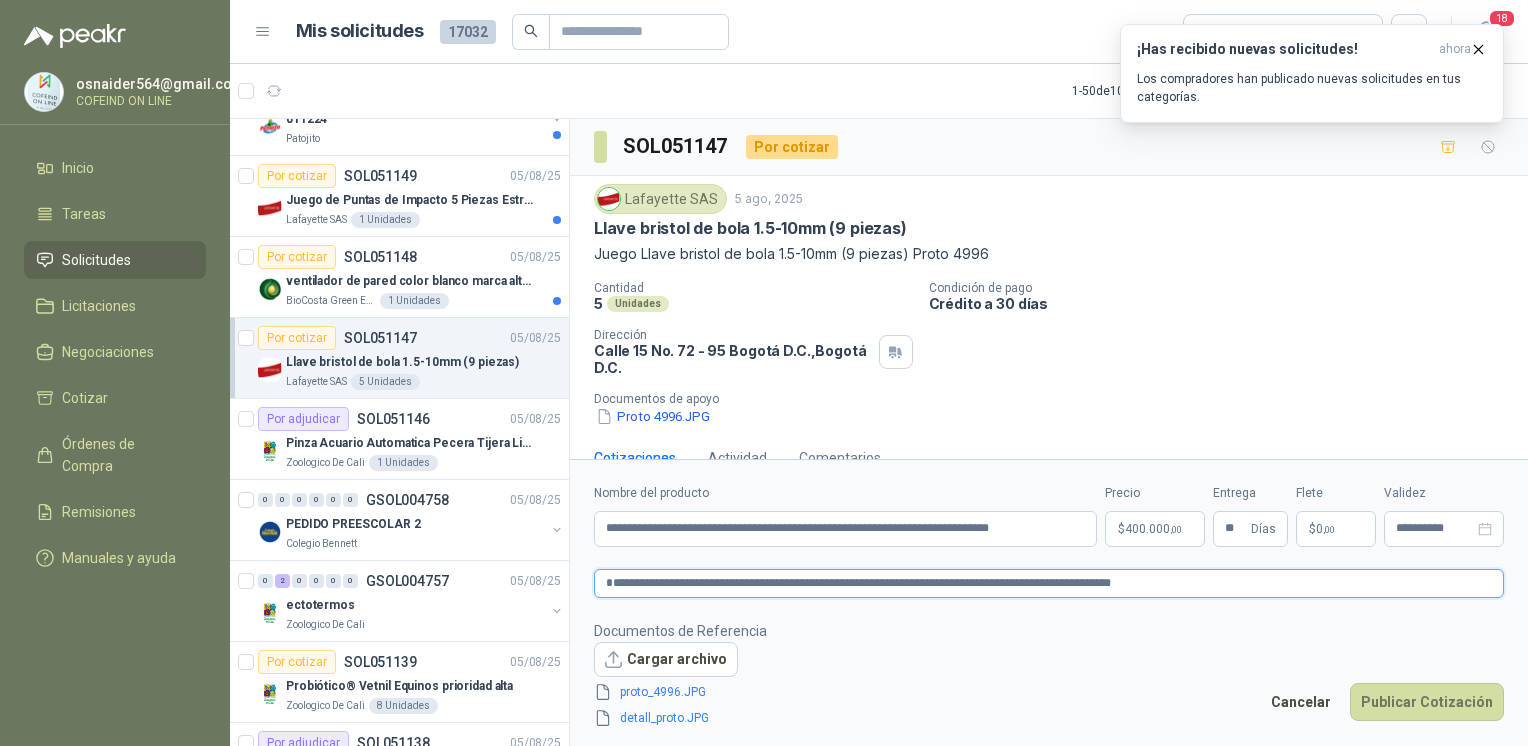 type 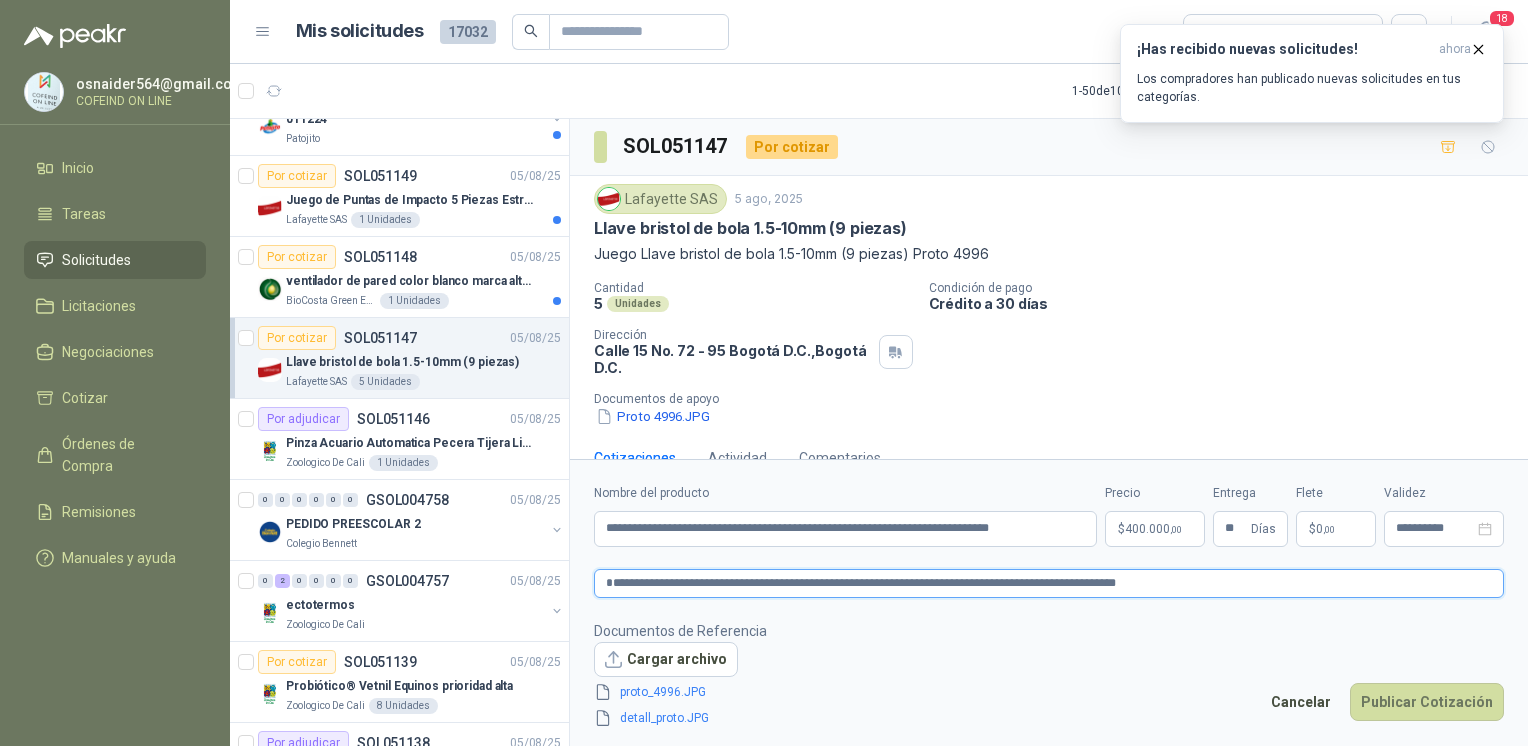 type on "**********" 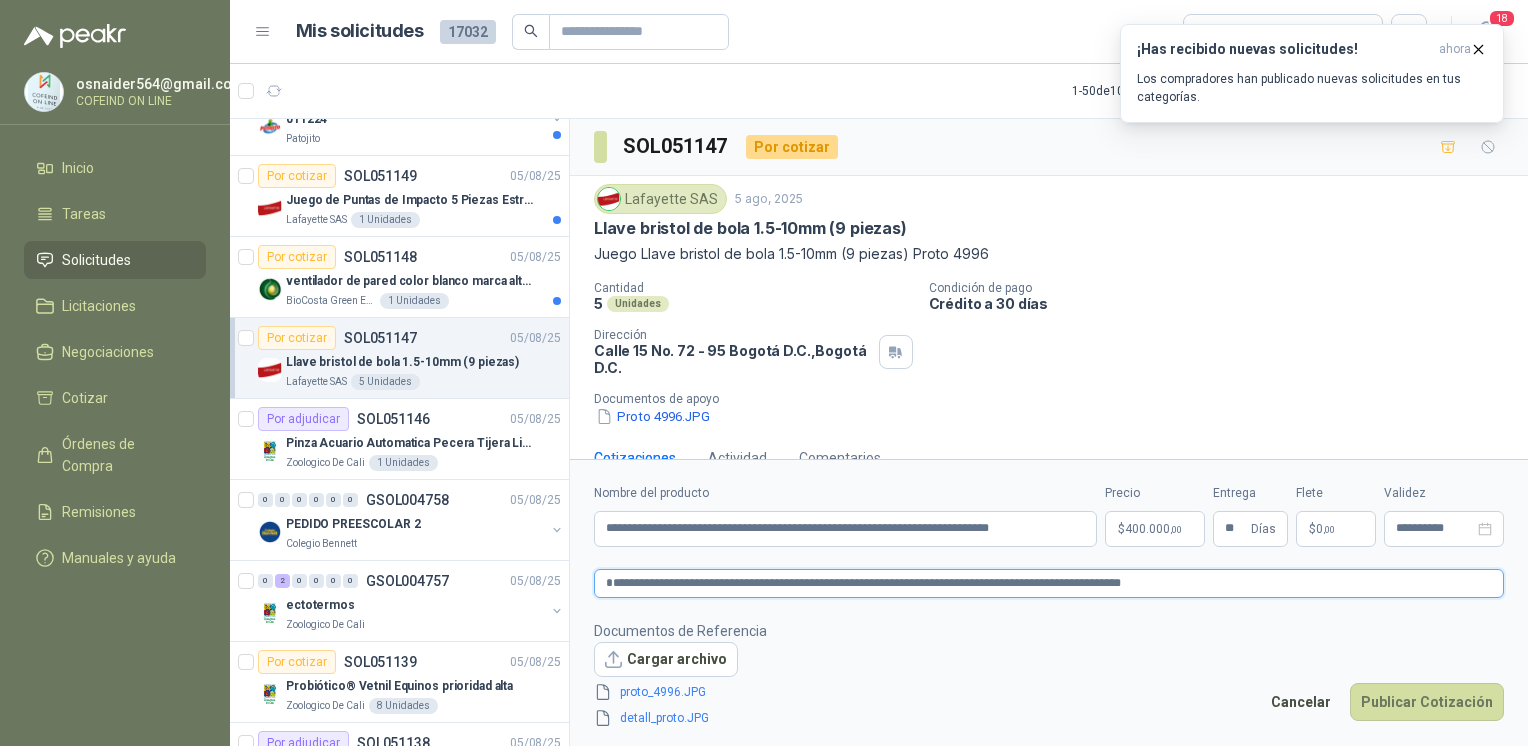 type 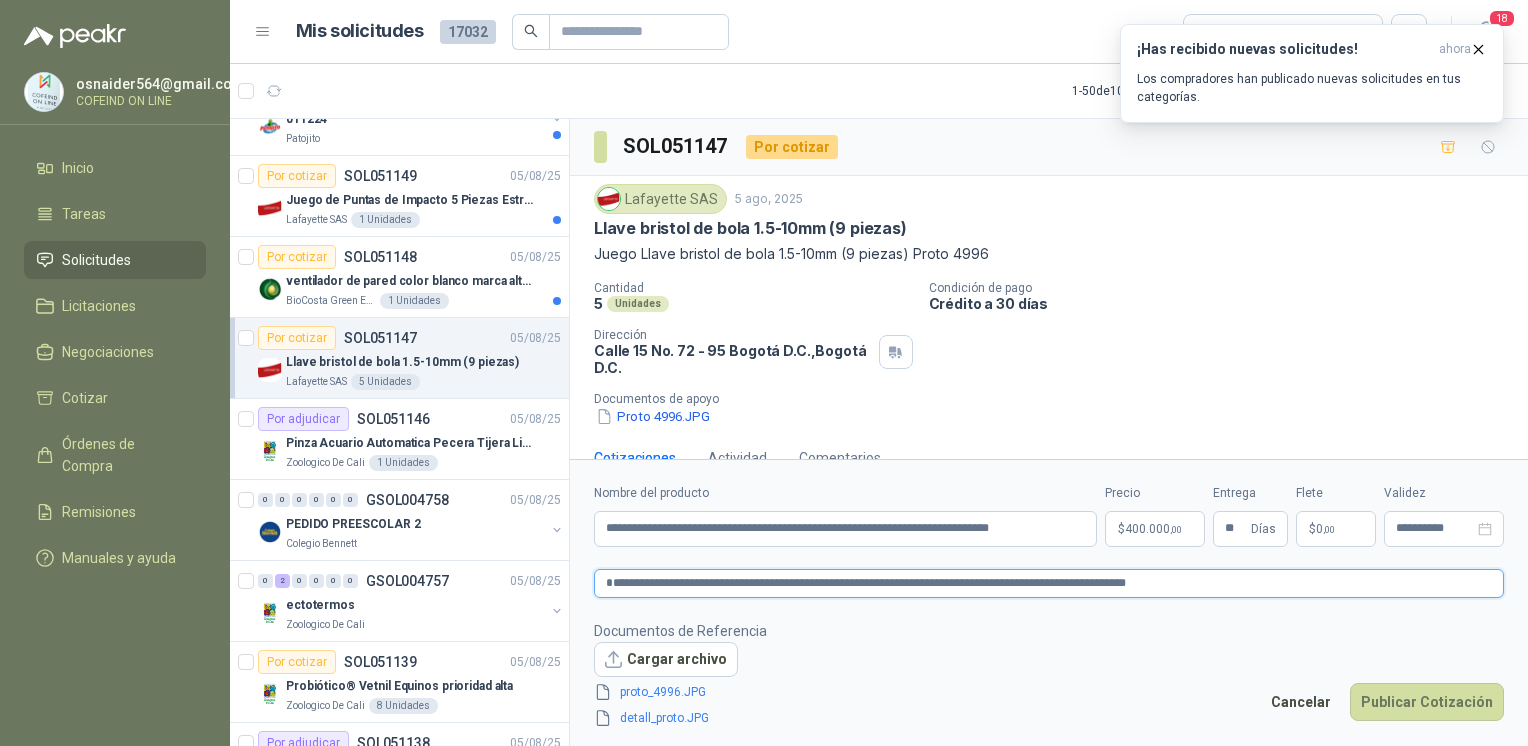 type 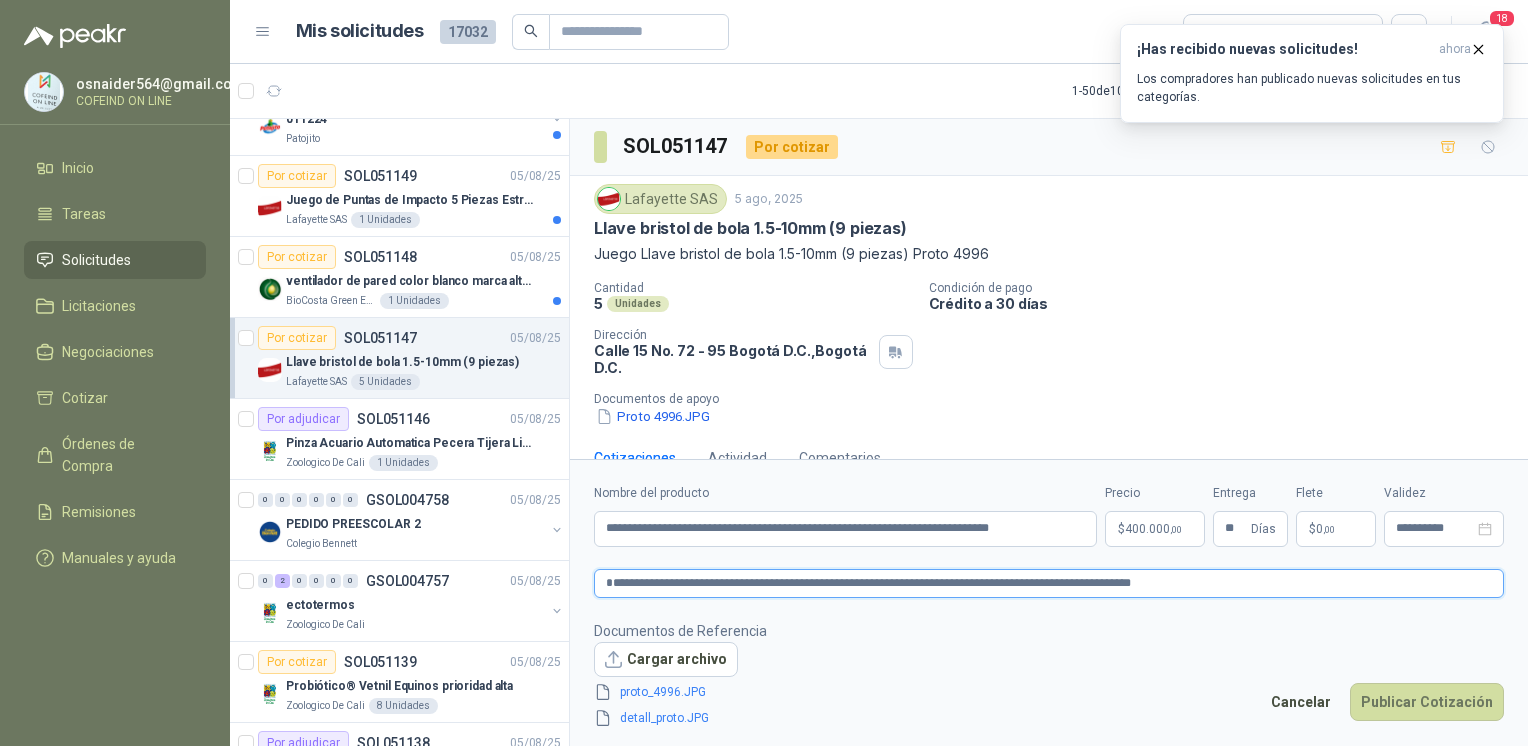 type 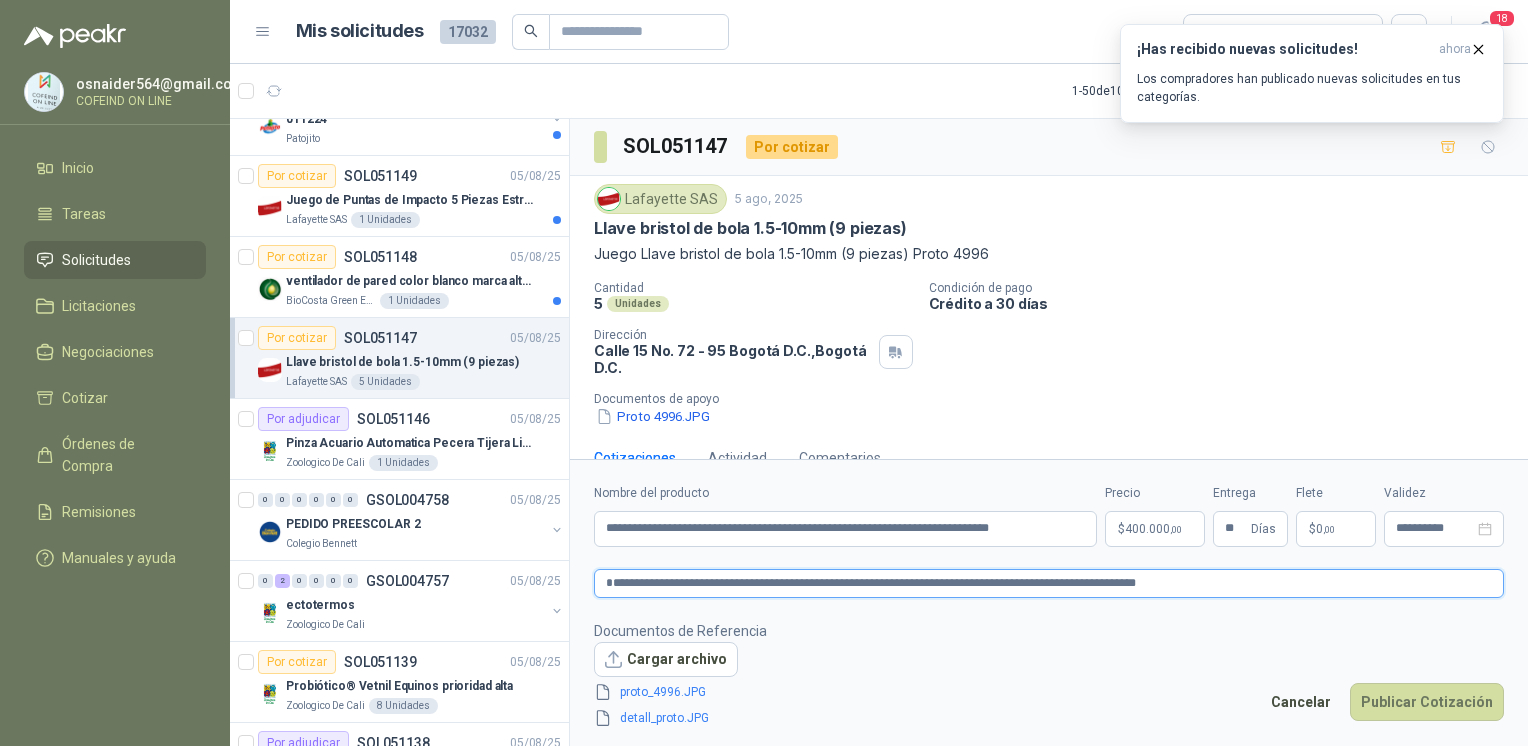 type 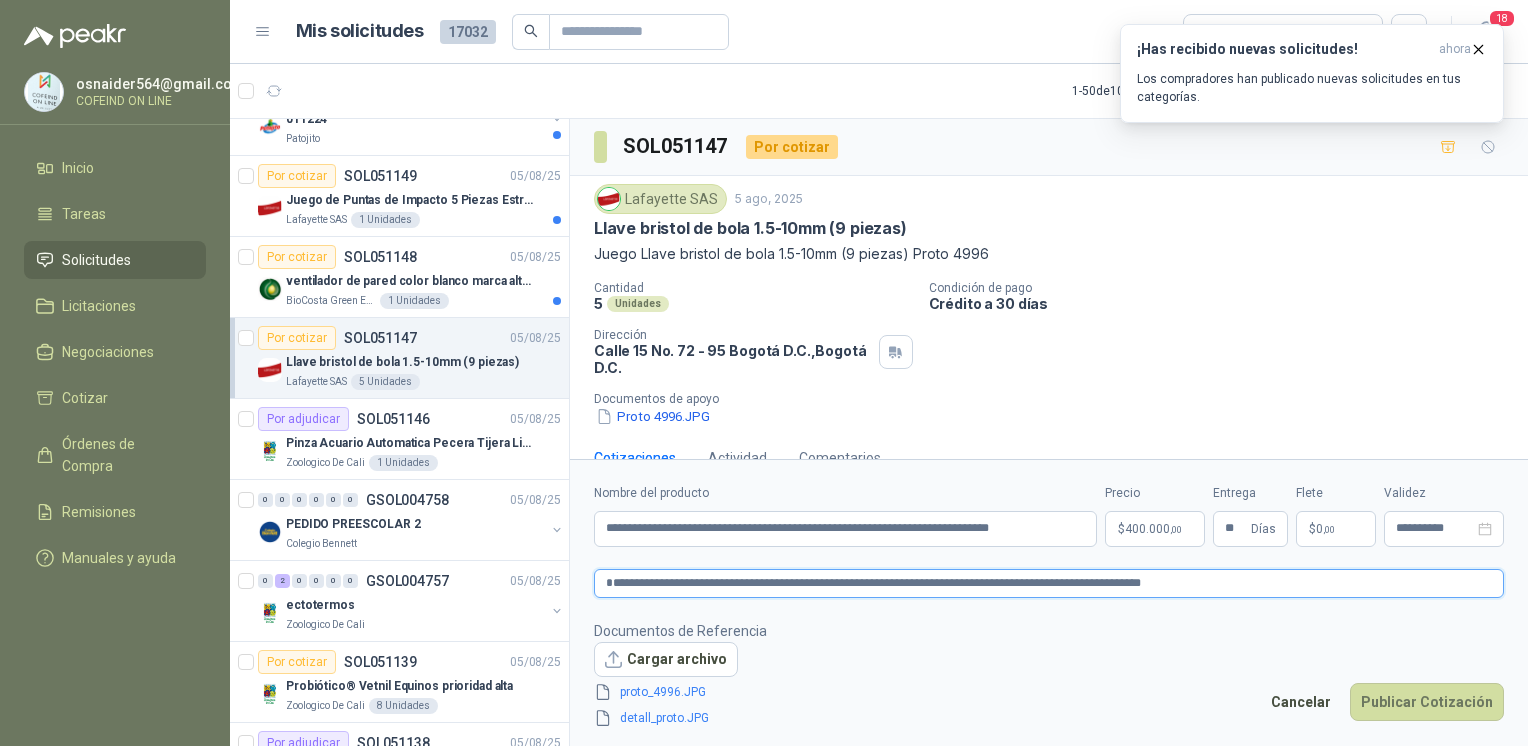 type 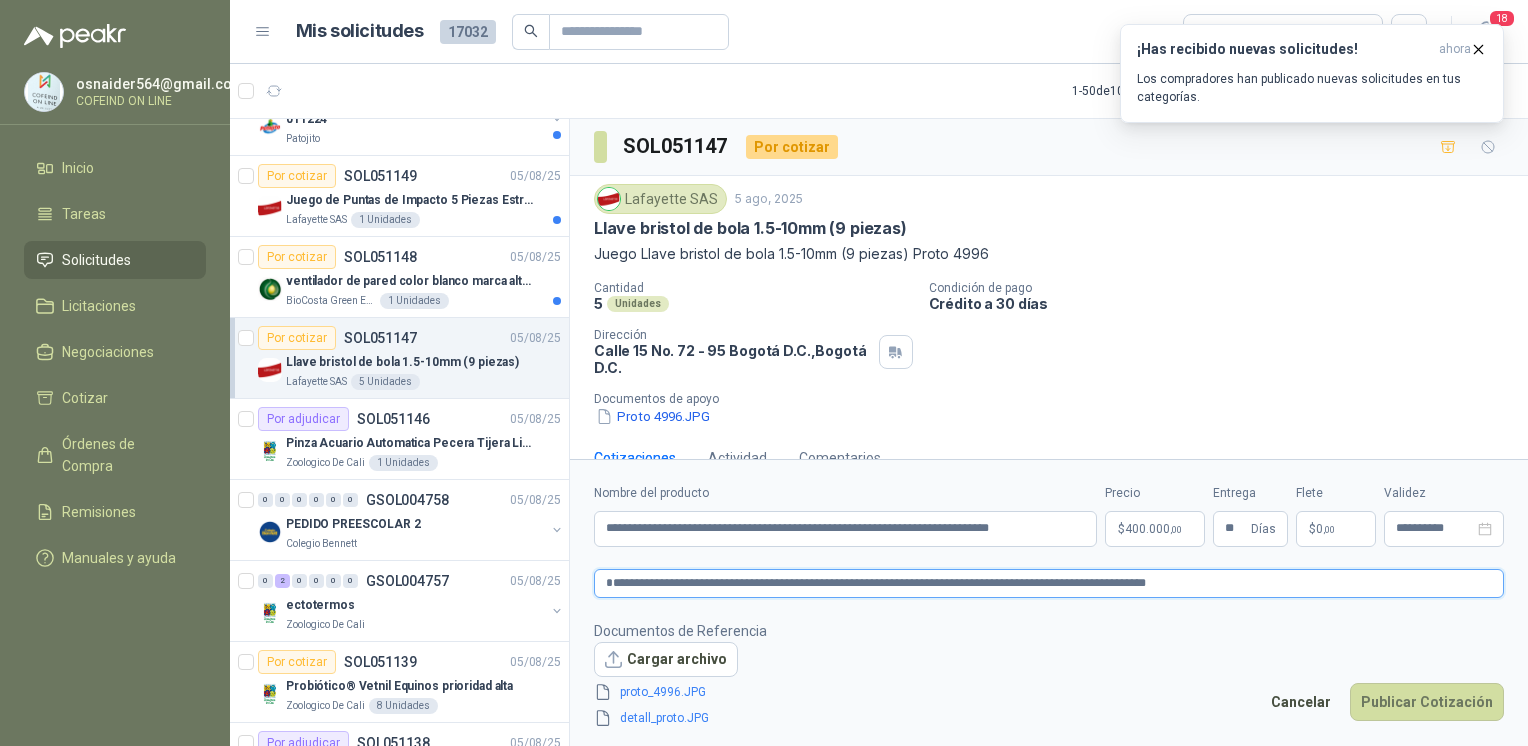 type 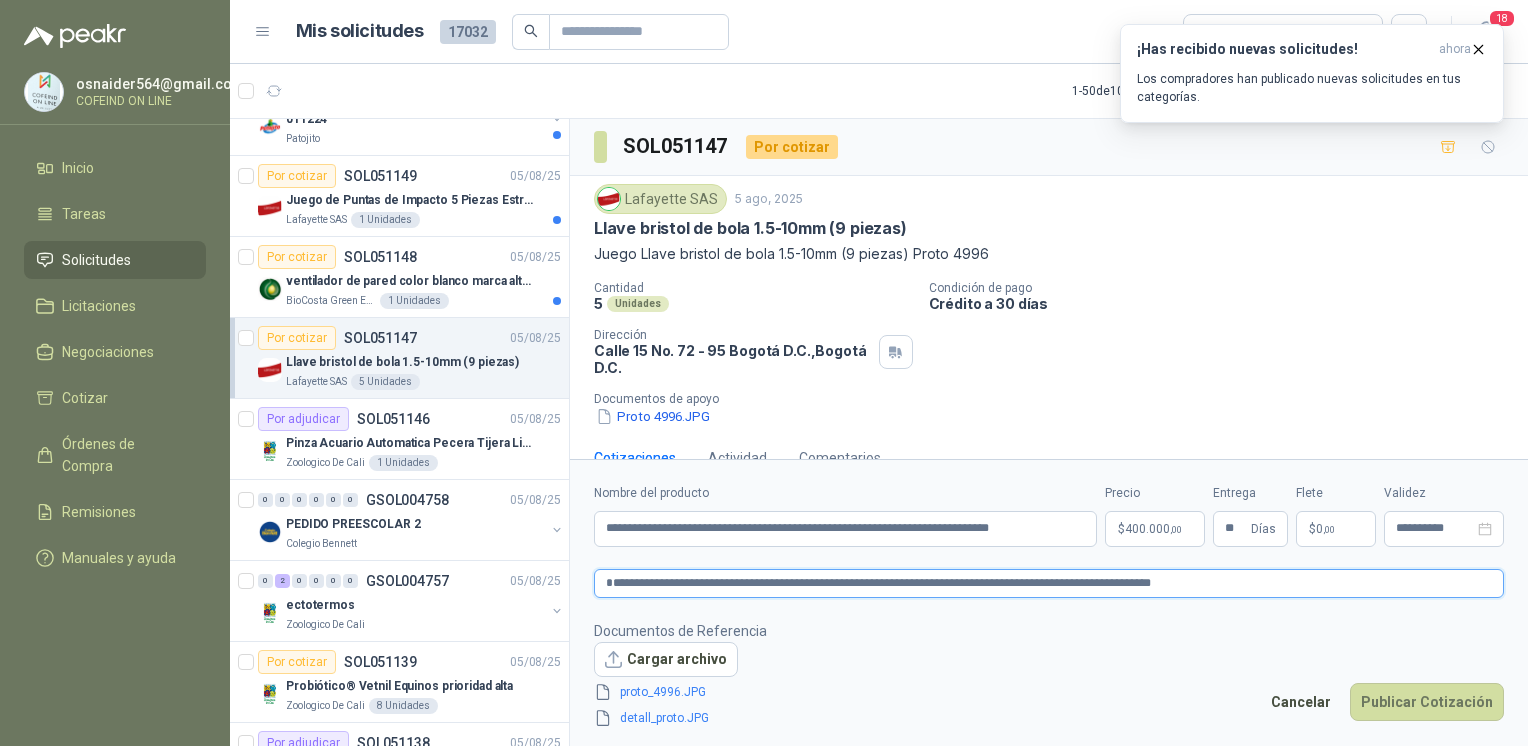 type 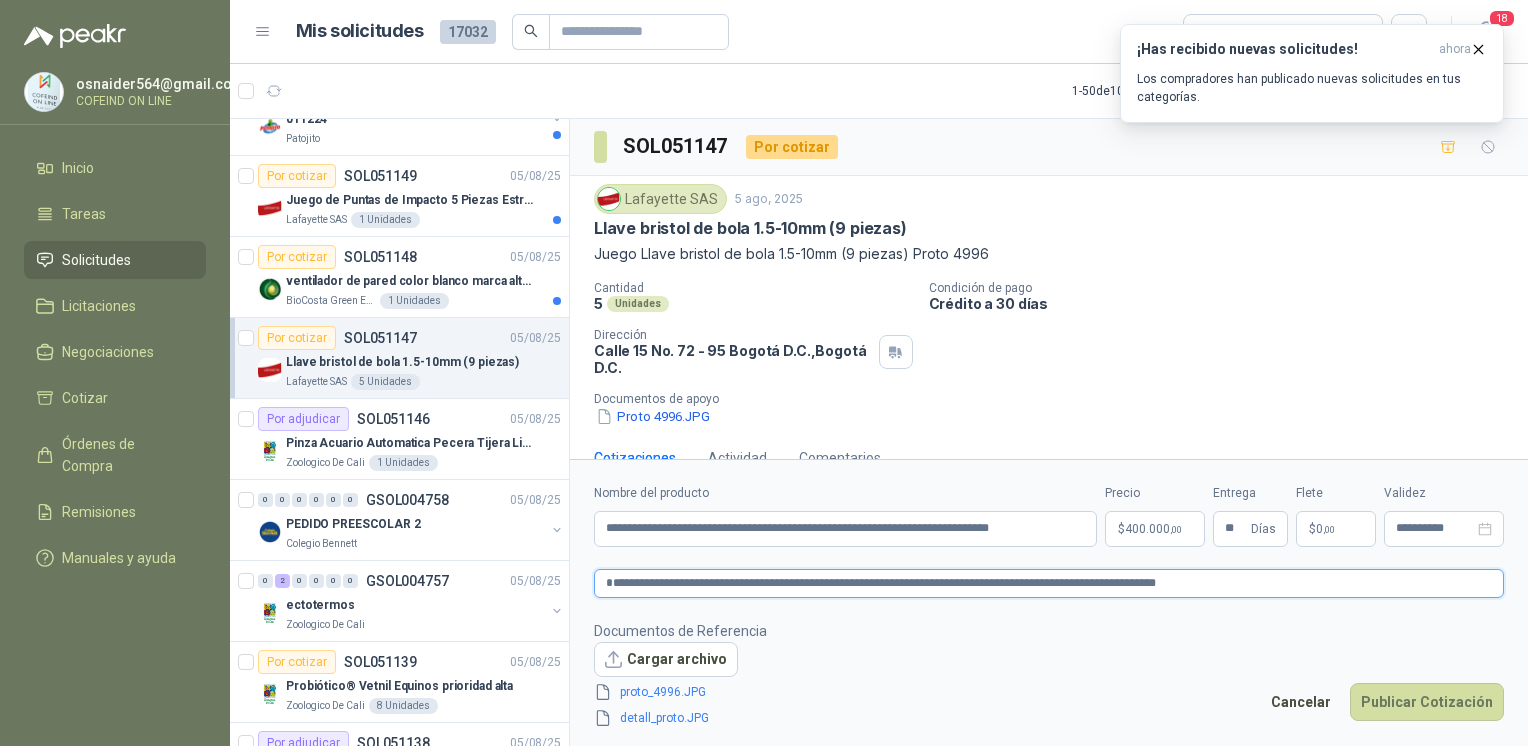 type 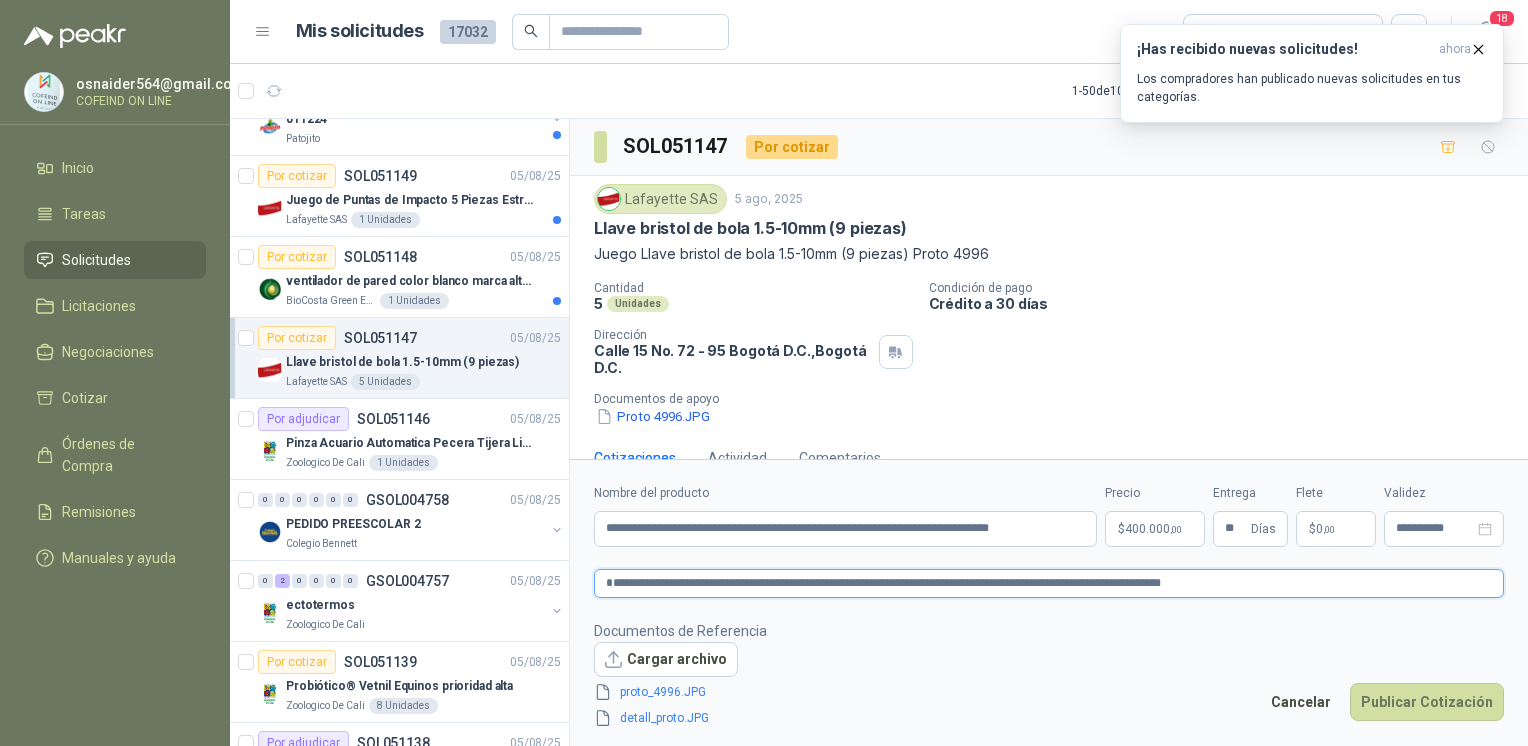 type 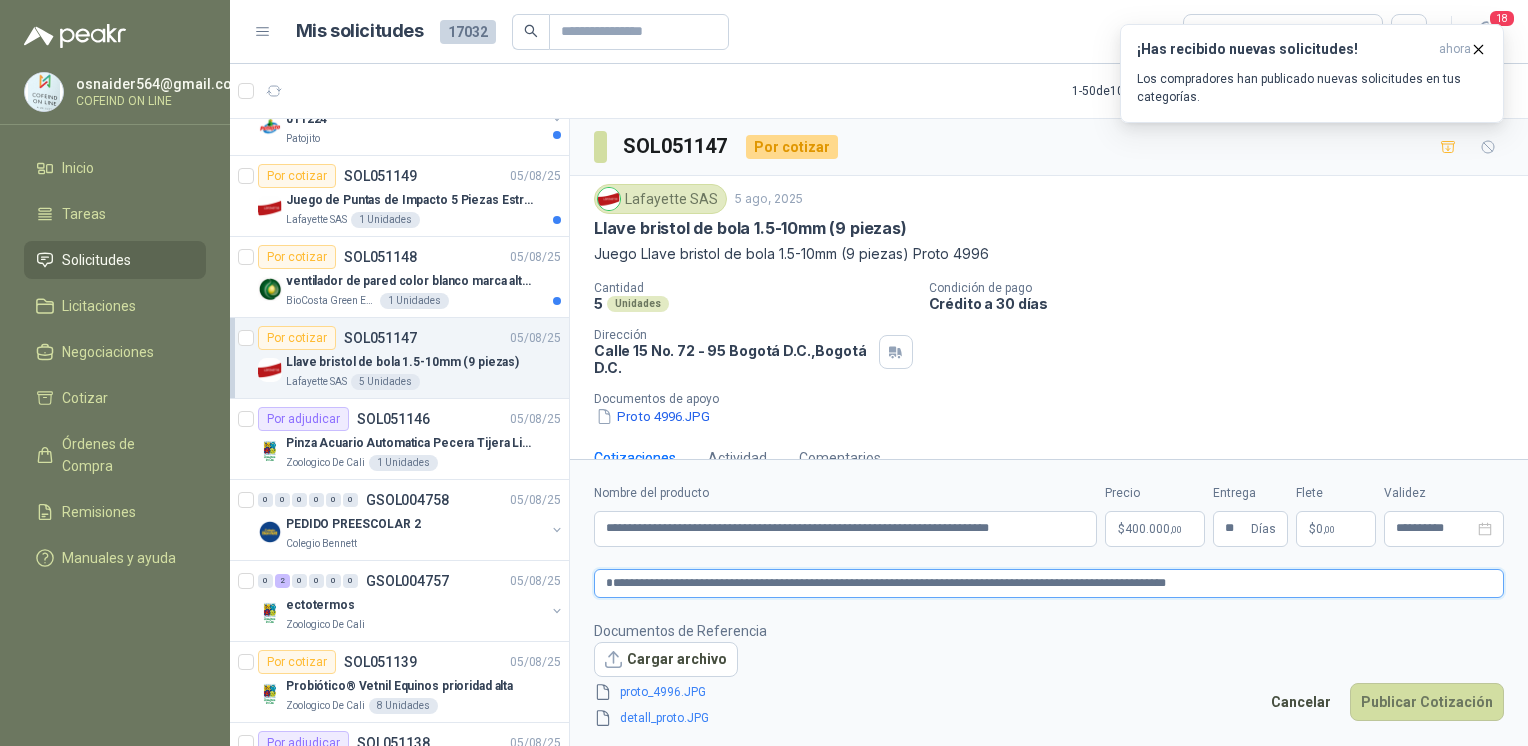 type on "**********" 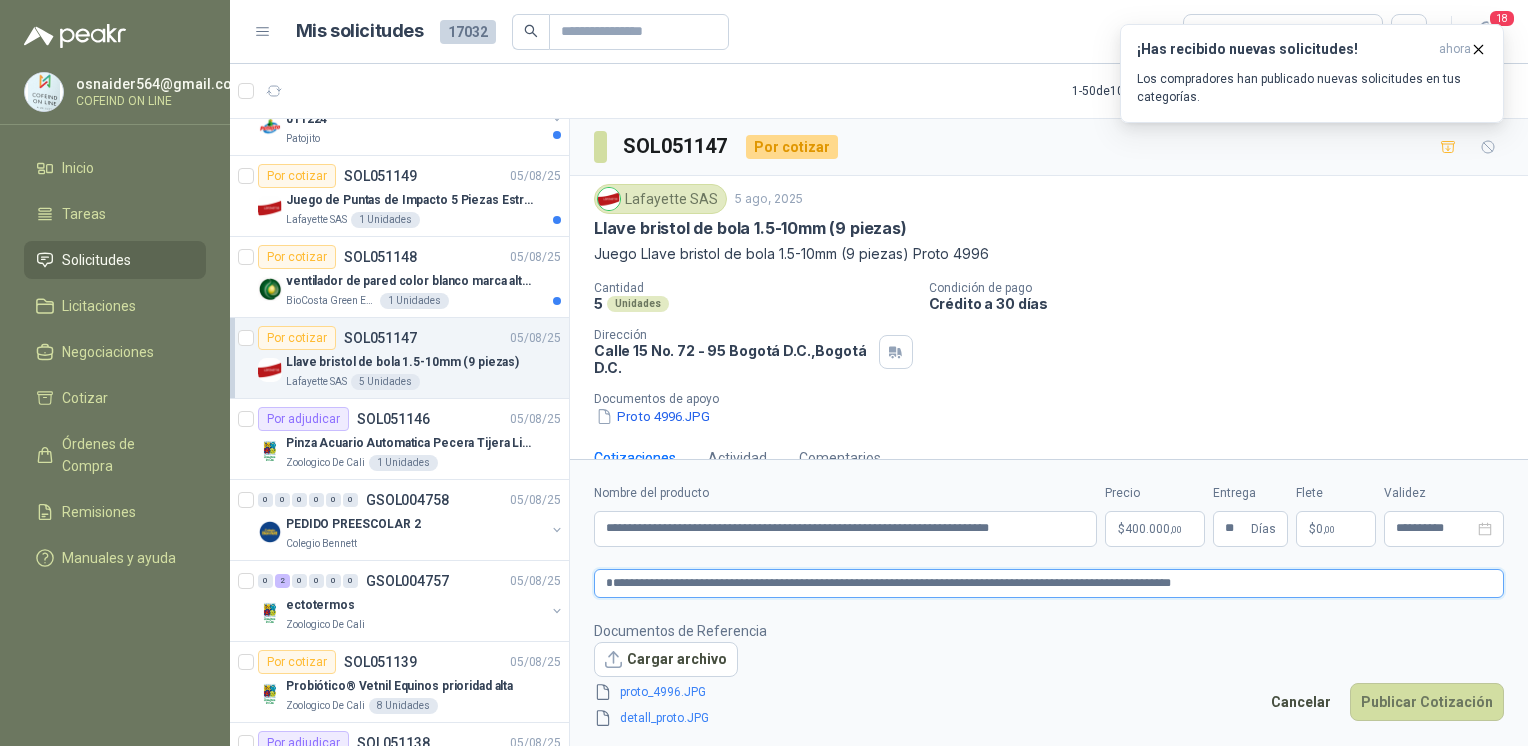 type 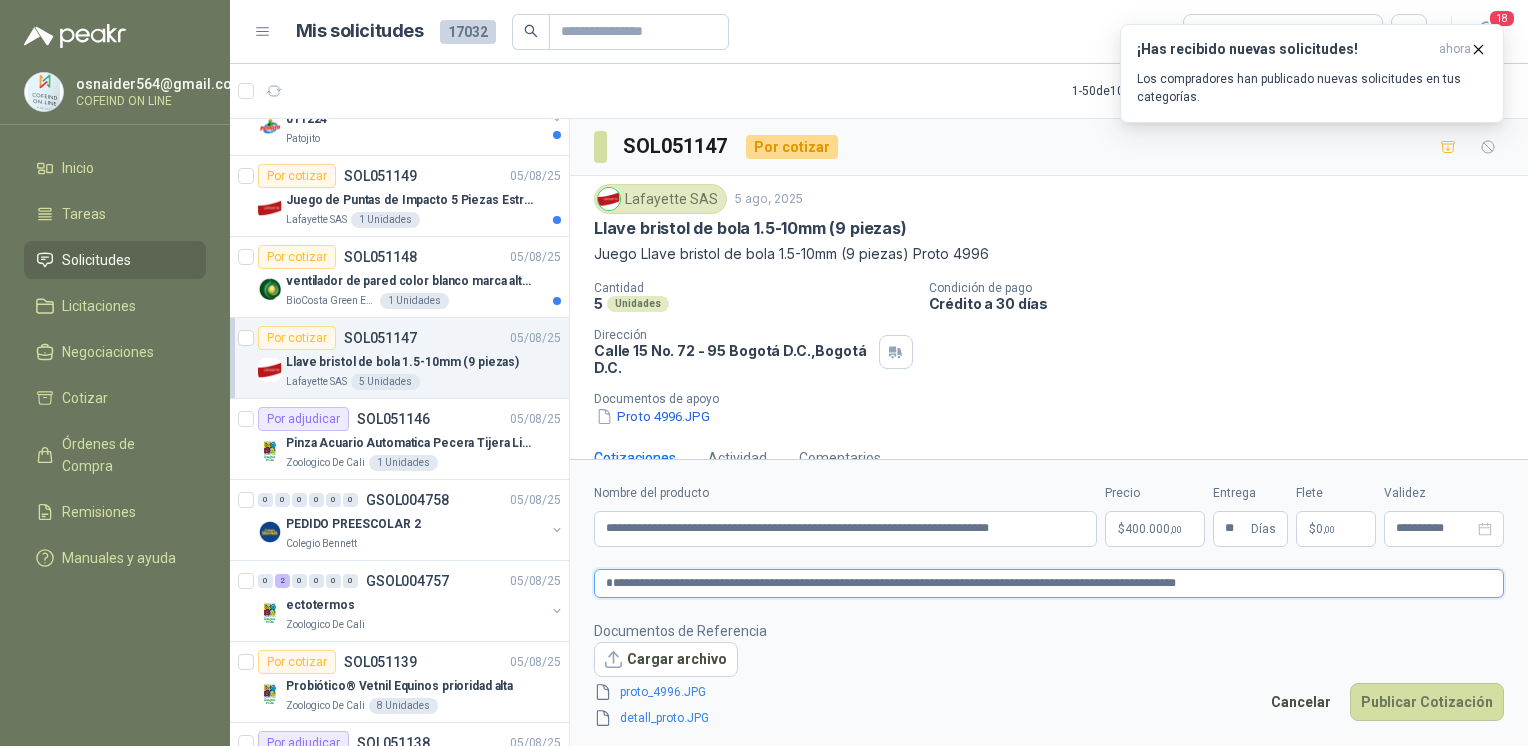 type 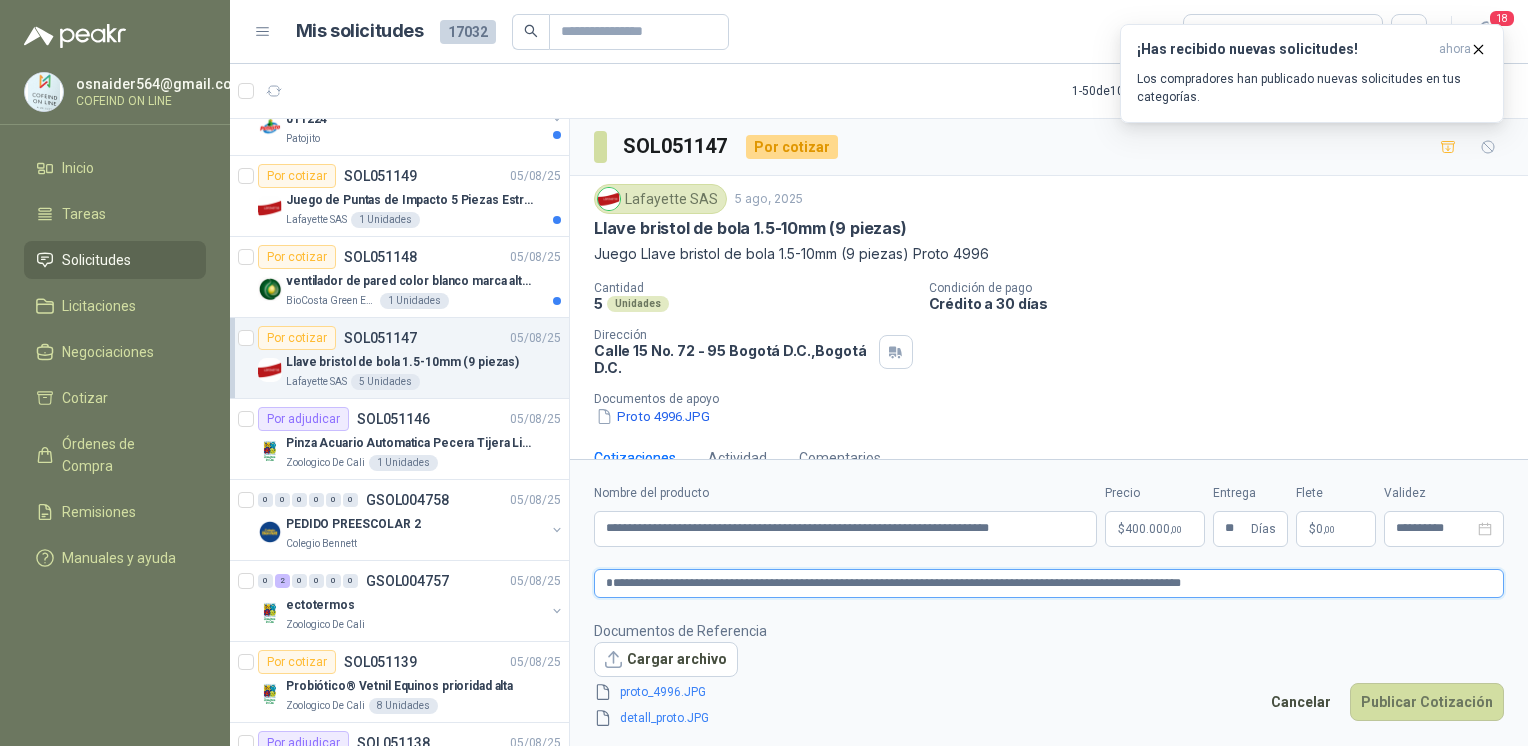 type 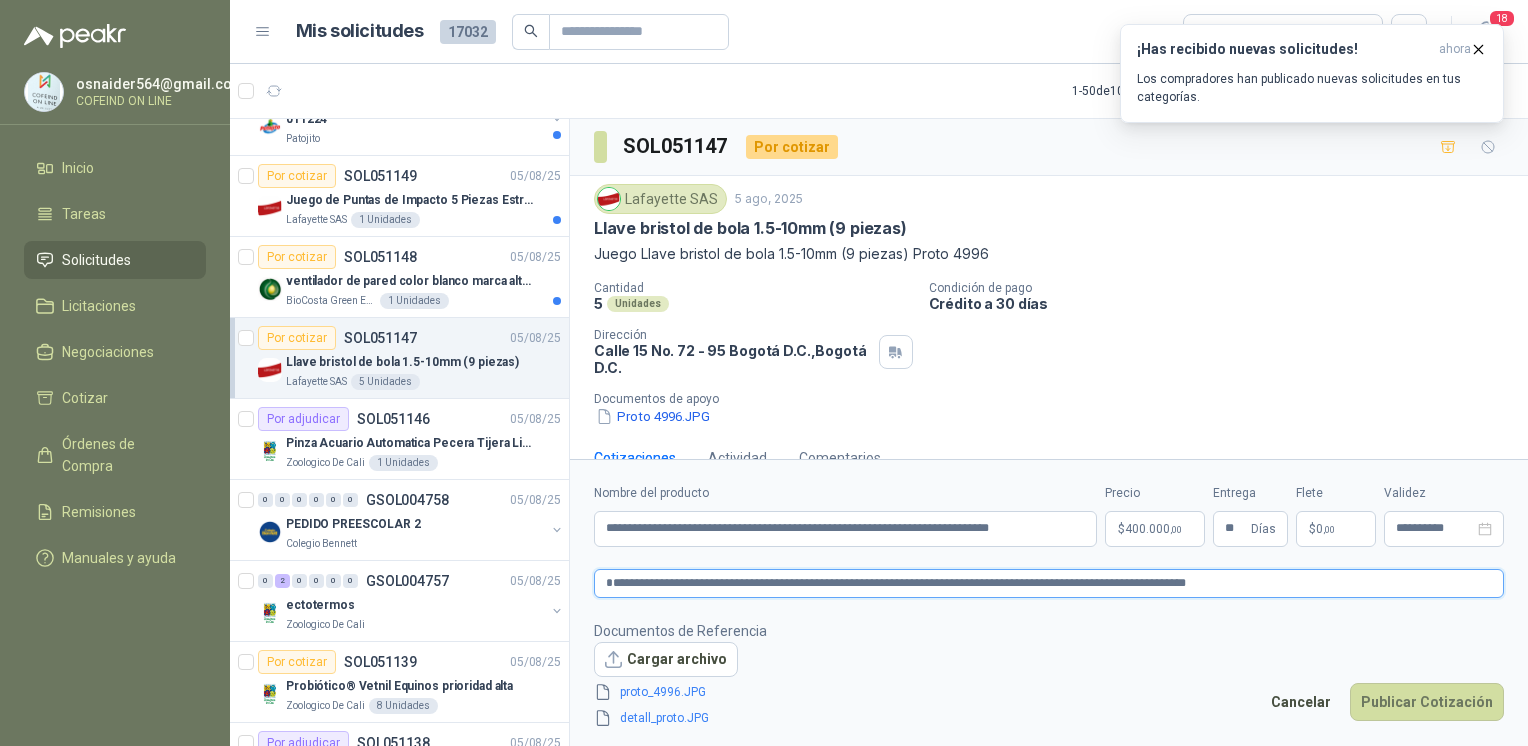 type on "**********" 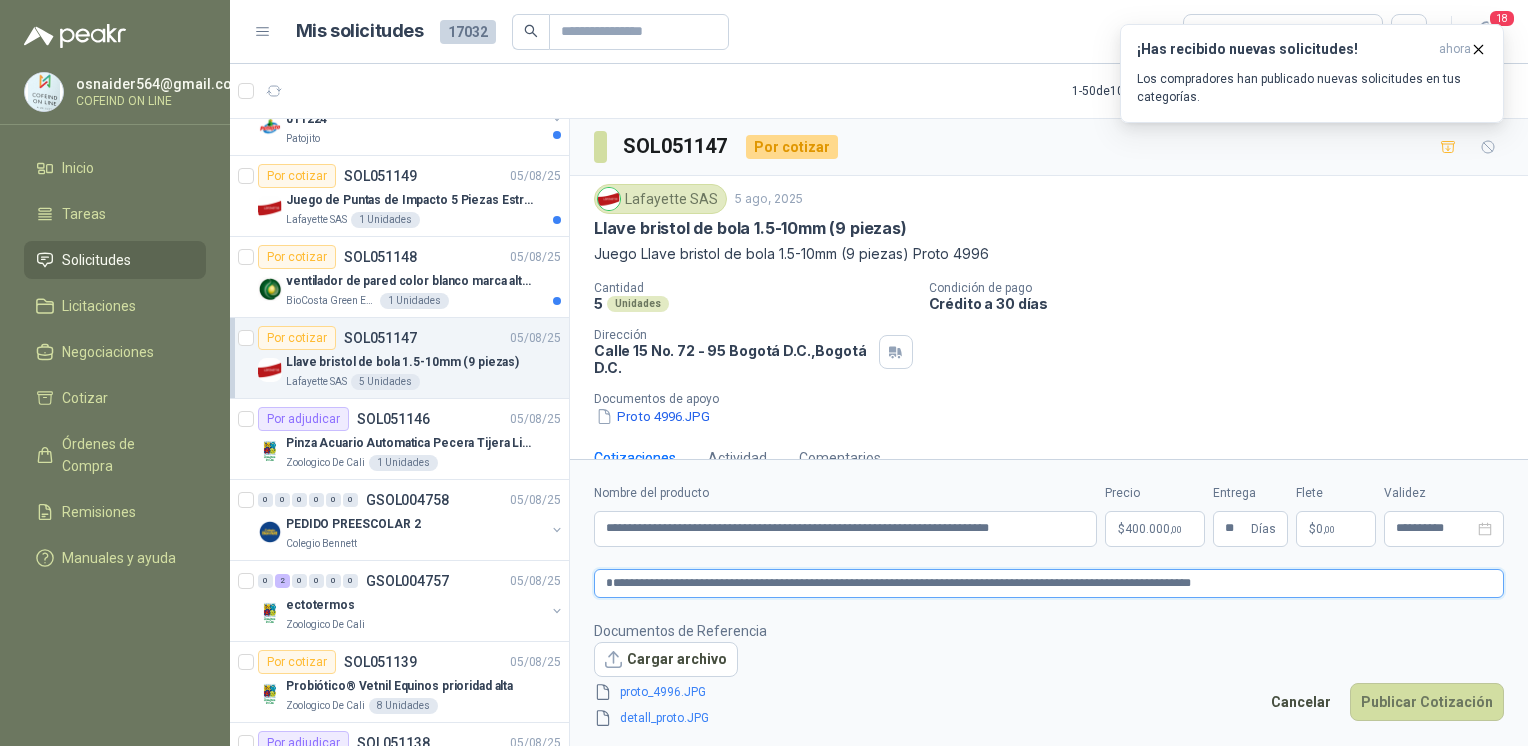 type 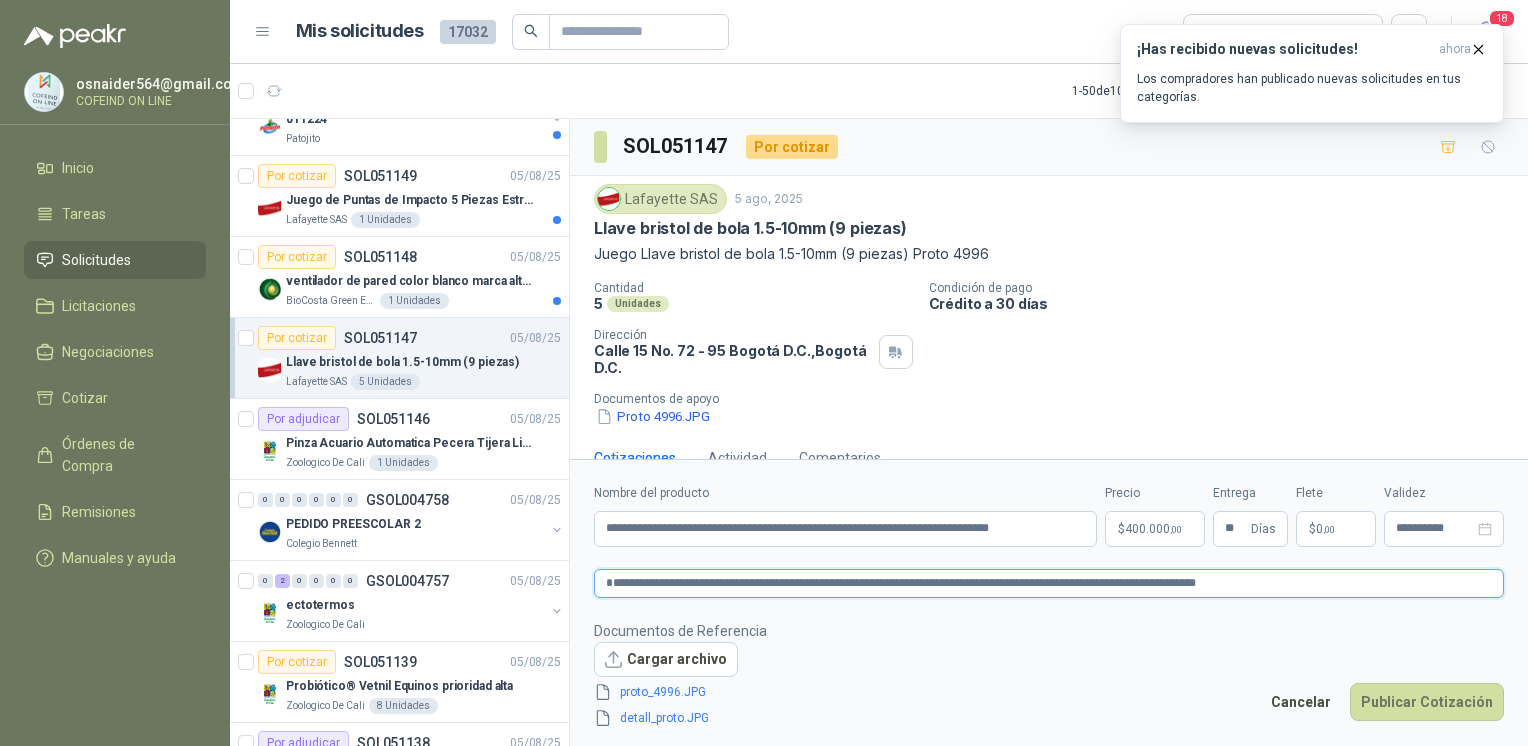 type 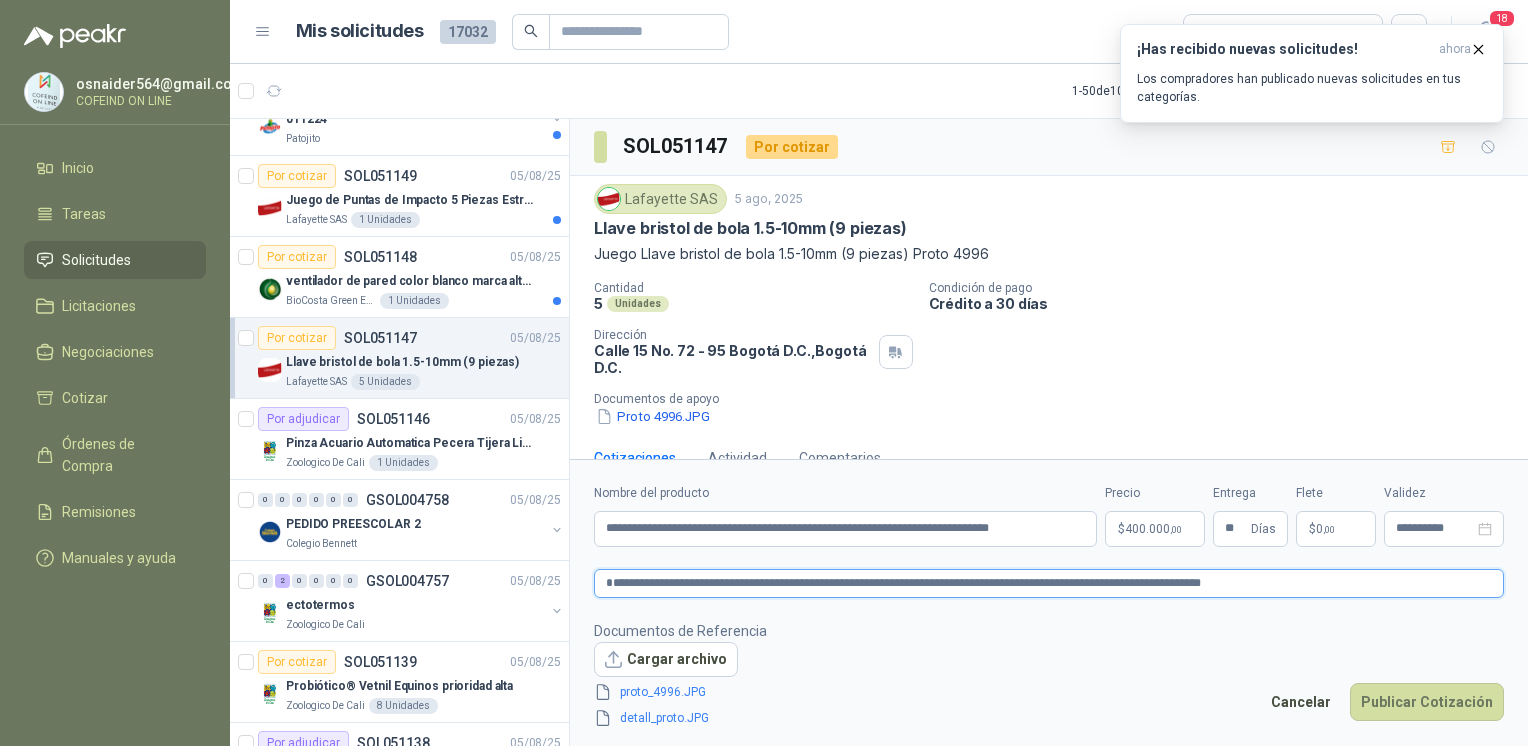 type 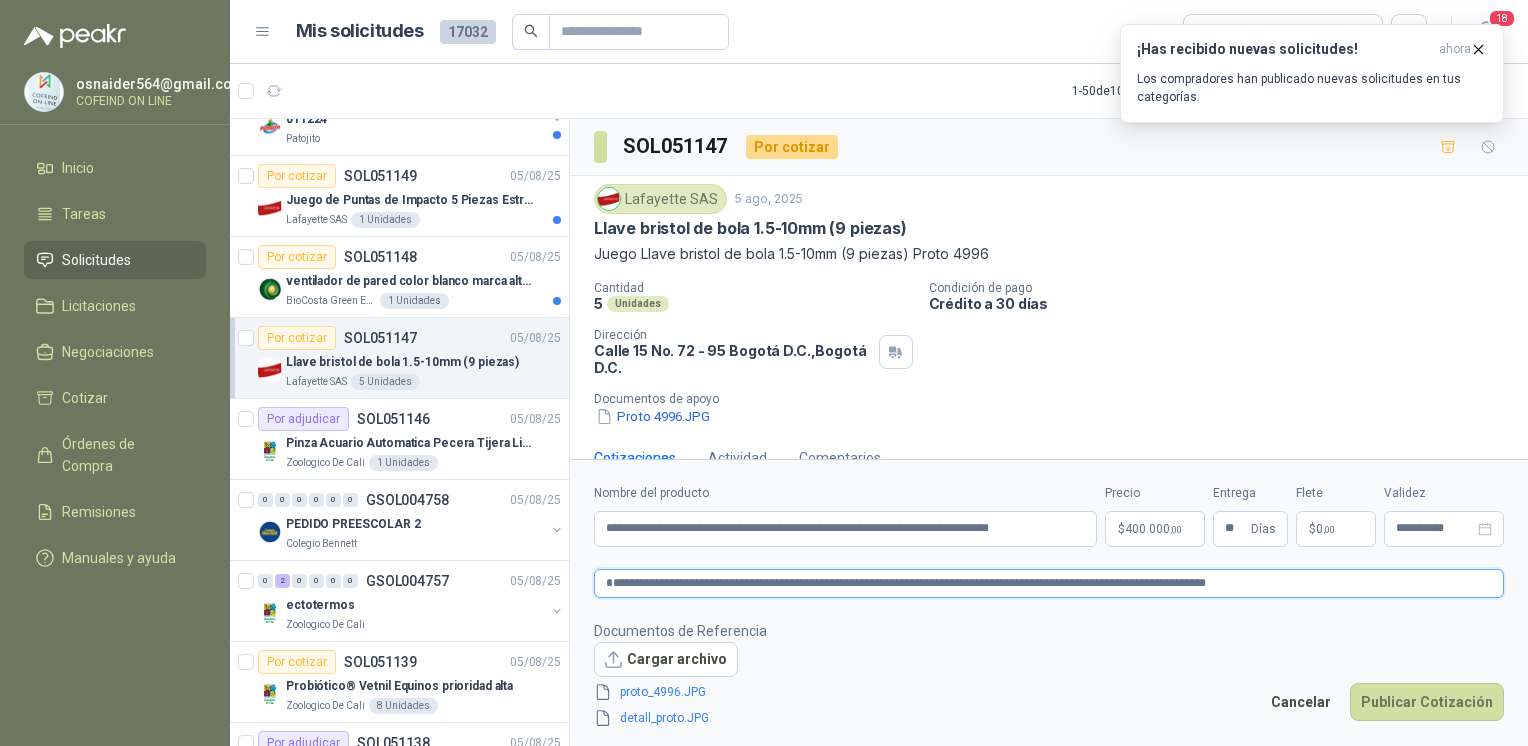 type 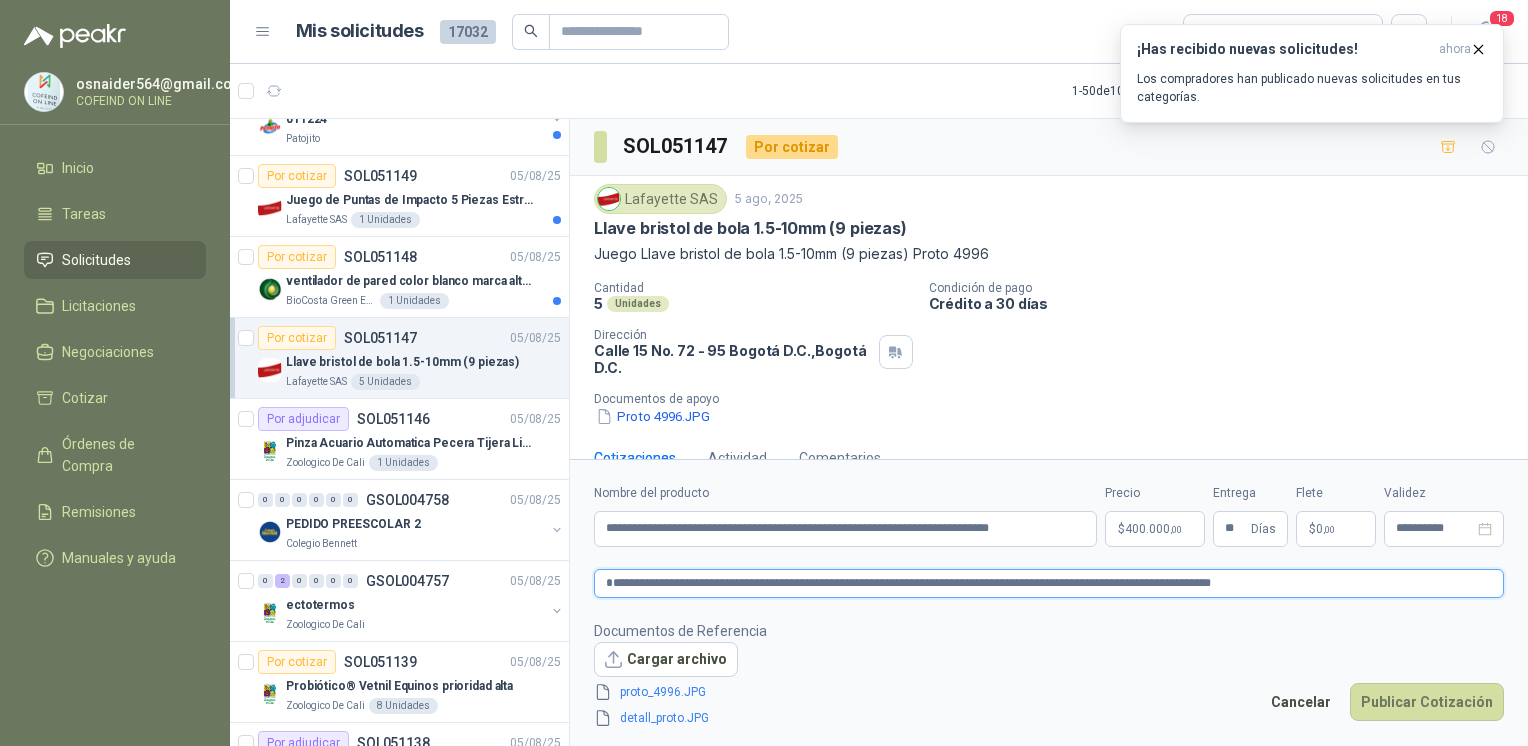 type 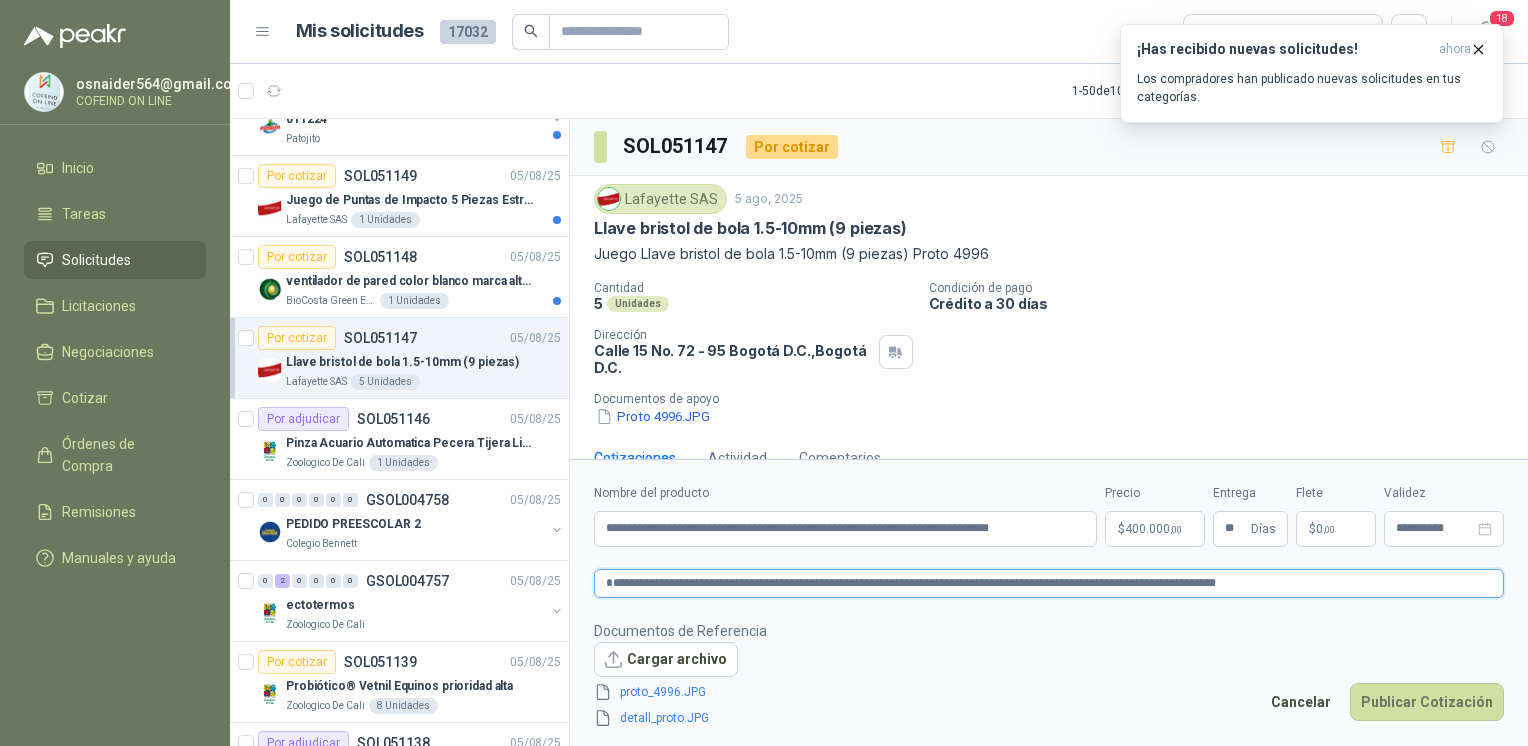 type 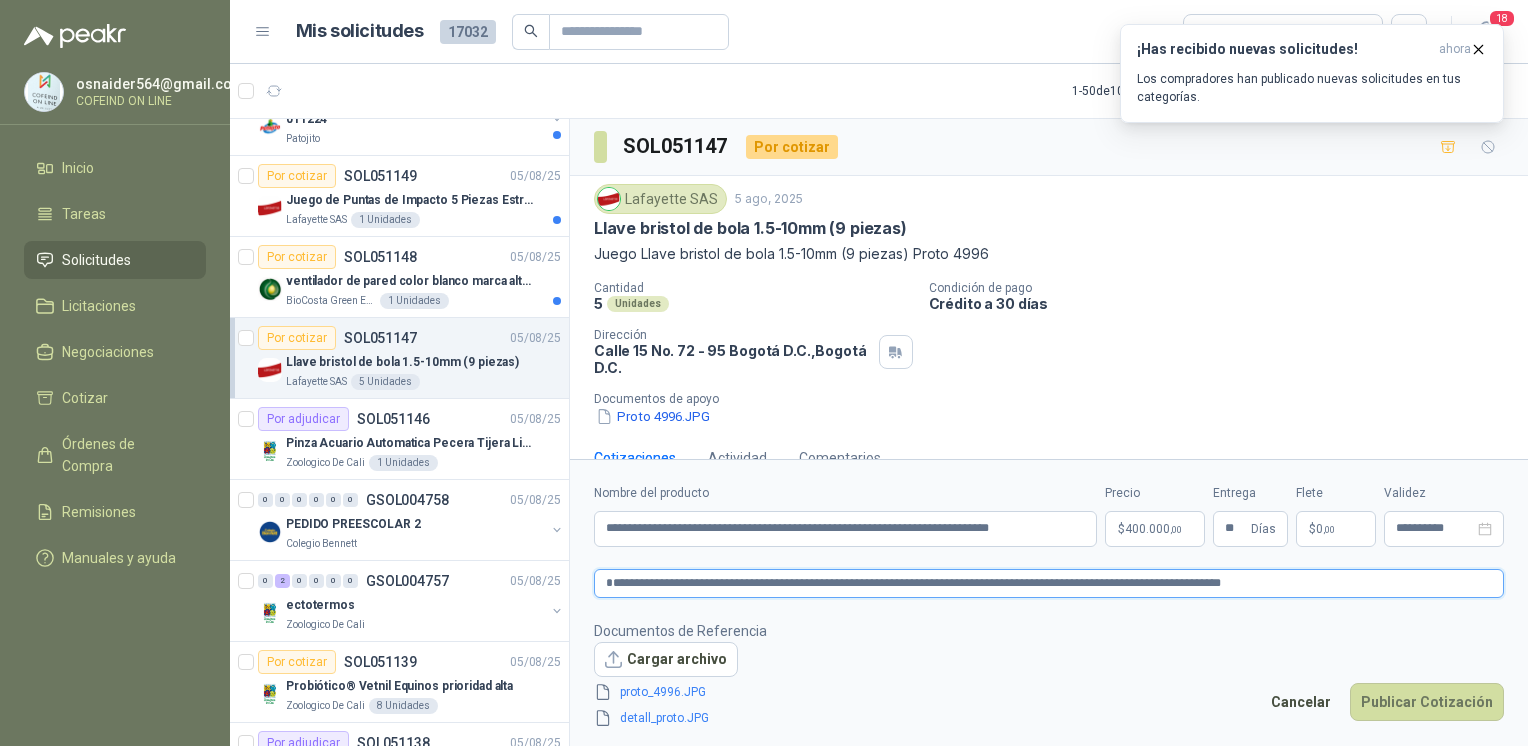 type 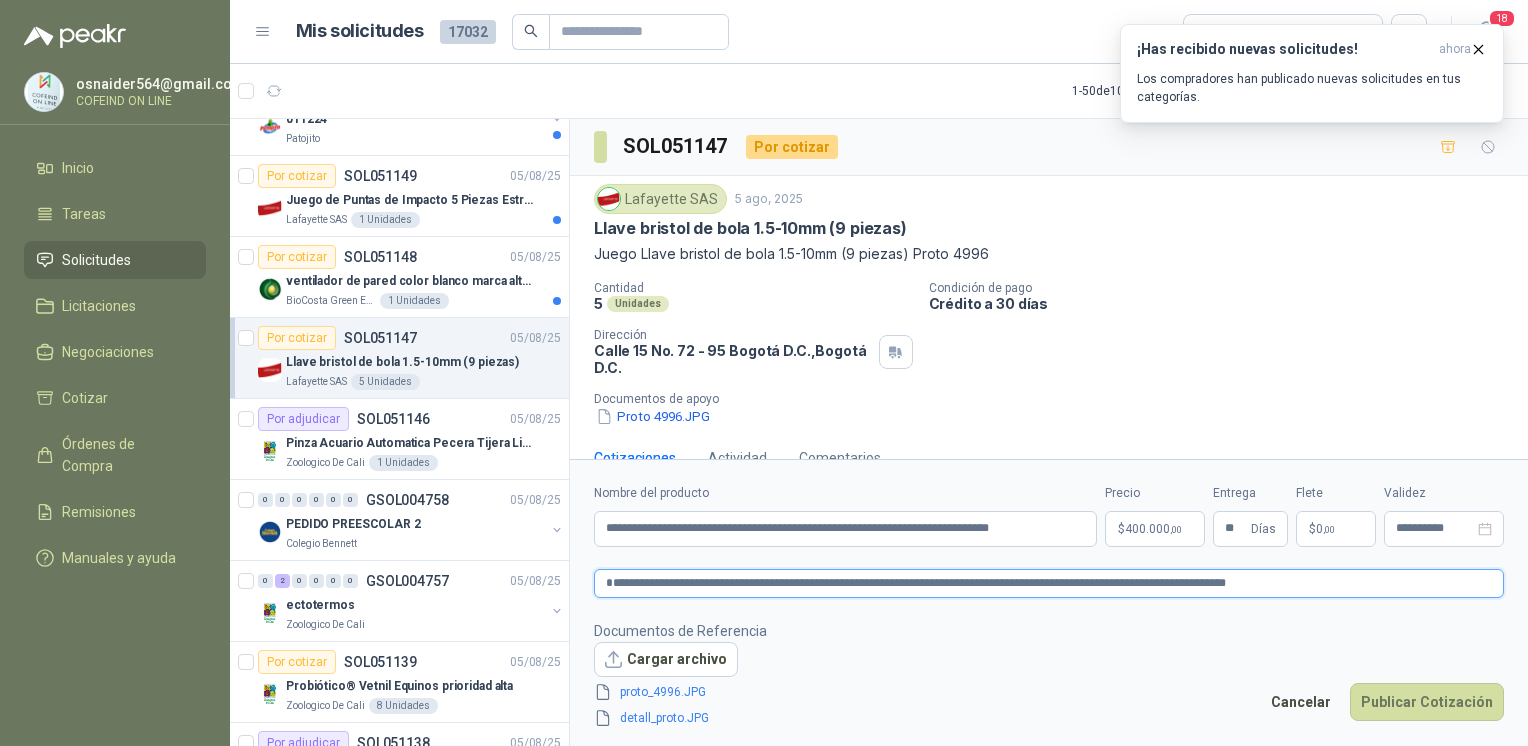 type 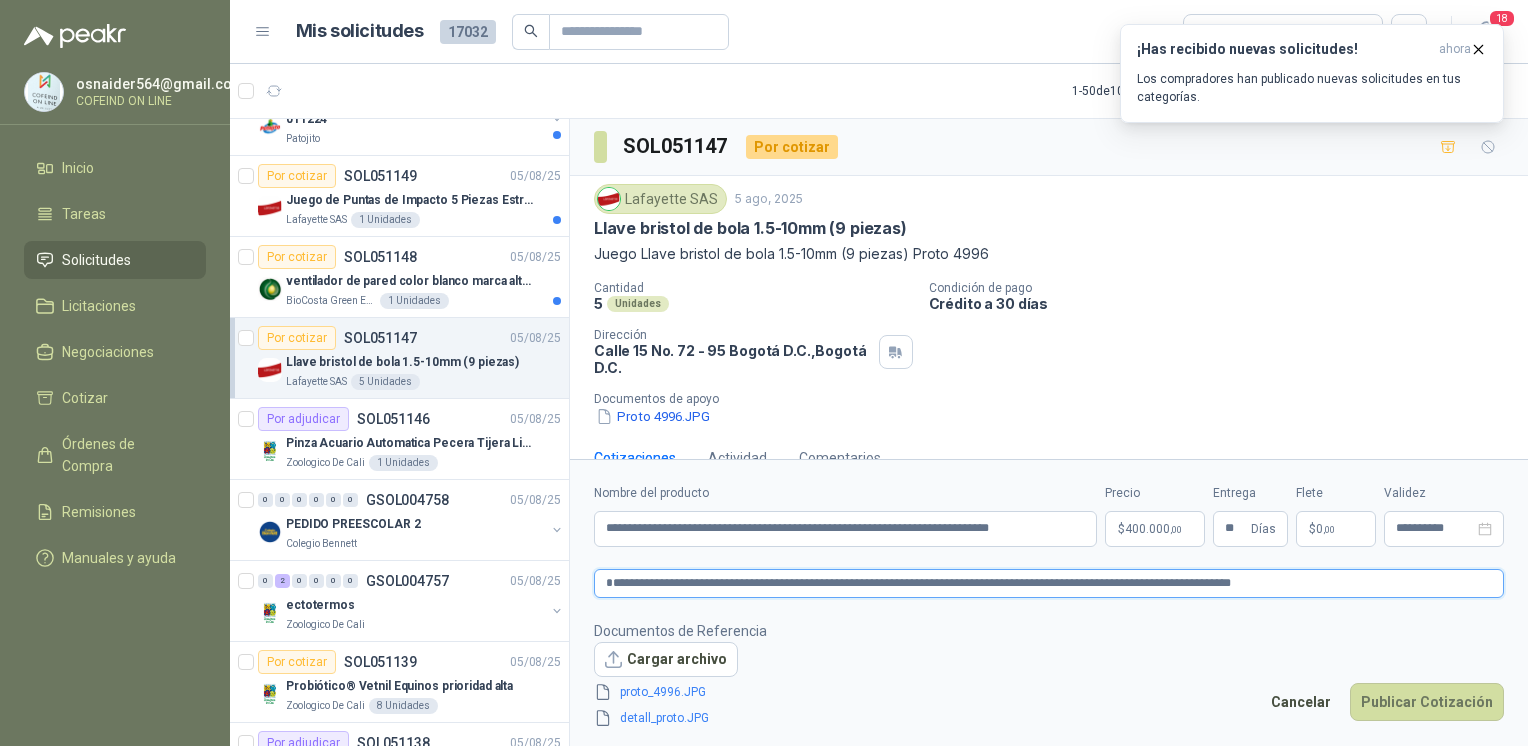 type on "**********" 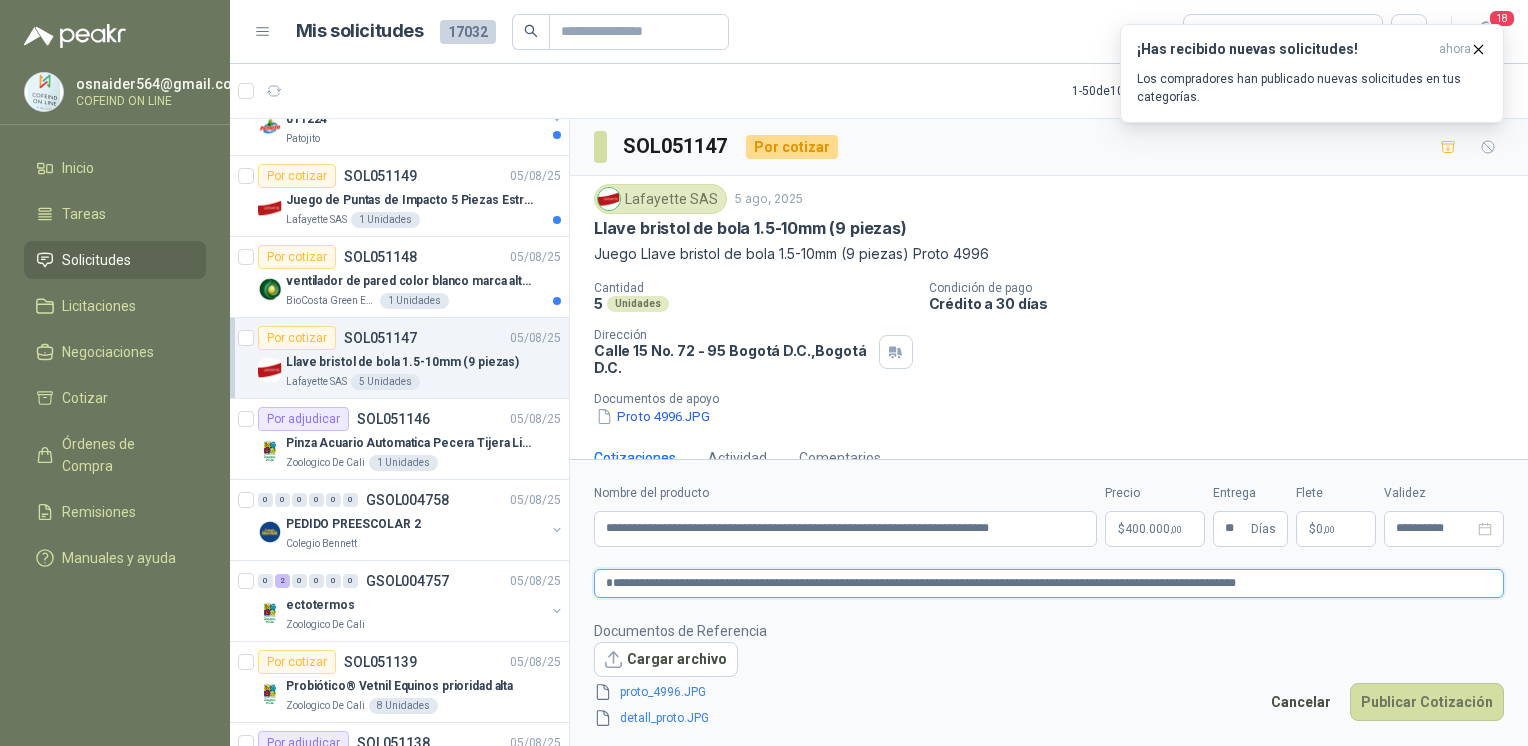 type 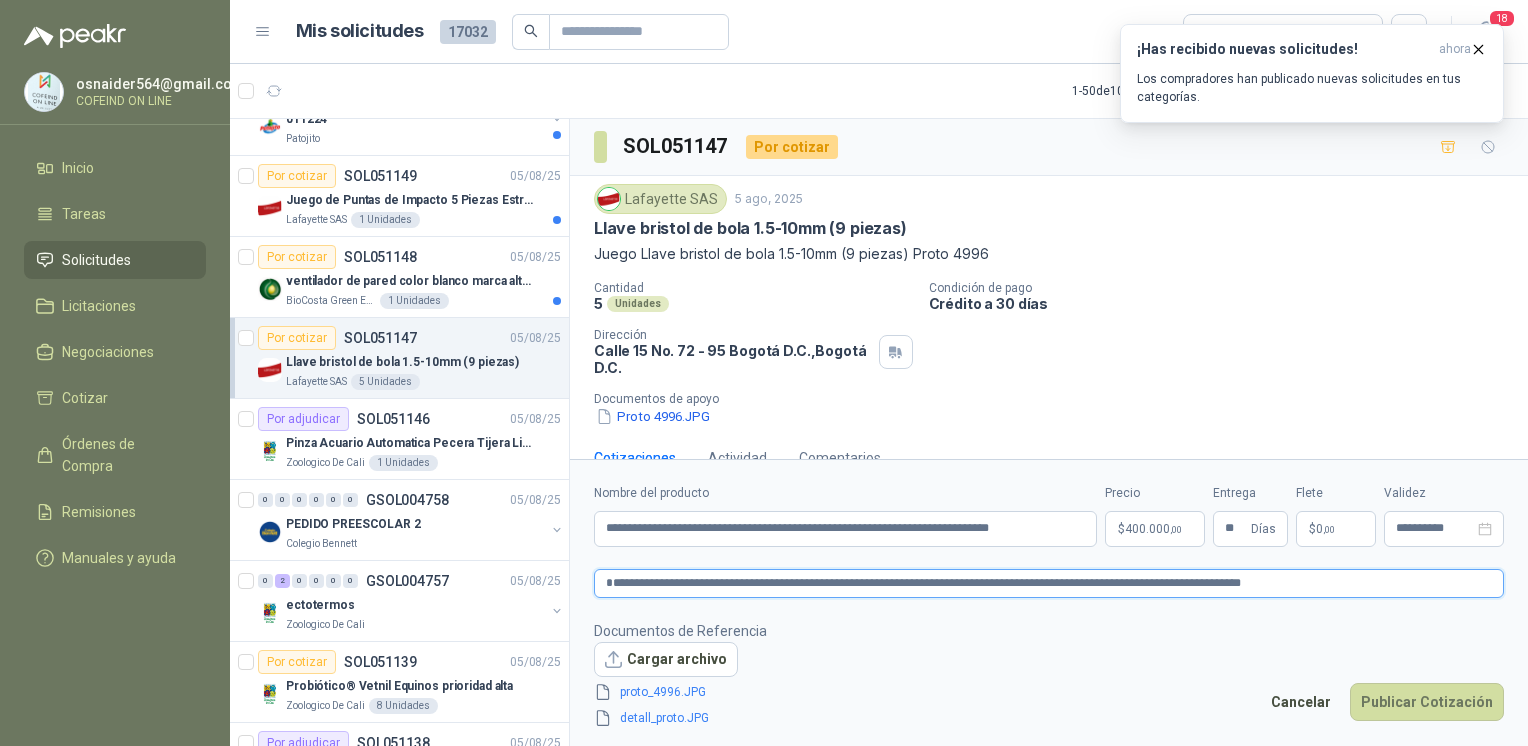 type 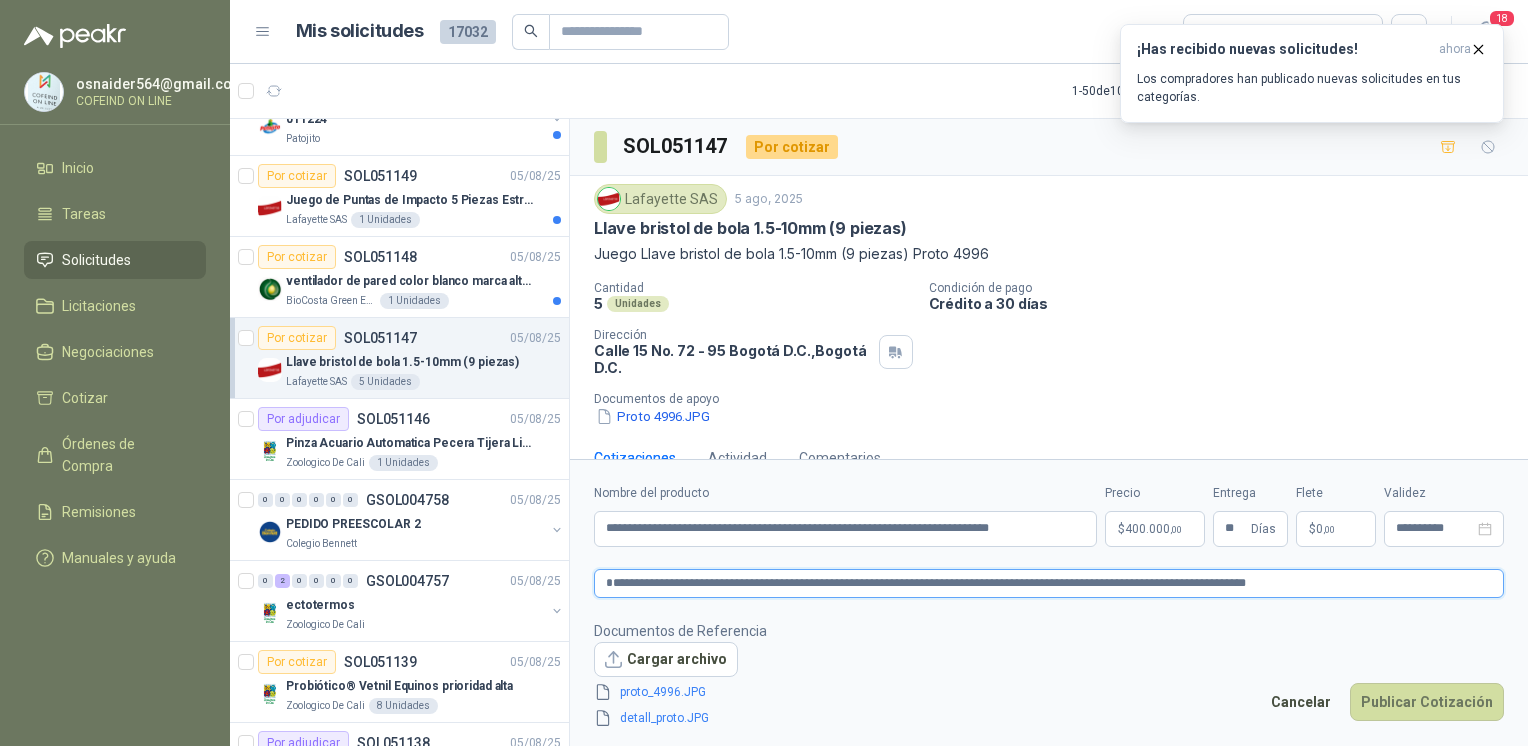 type 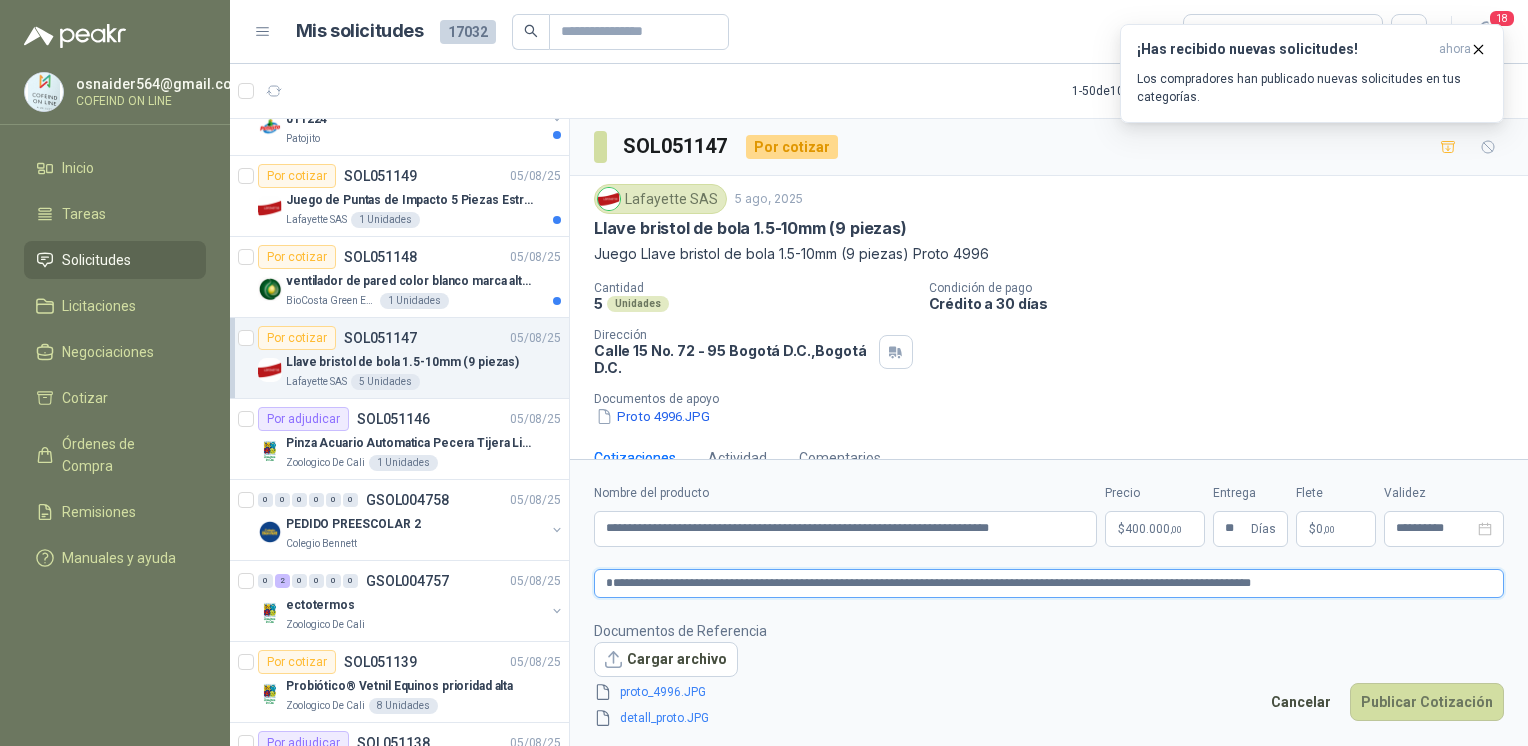 type 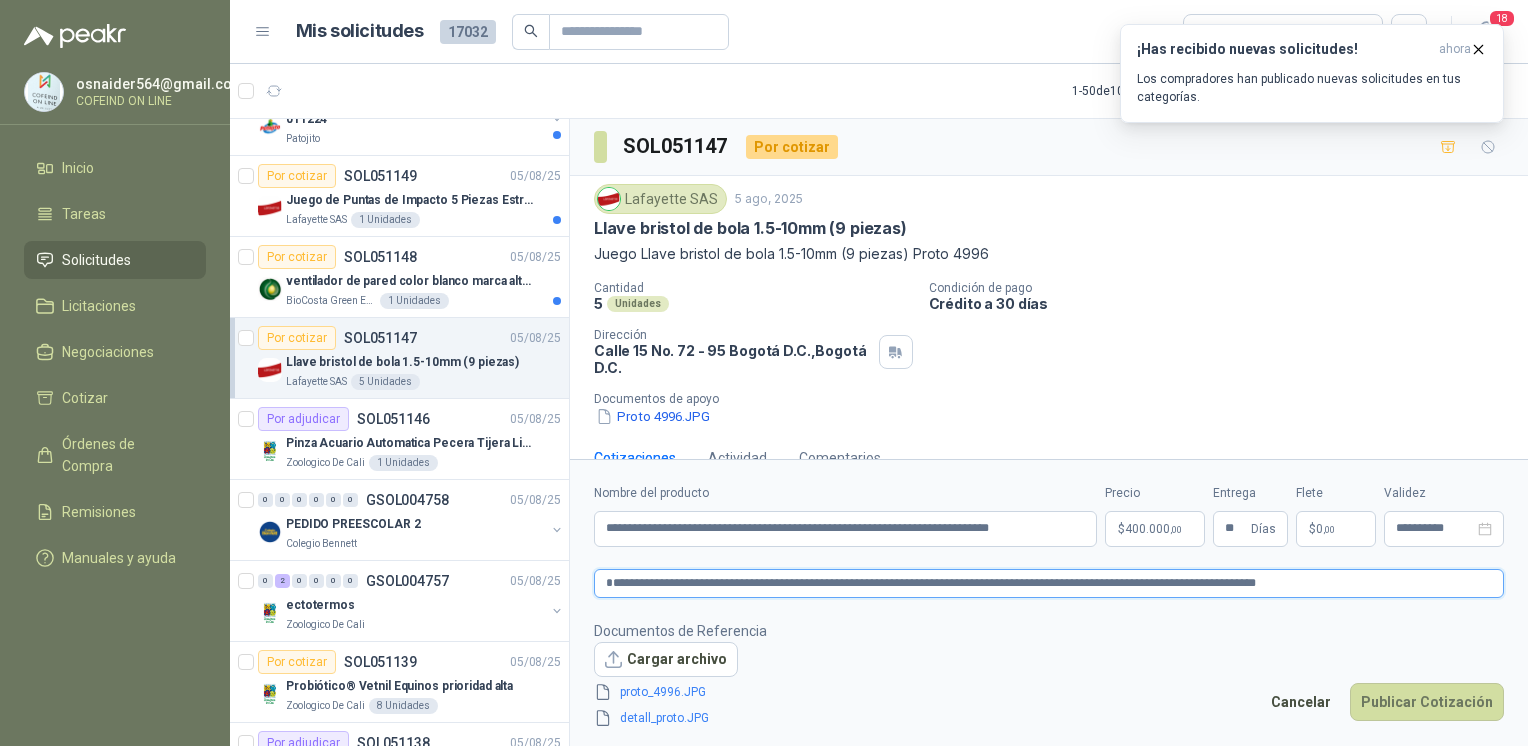 type 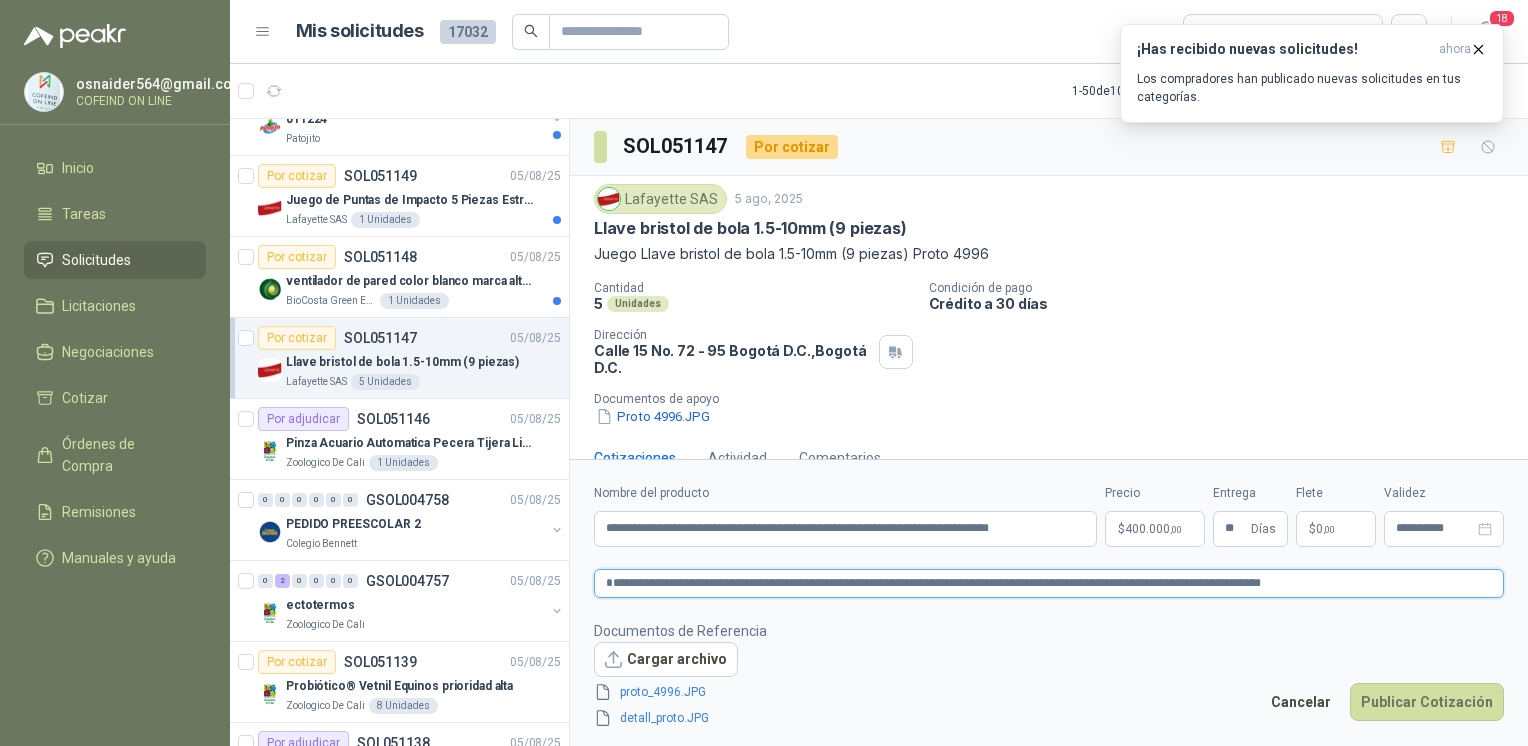 type 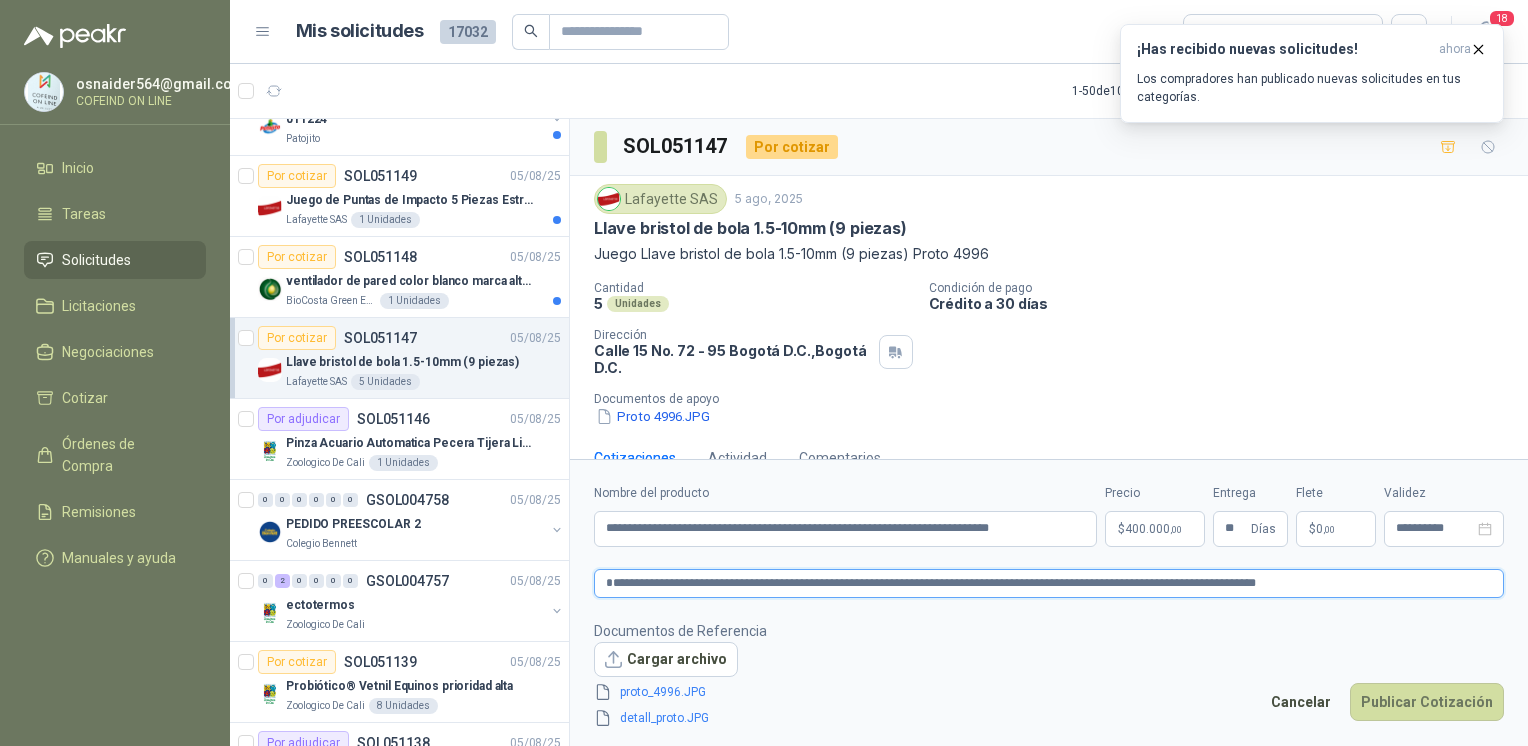 type 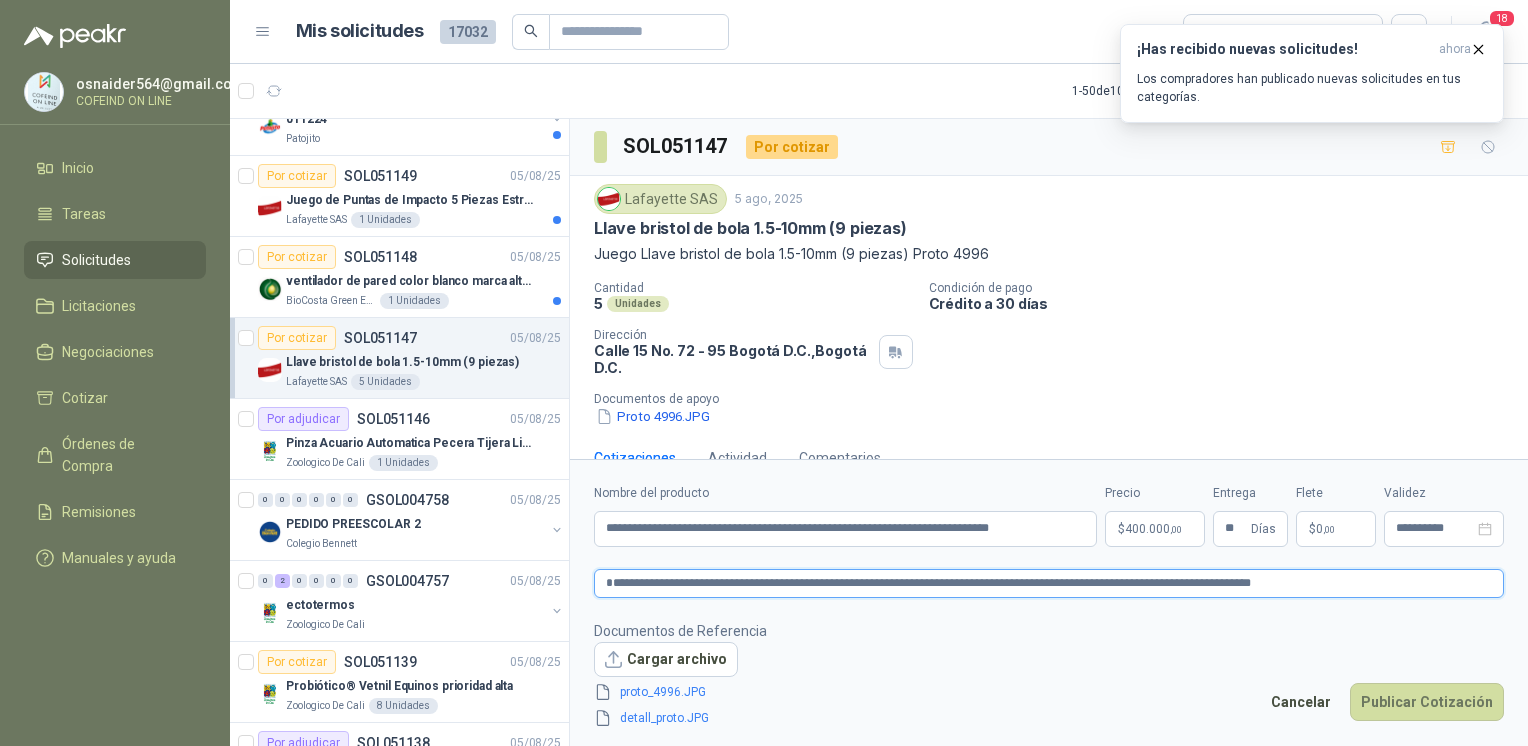 type 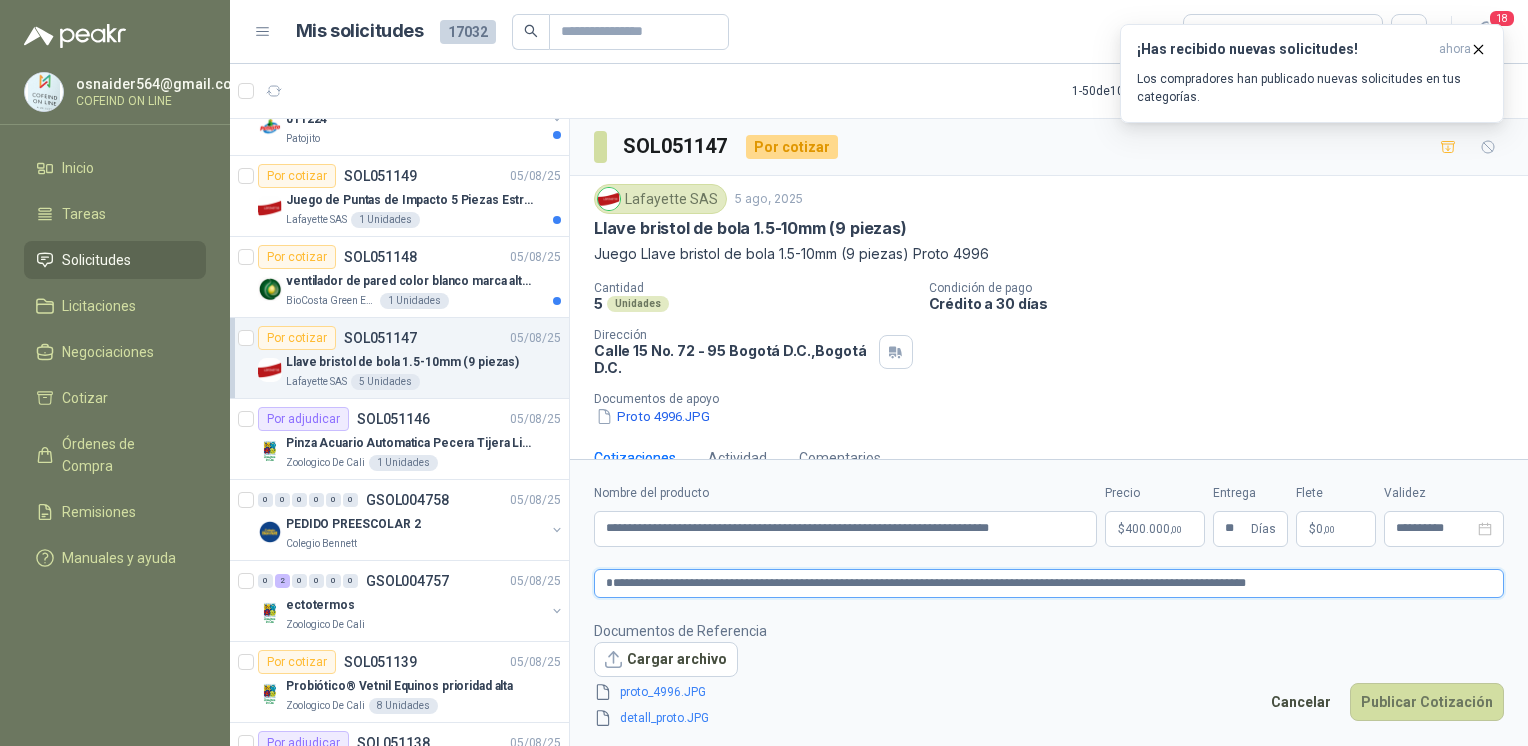 type 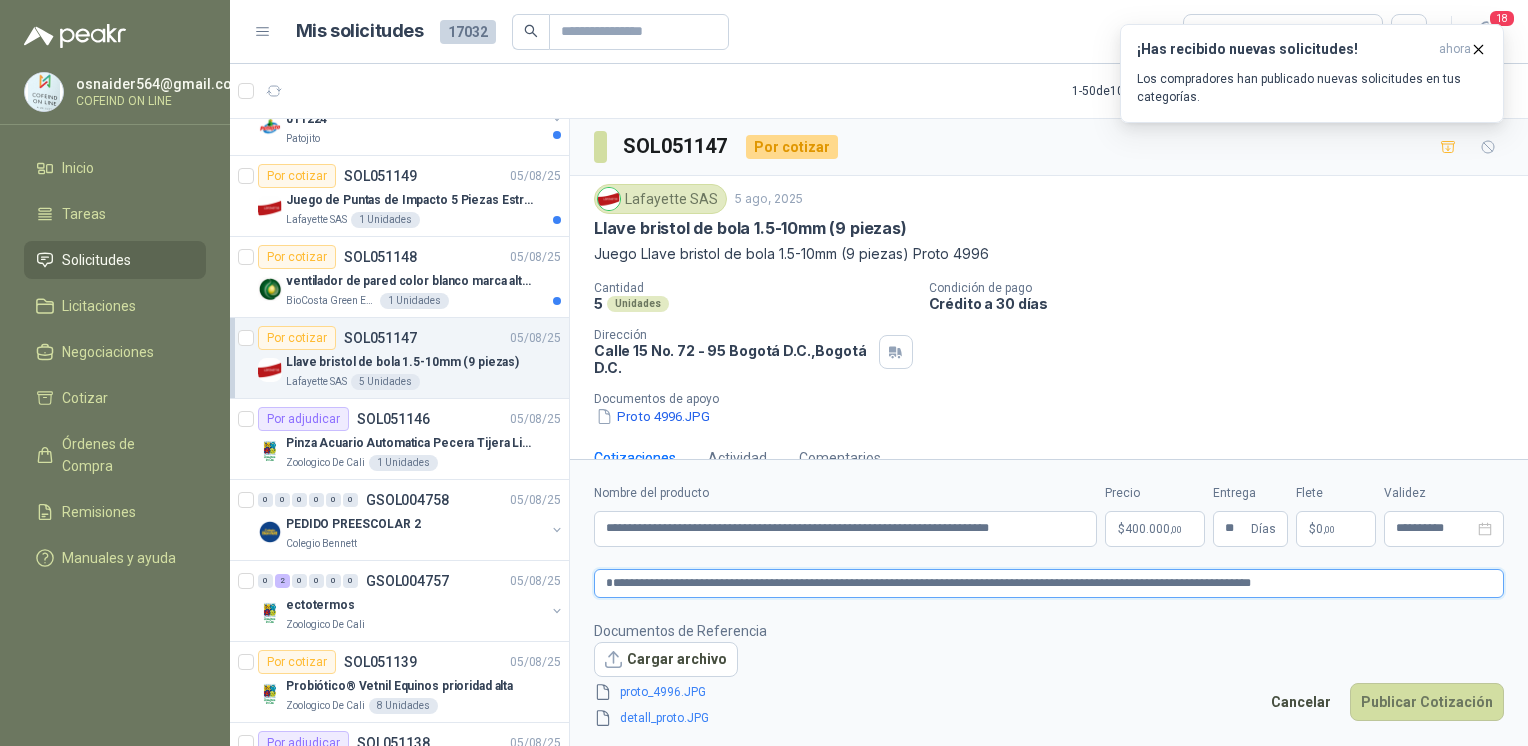 type 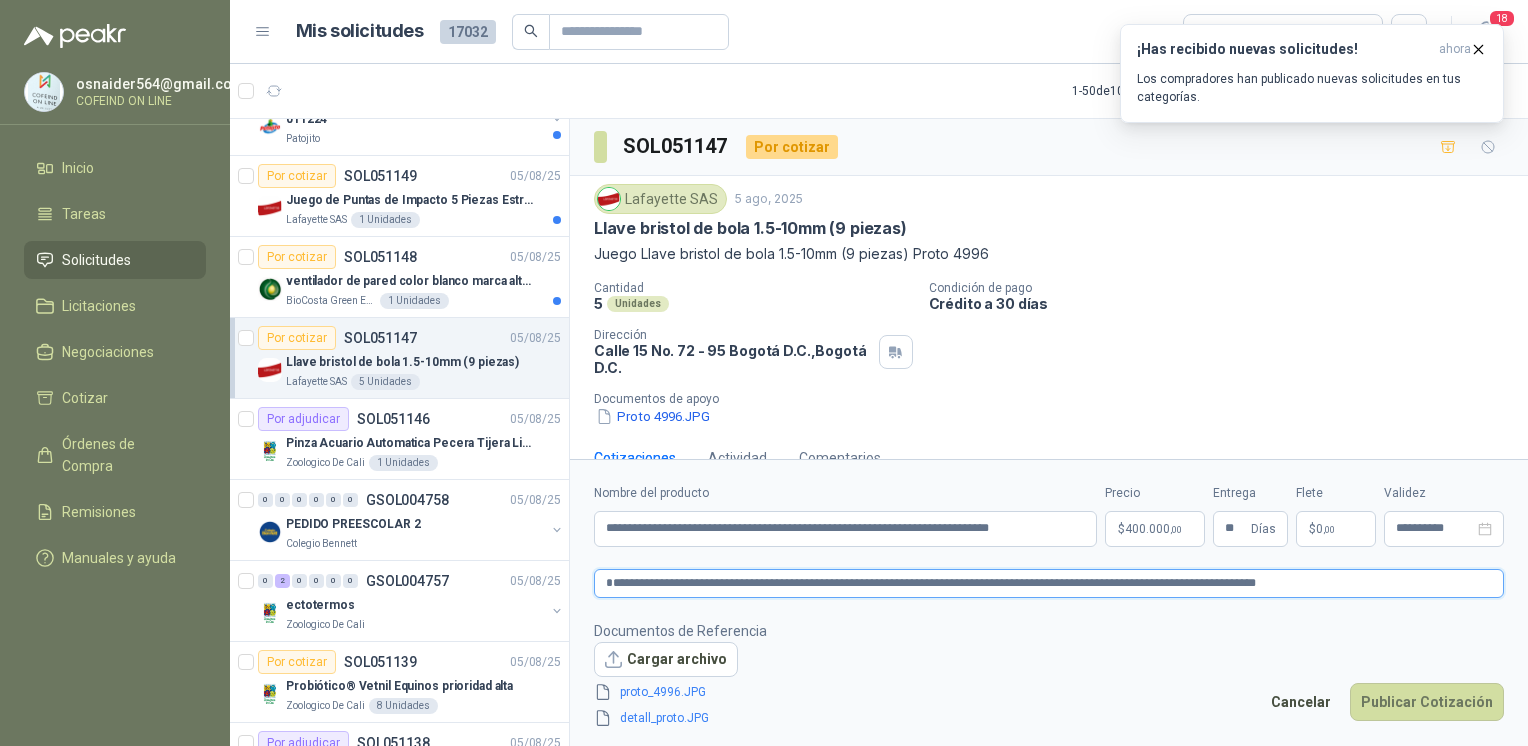 type 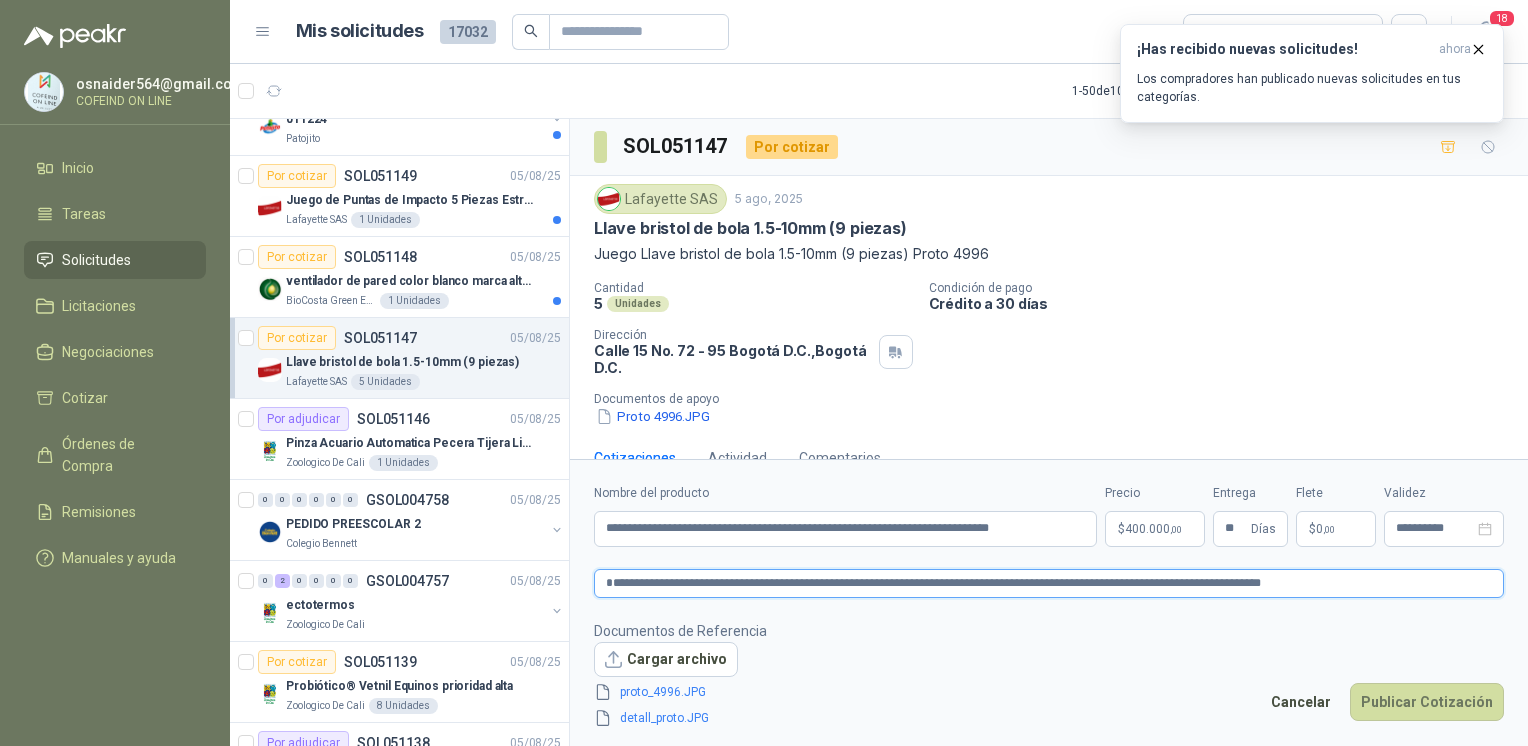 type 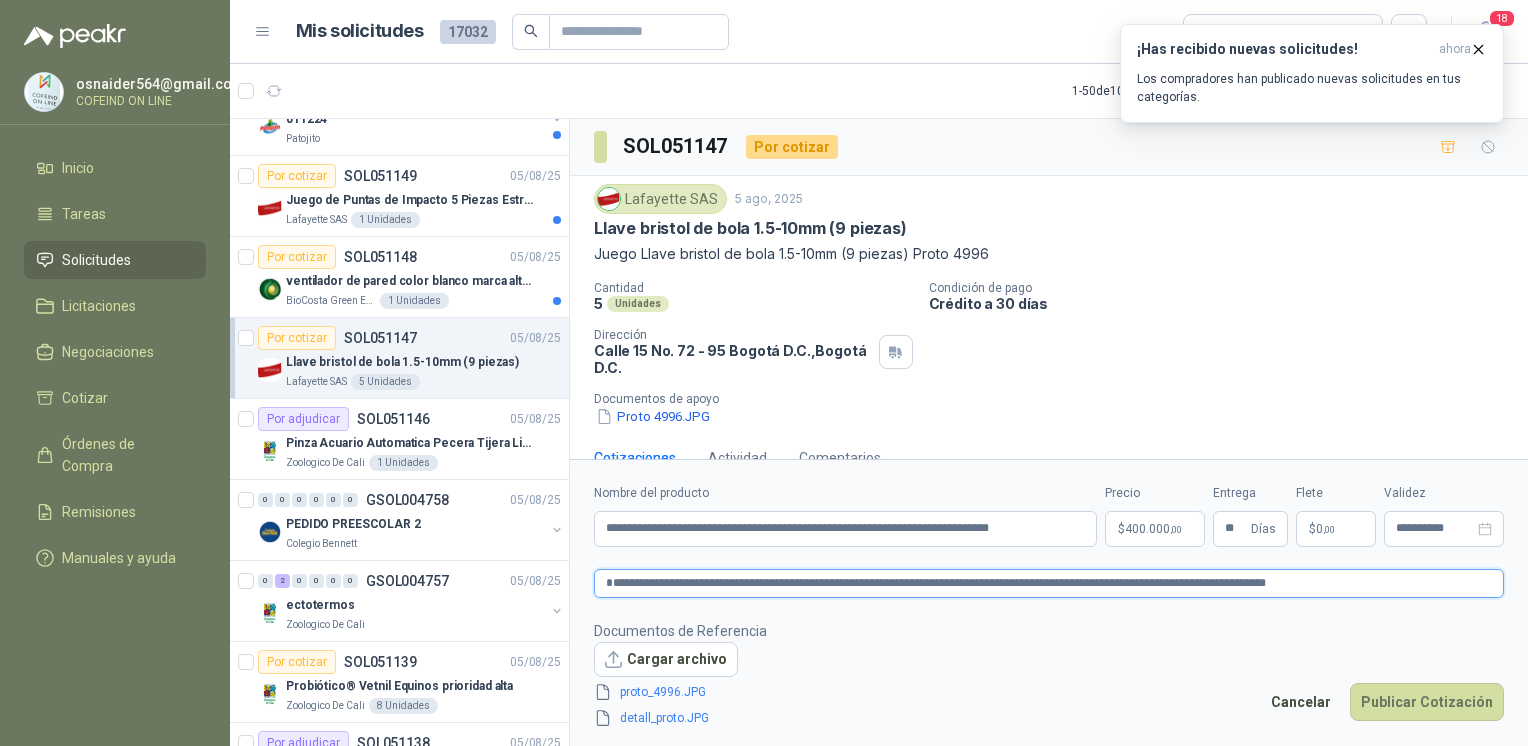 type 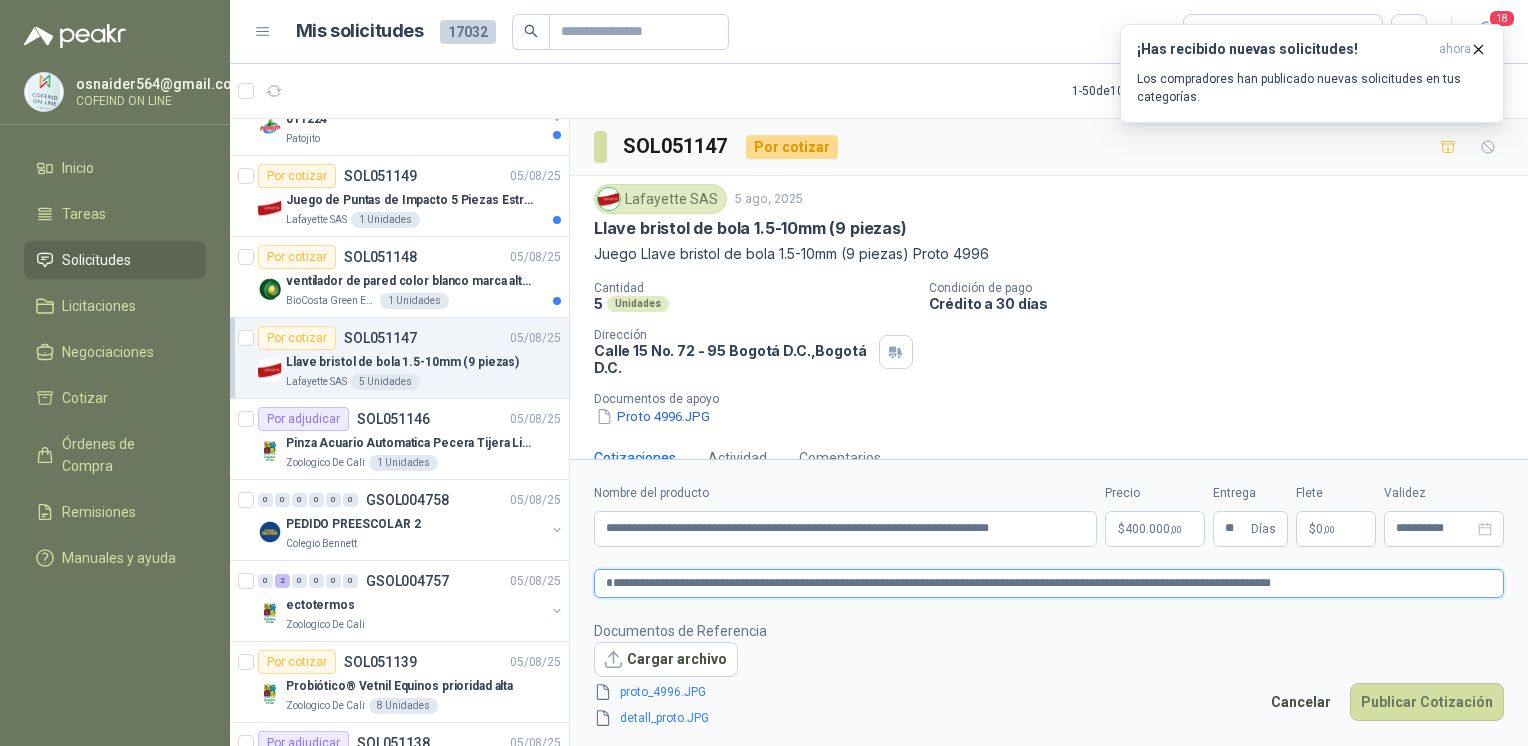 type on "**********" 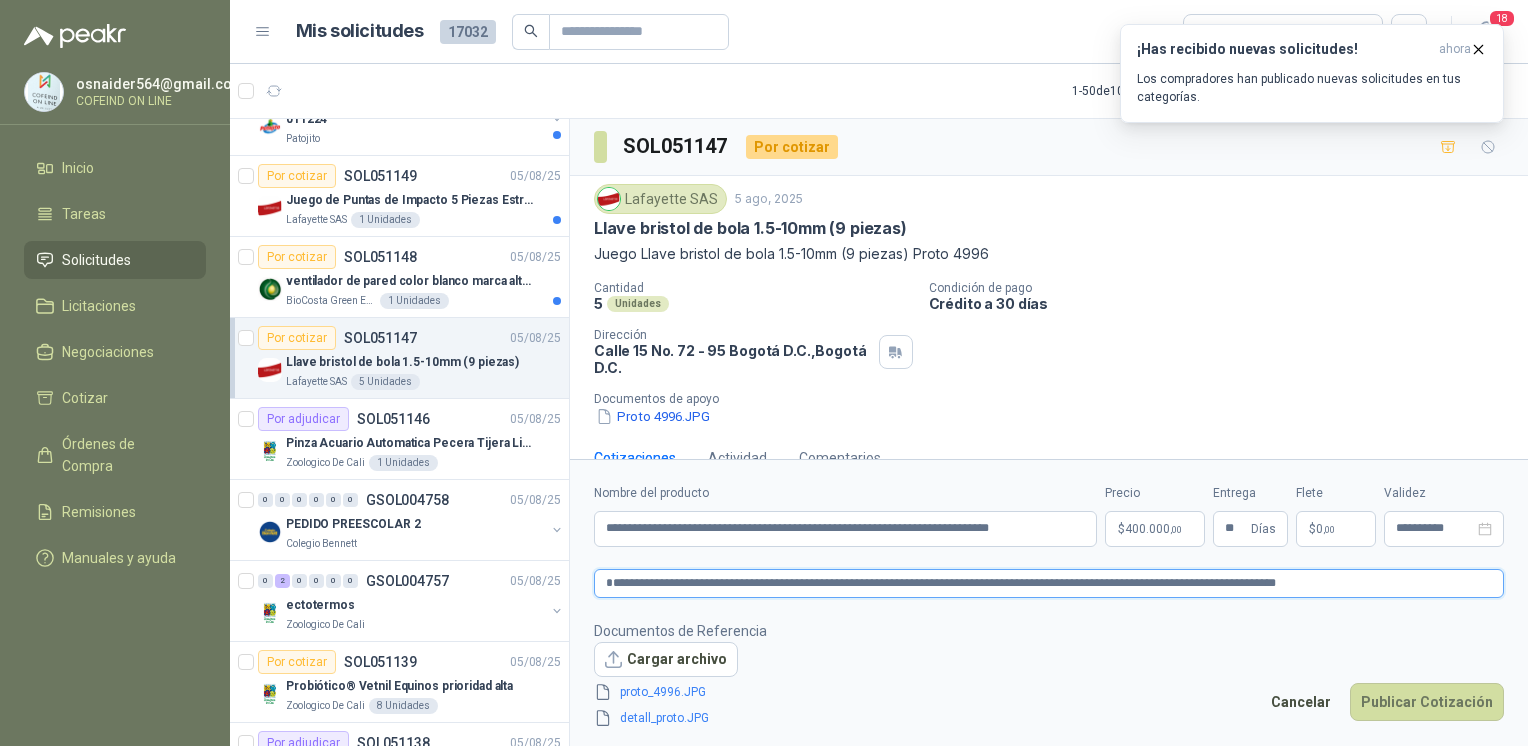 type 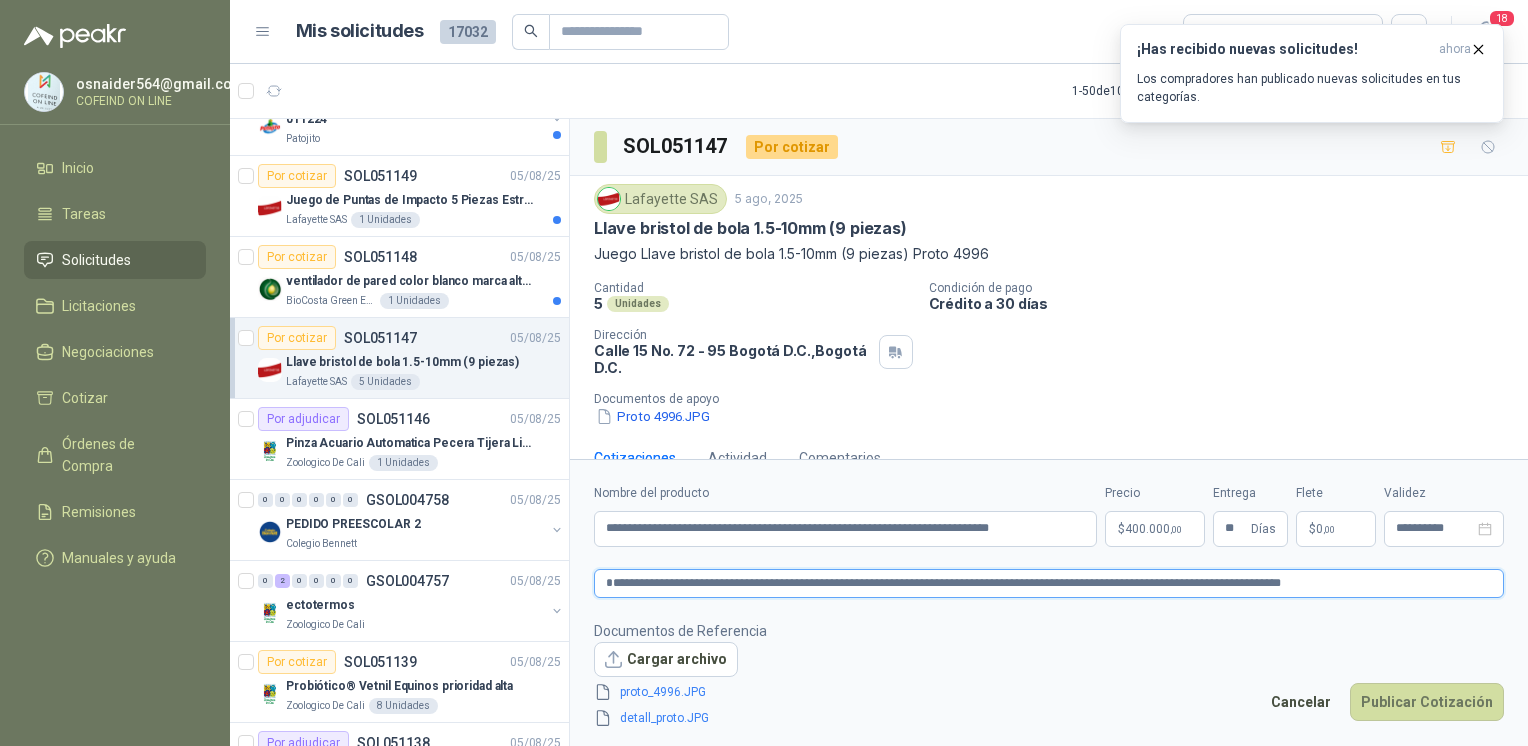 type 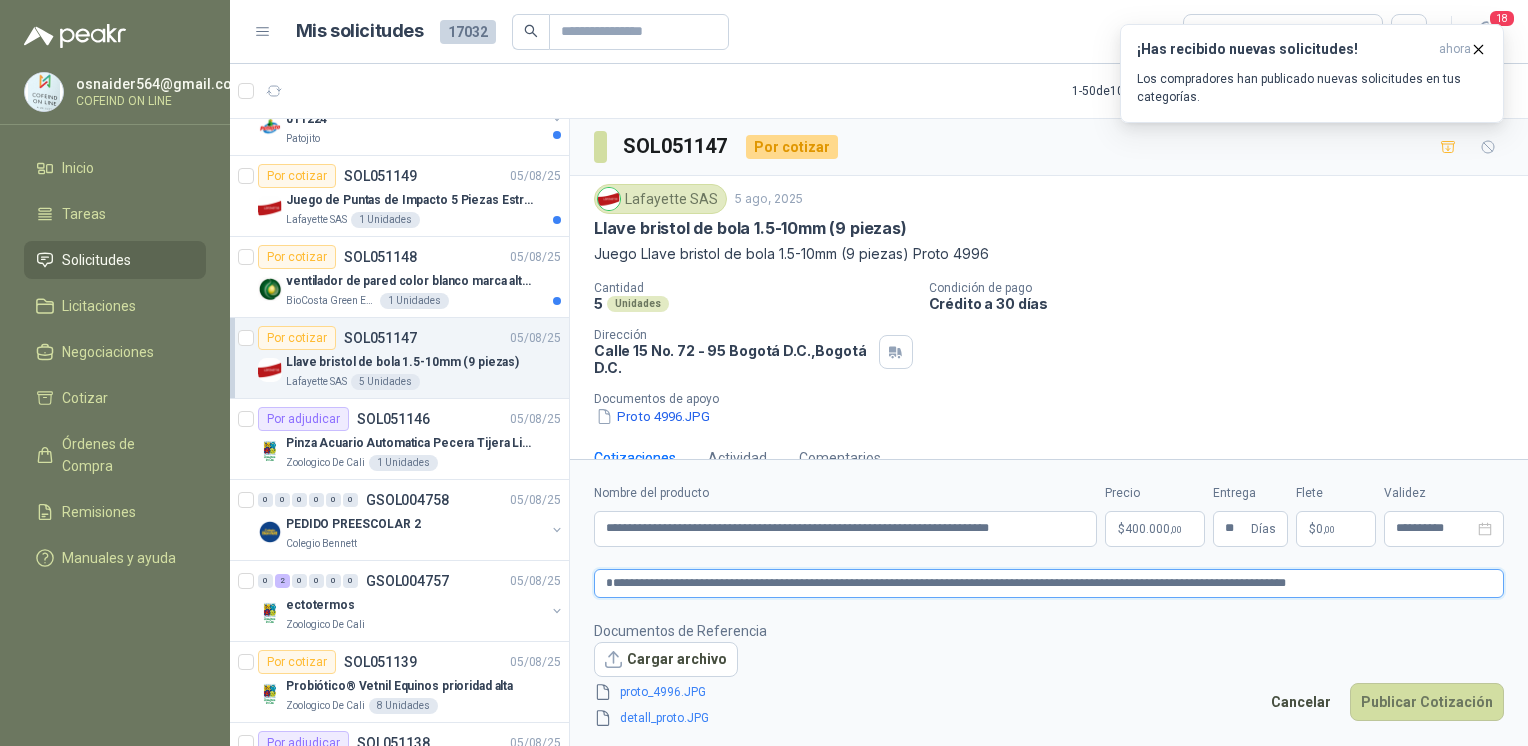 type 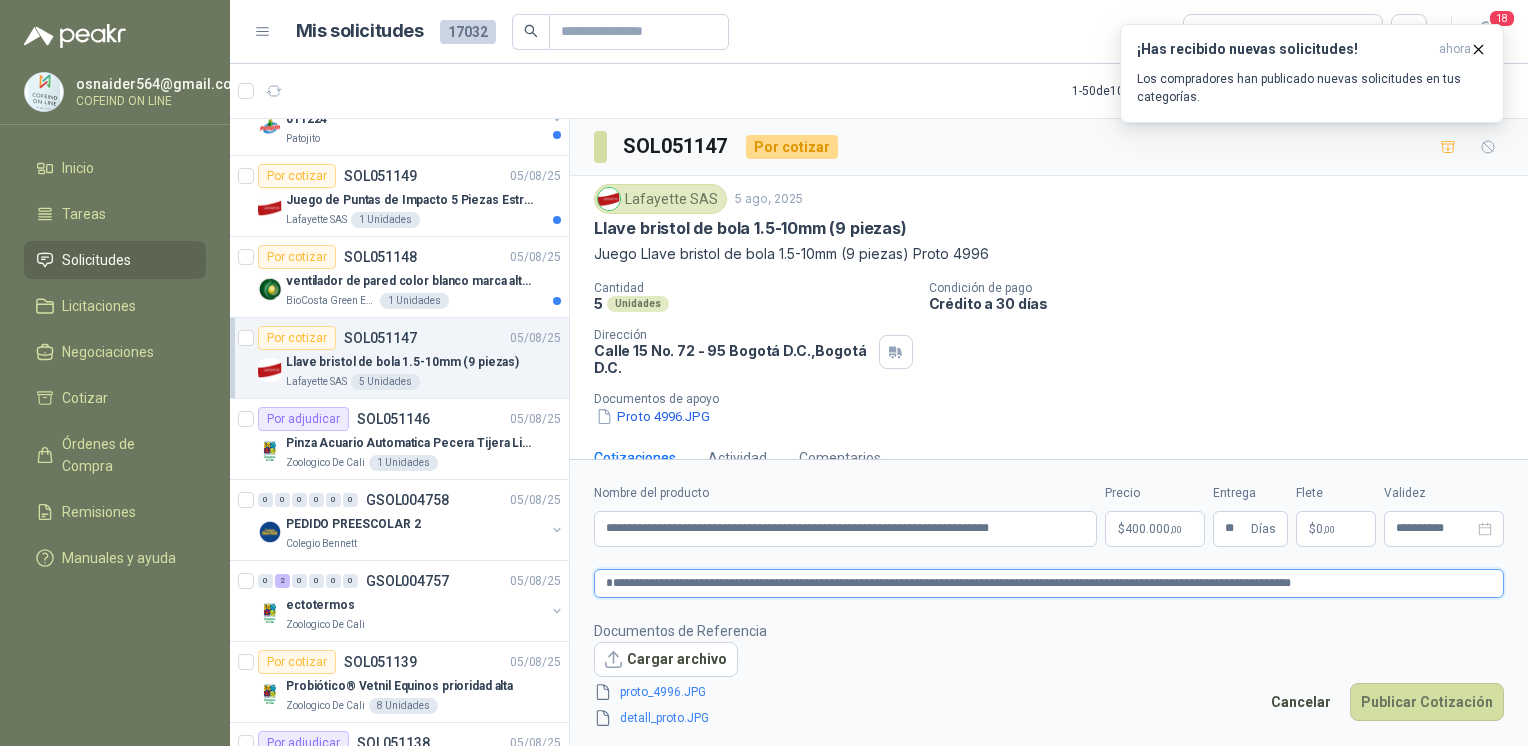 type on "**********" 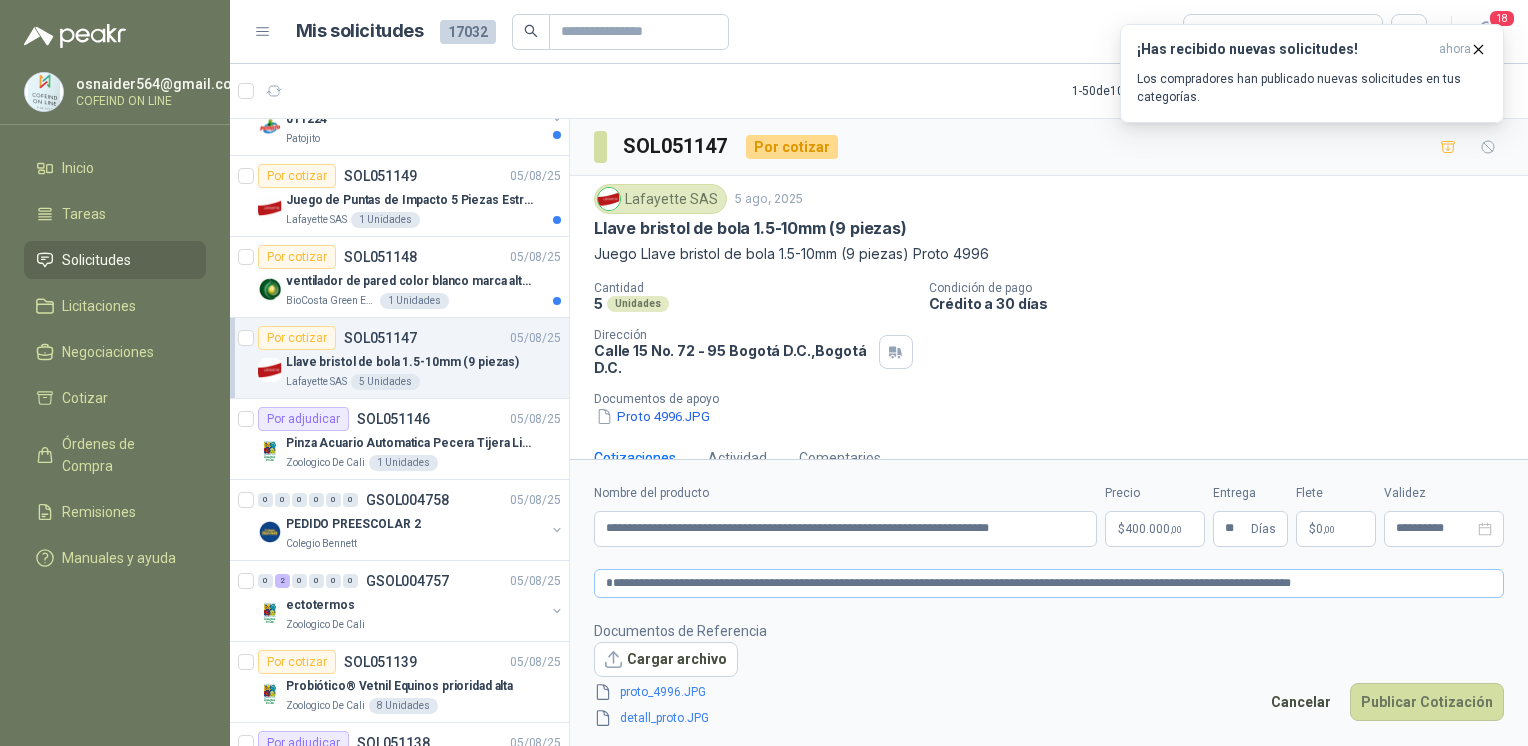 type 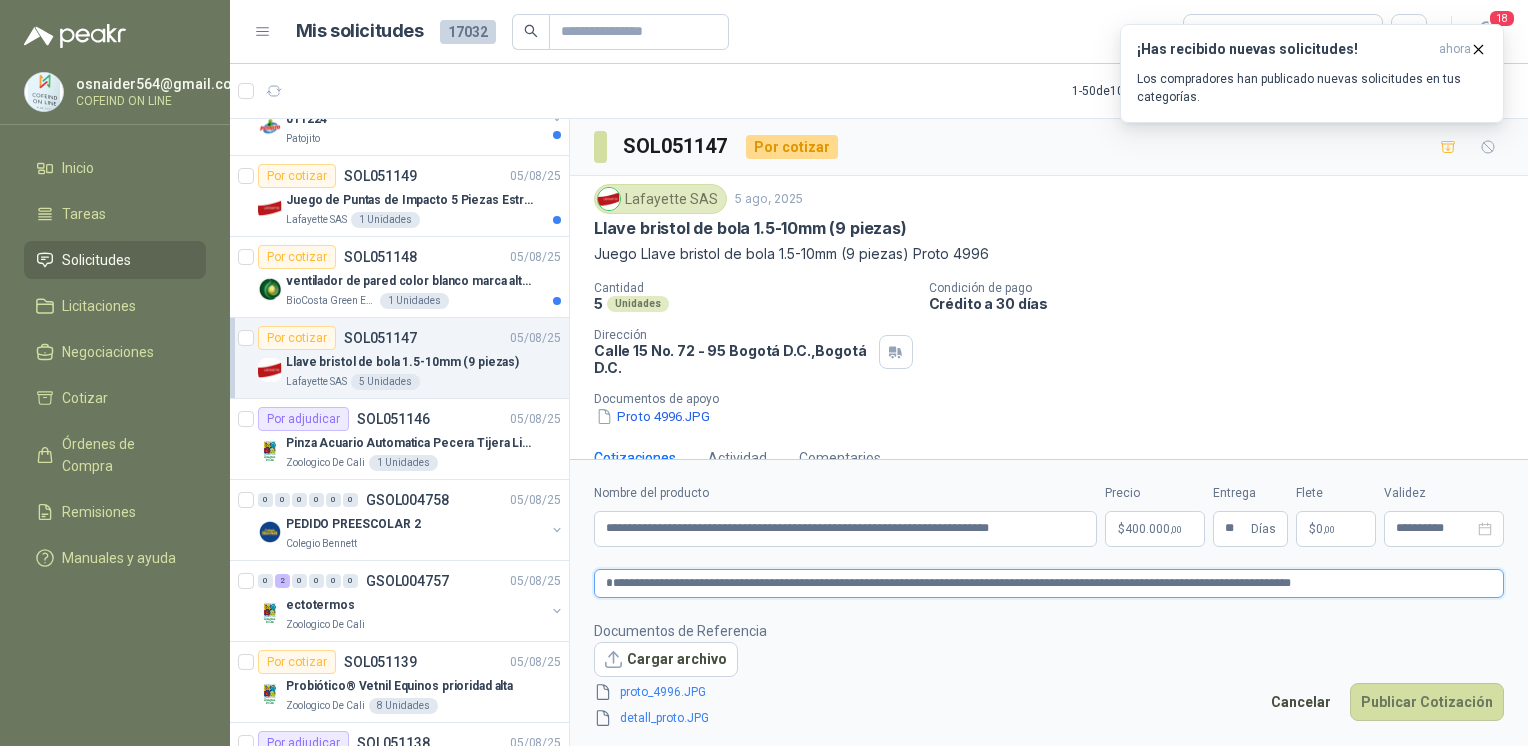 type on "**********" 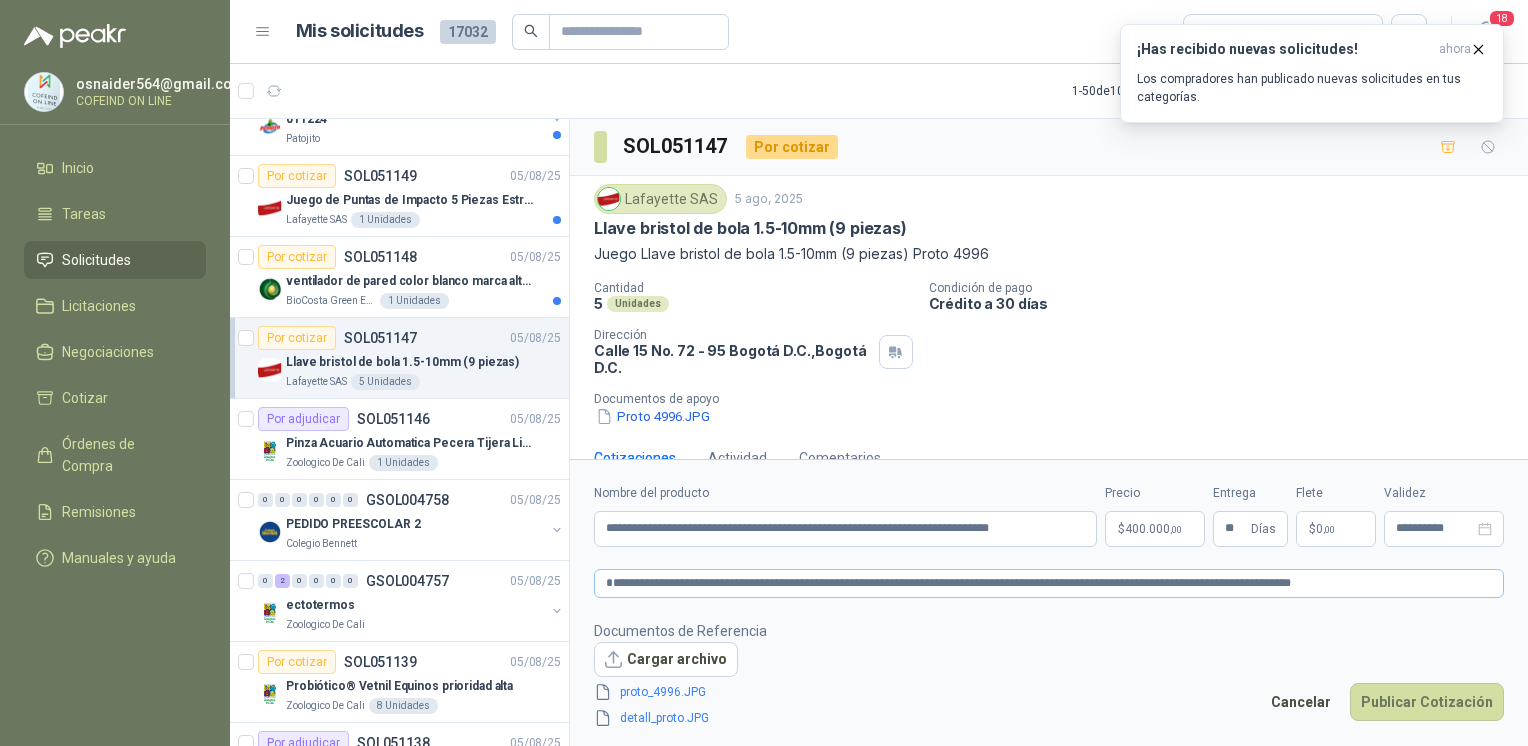 type 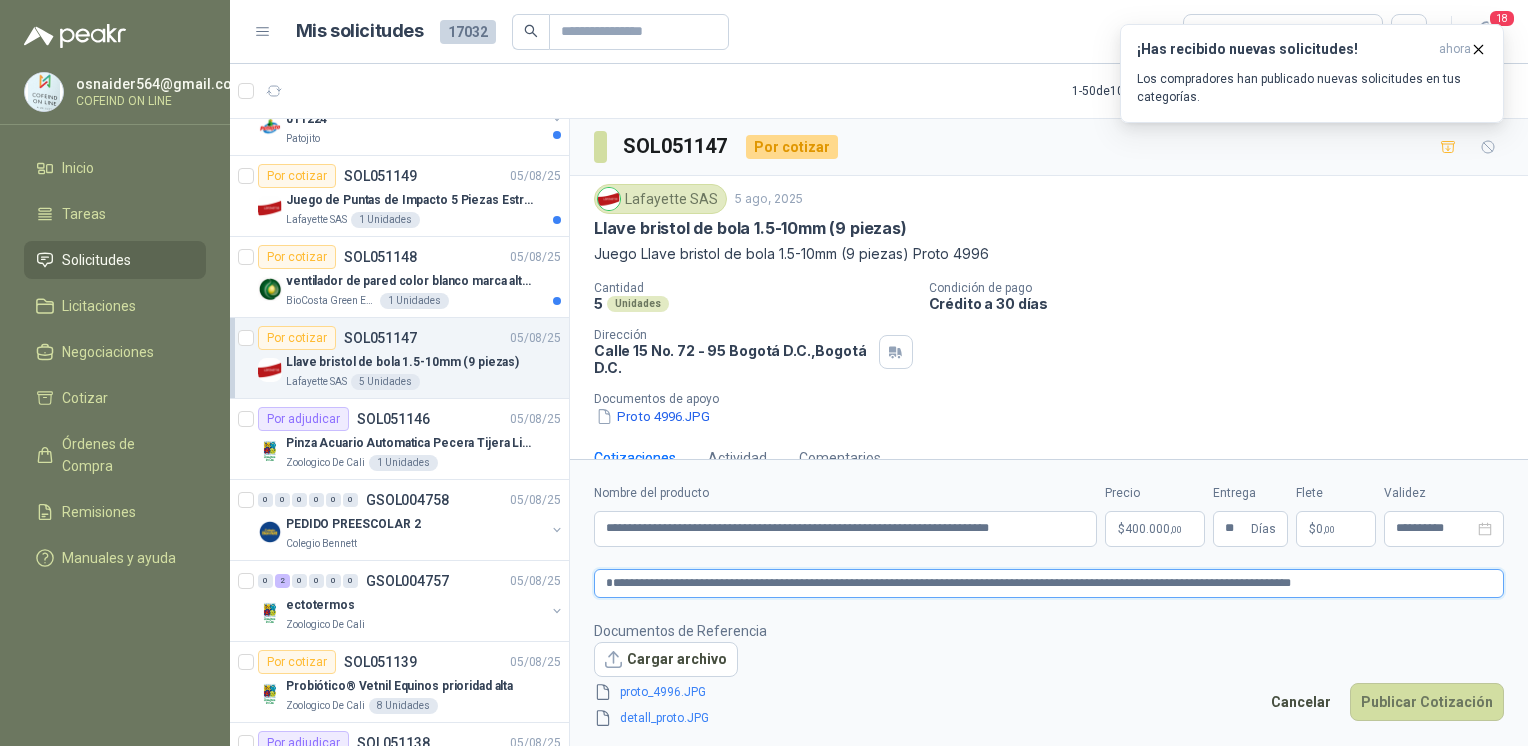 type on "**********" 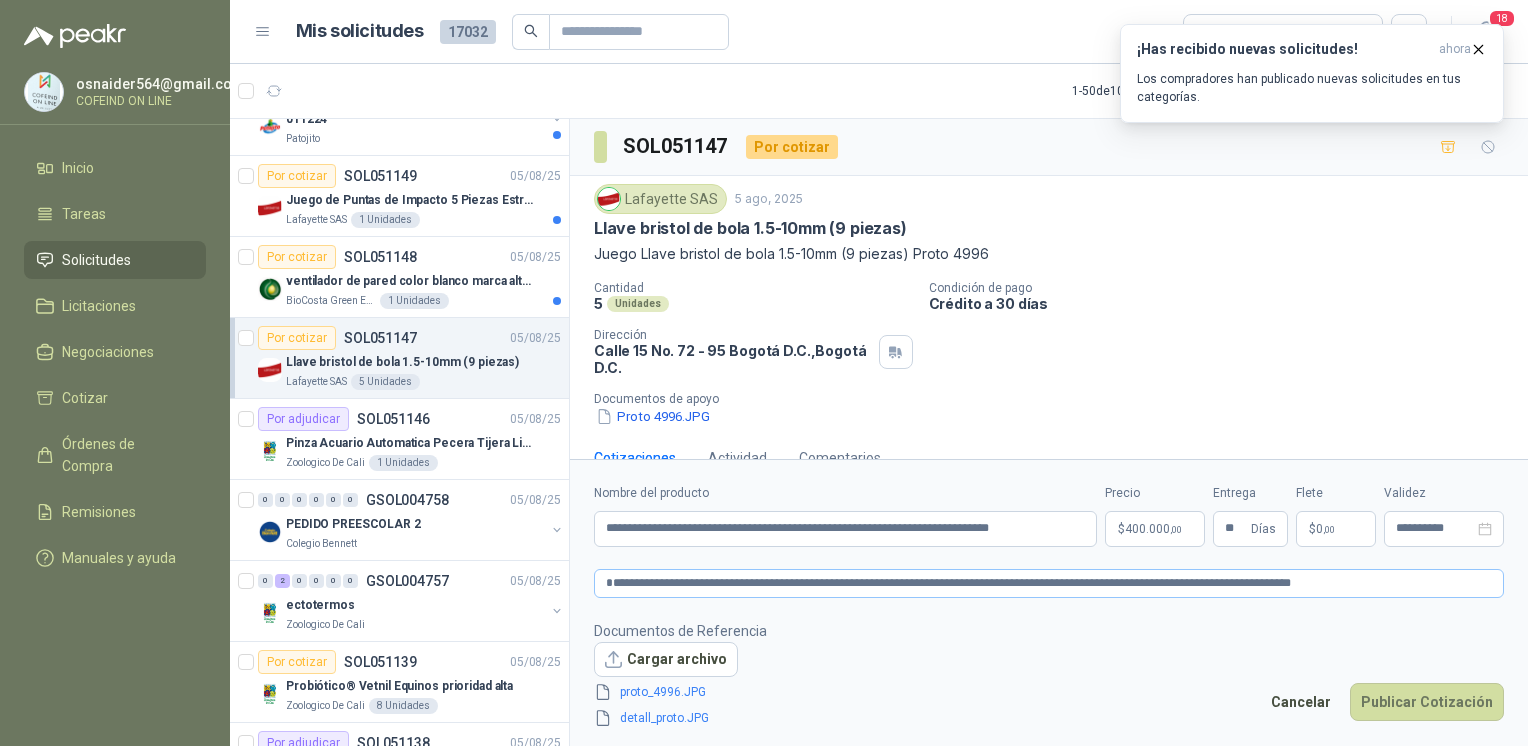 type 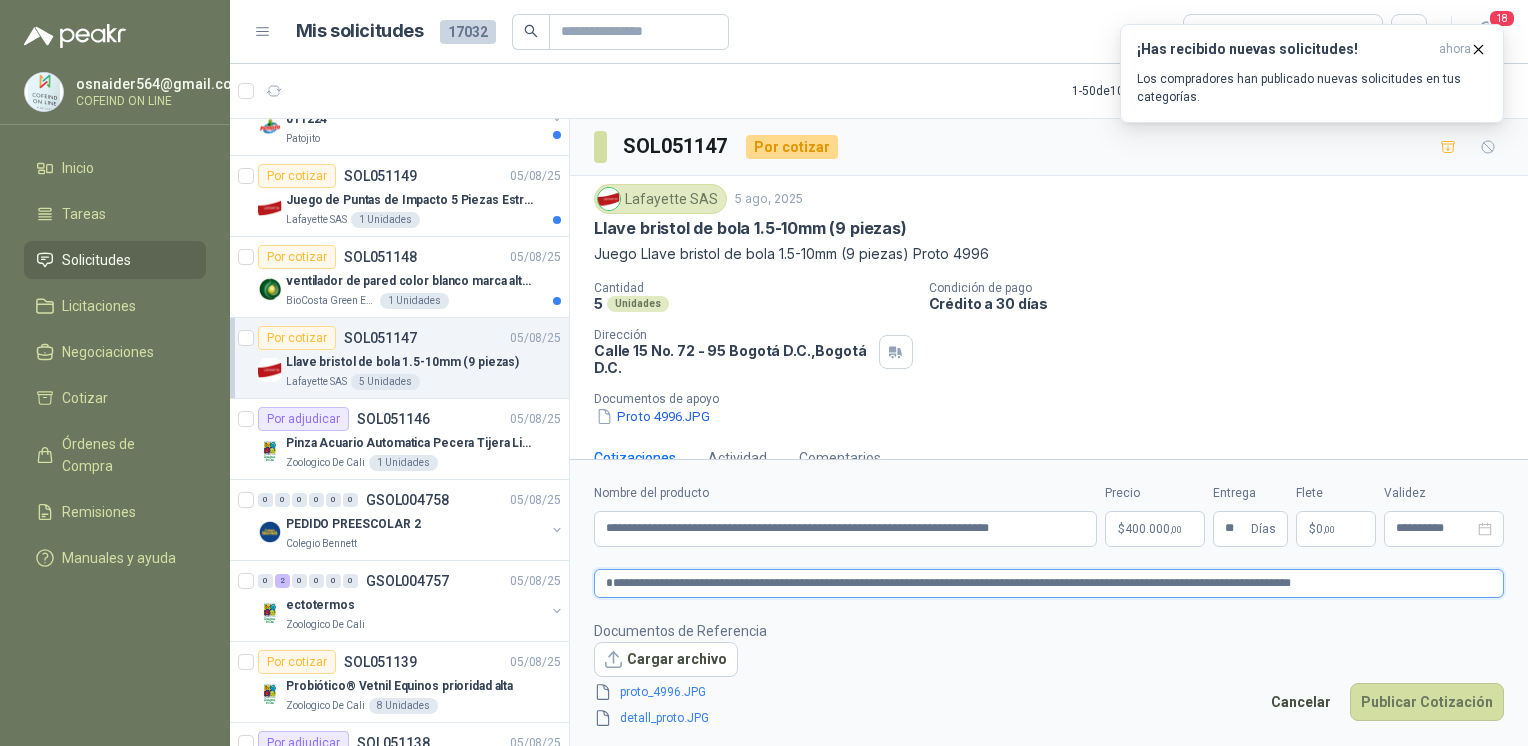 type on "**********" 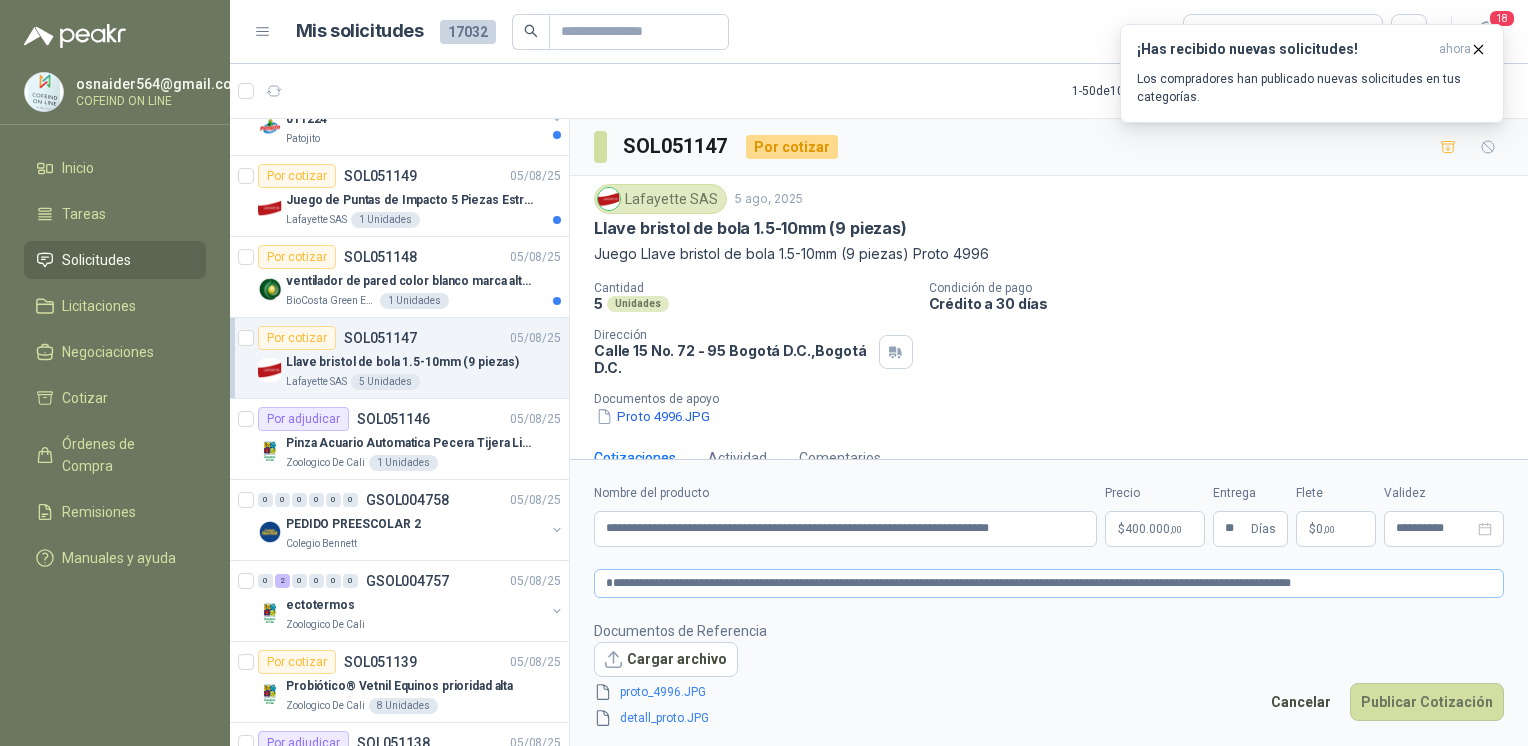 type 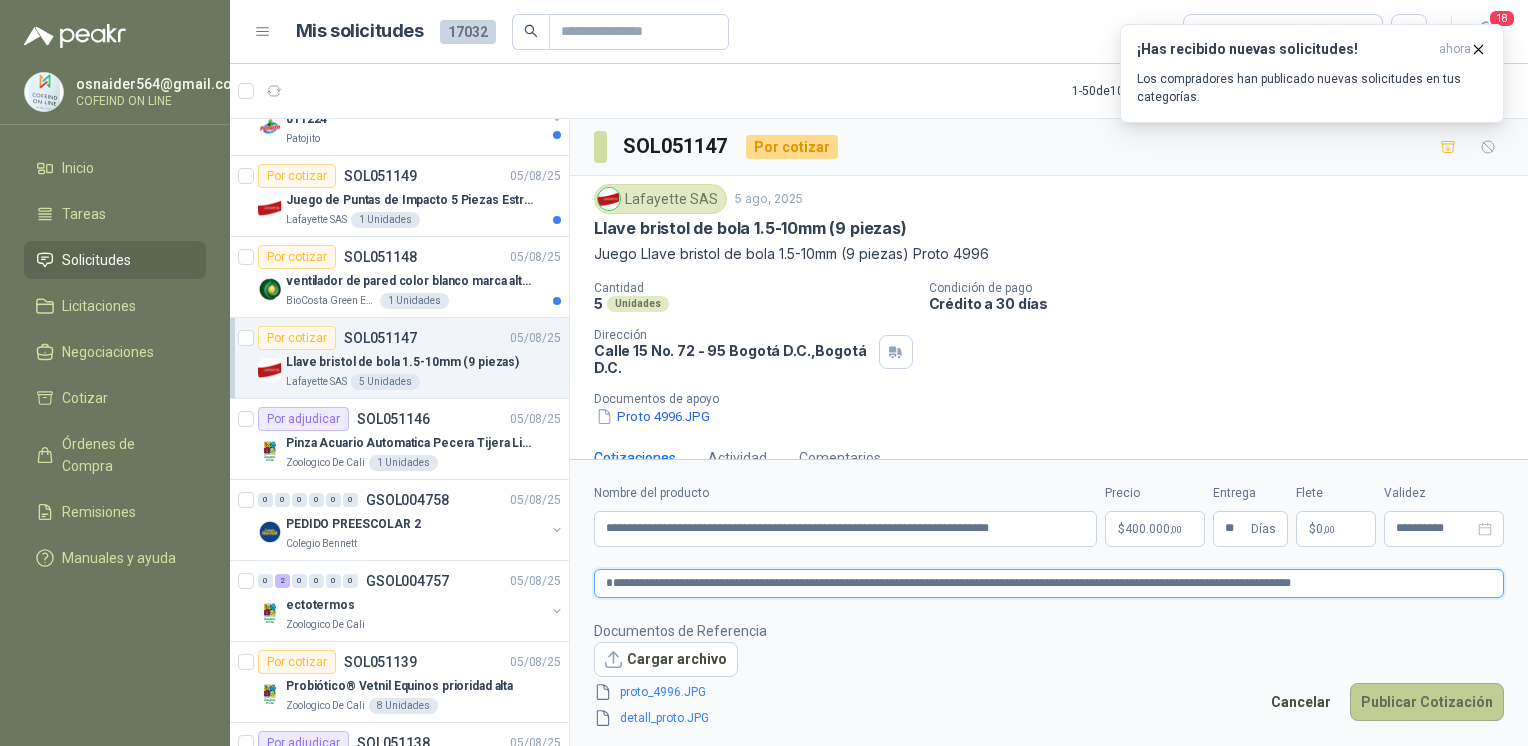 type on "**********" 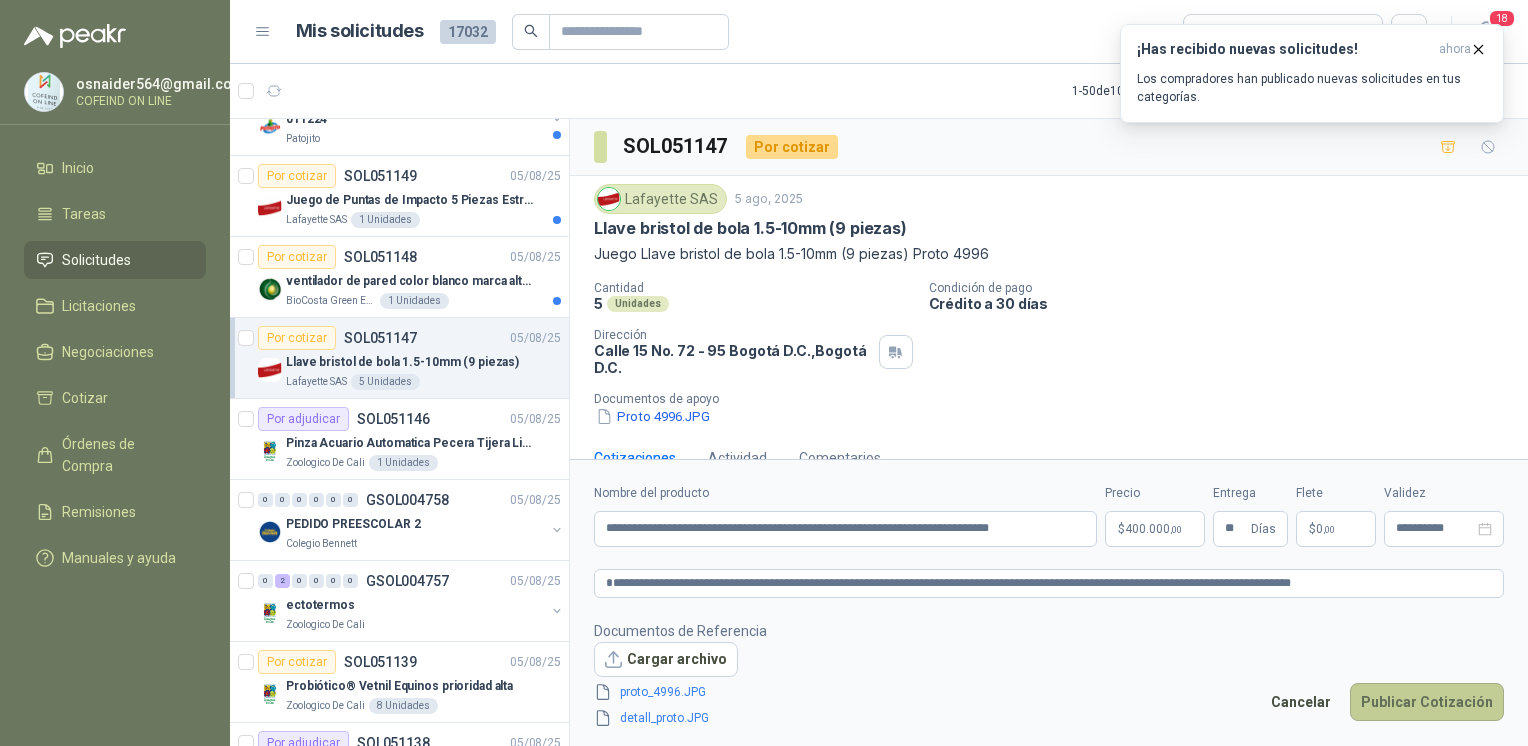 click on "Publicar Cotización" at bounding box center (1427, 702) 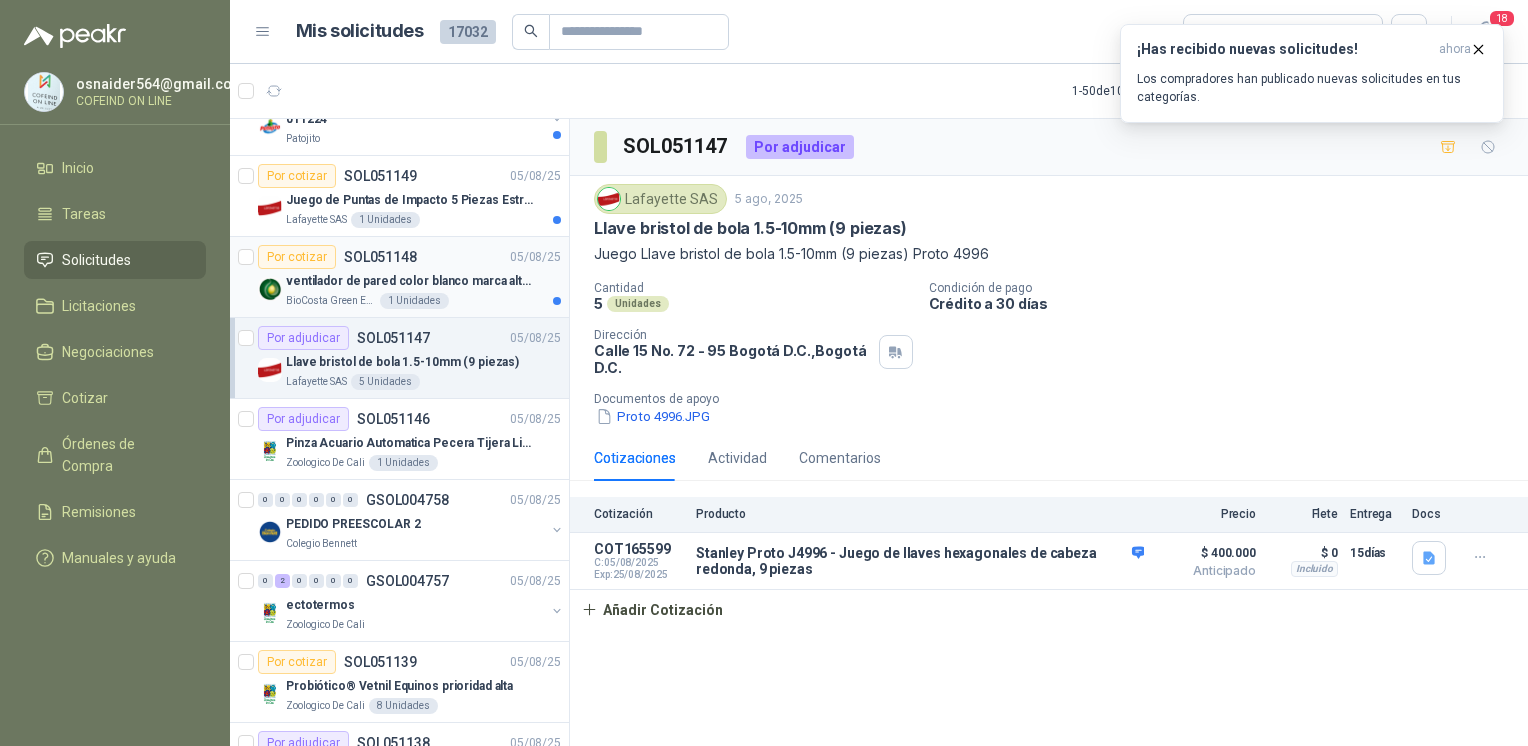 click on "ventilador de pared color blanco marca alteza" at bounding box center (410, 281) 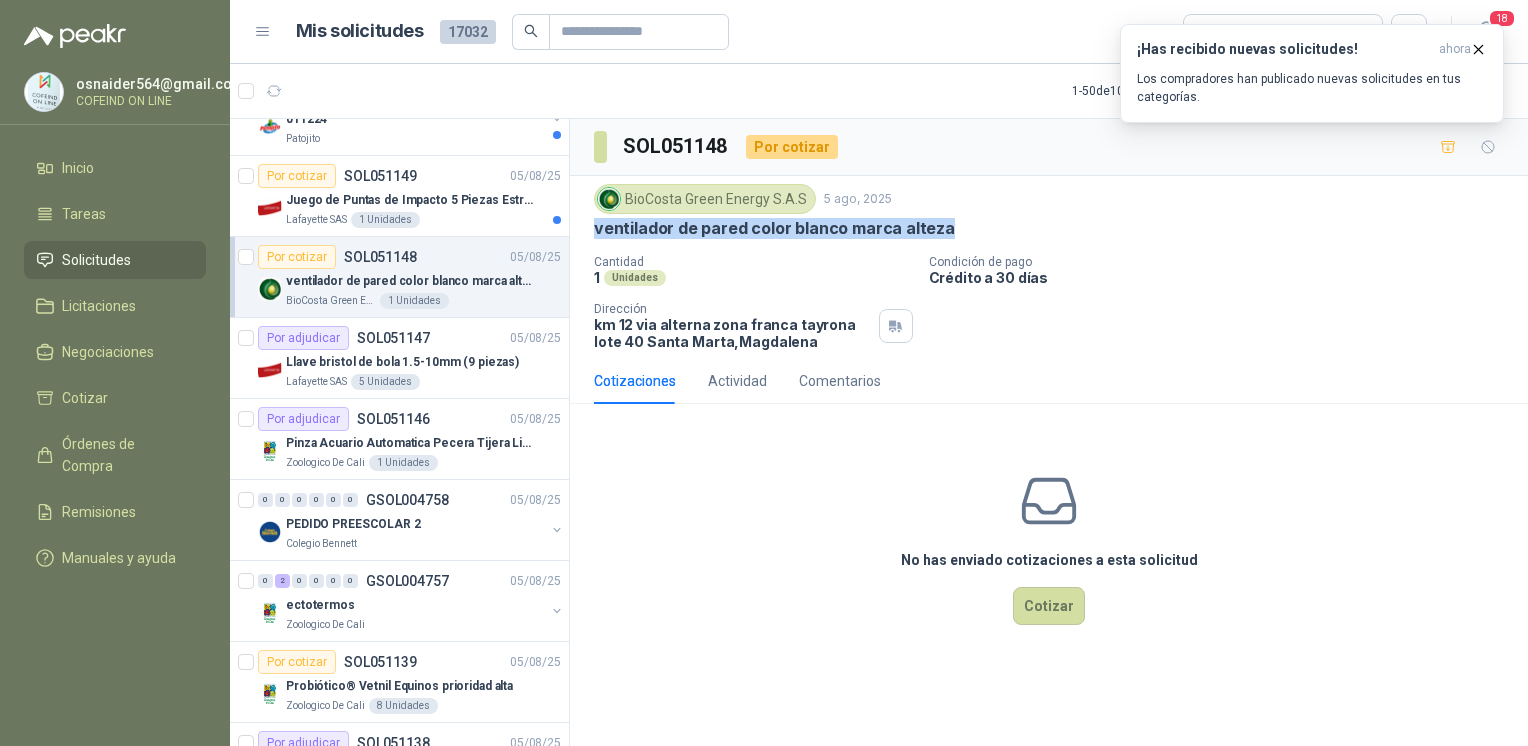 drag, startPoint x: 963, startPoint y: 222, endPoint x: 582, endPoint y: 218, distance: 381.021 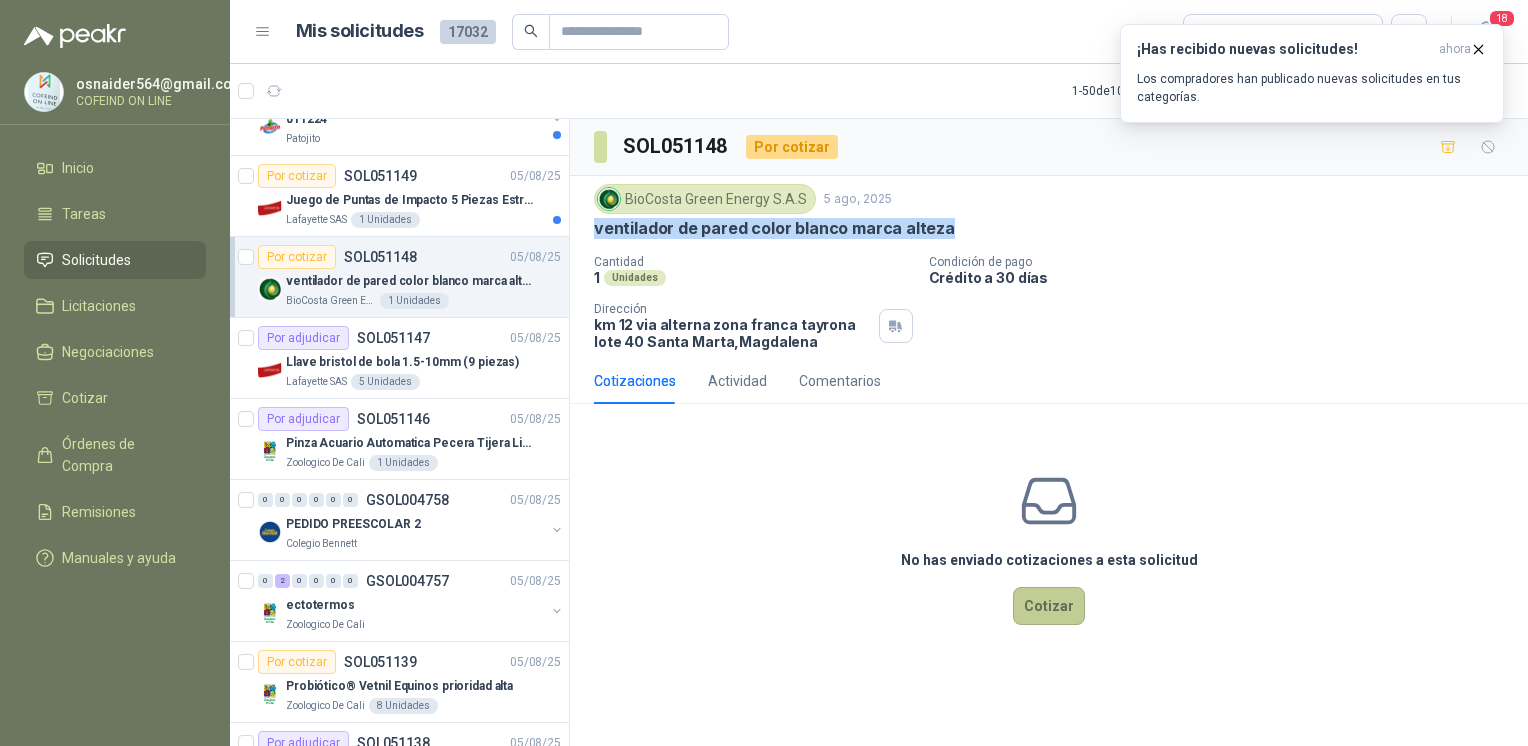 drag, startPoint x: 1036, startPoint y: 602, endPoint x: 1036, endPoint y: 614, distance: 12 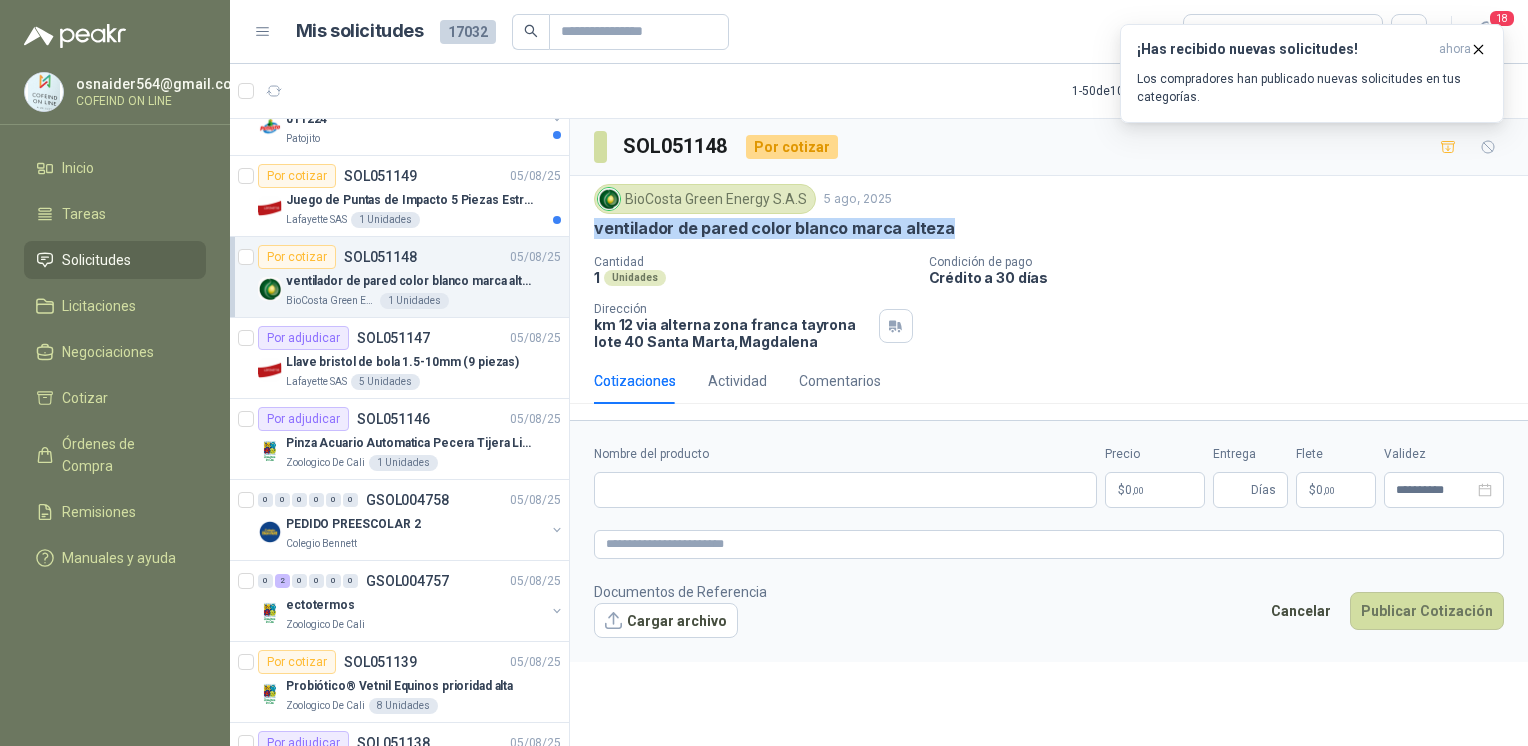 type 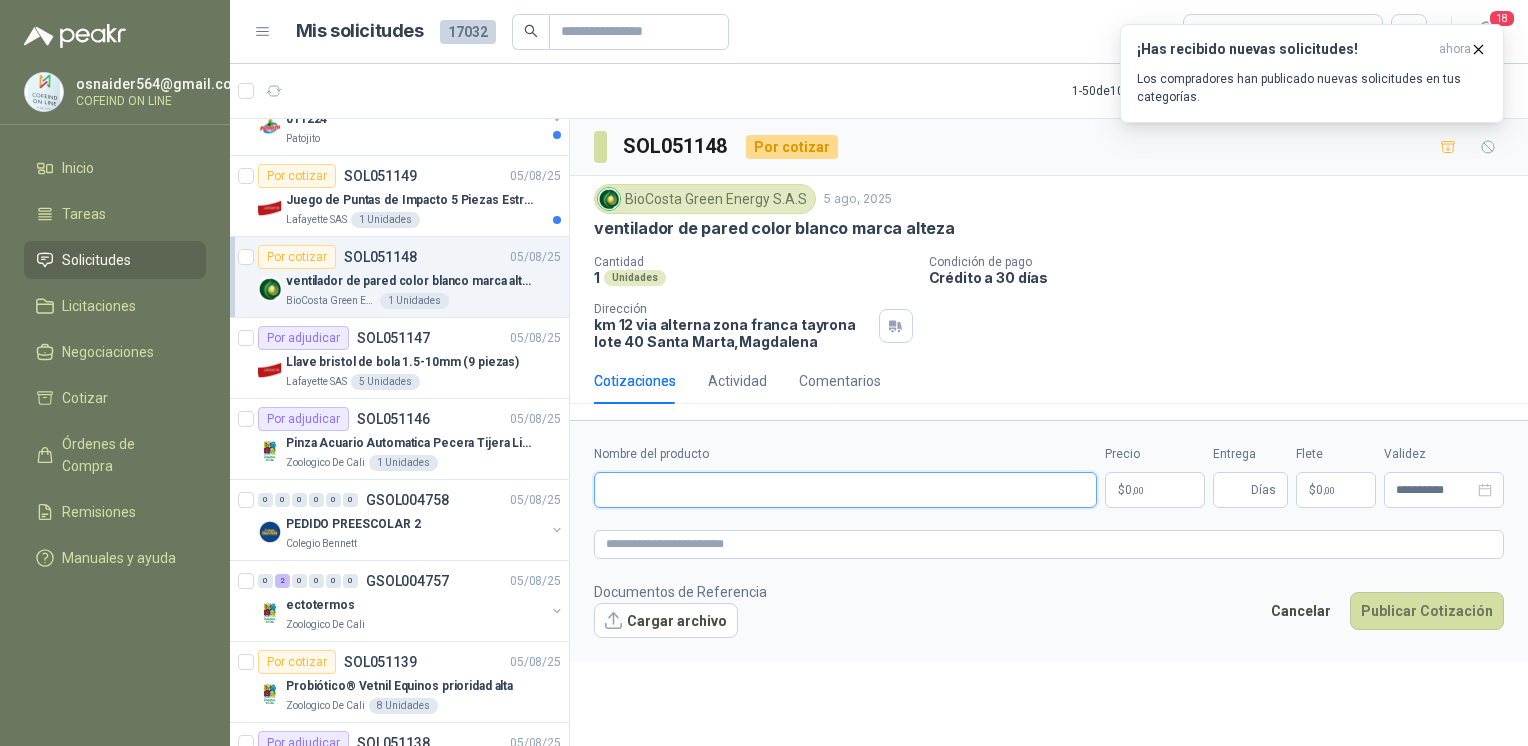 click on "Nombre del producto" at bounding box center (845, 490) 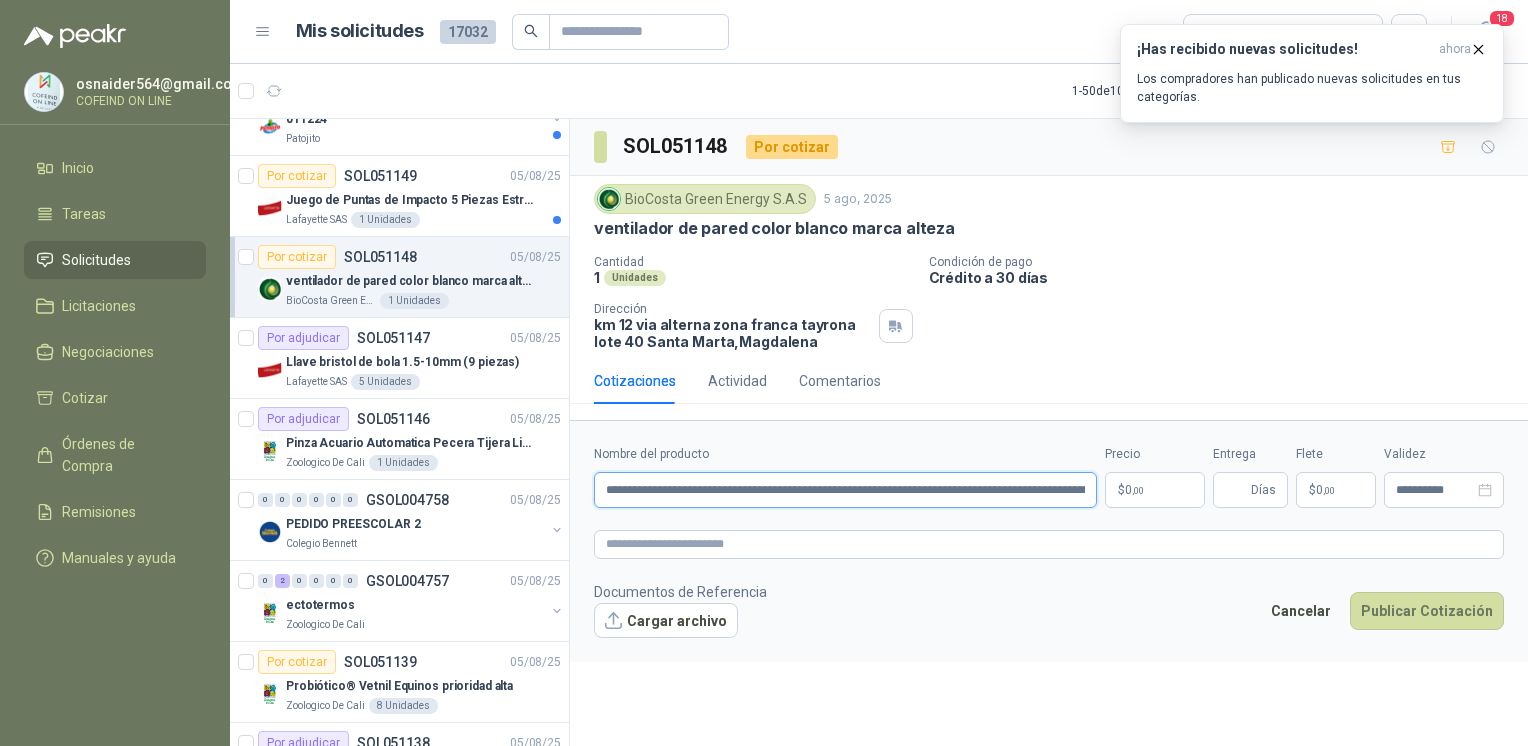 scroll, scrollTop: 0, scrollLeft: 209, axis: horizontal 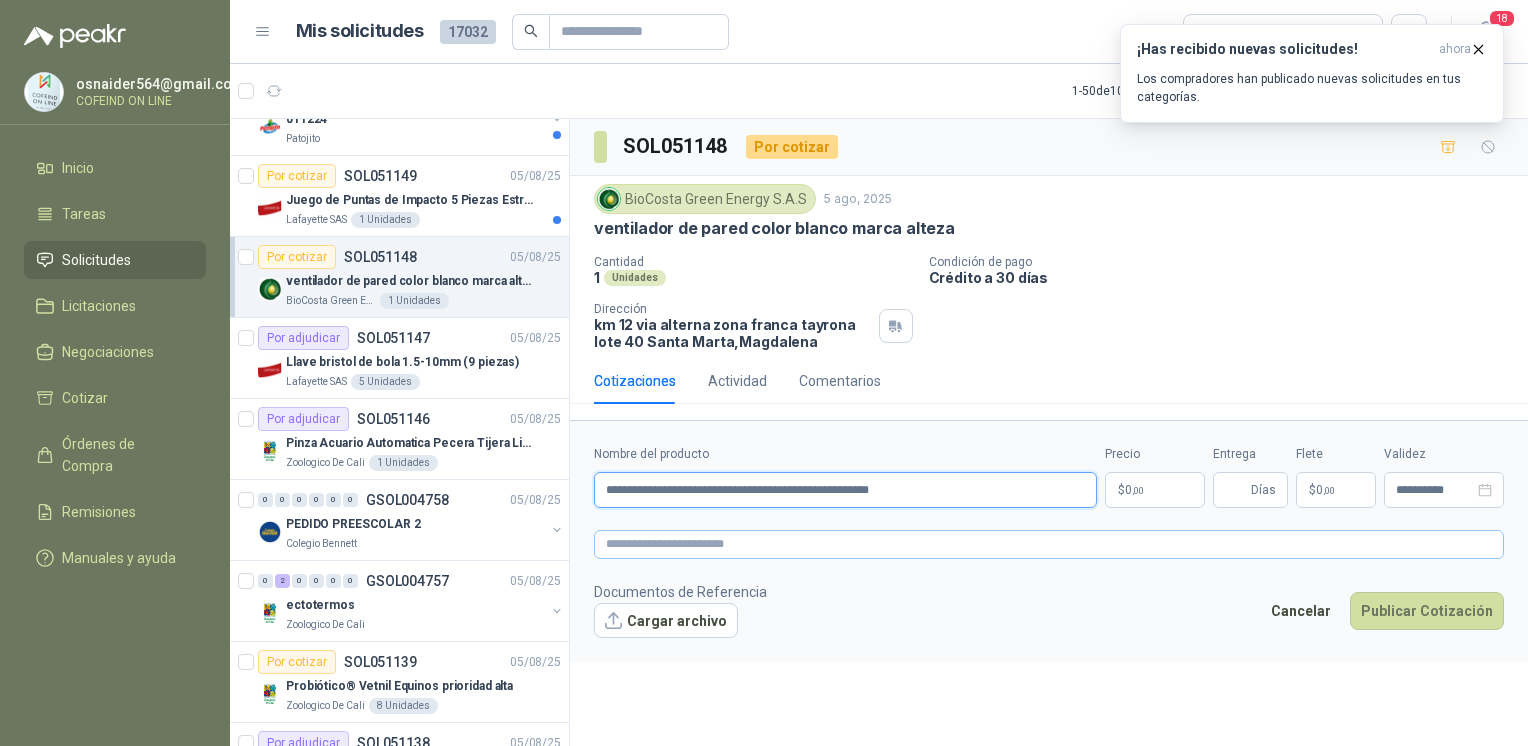 type on "**********" 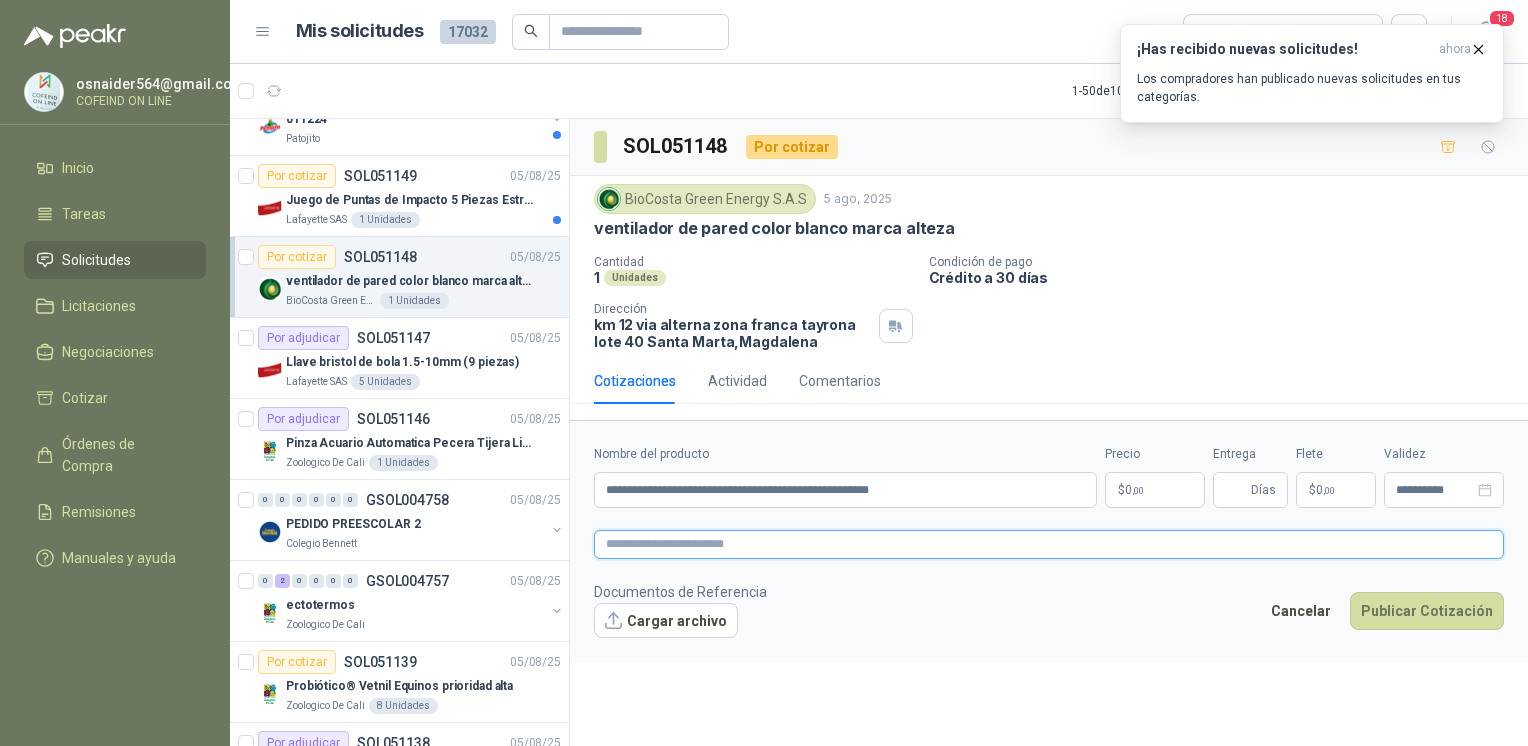 click at bounding box center [1049, 544] 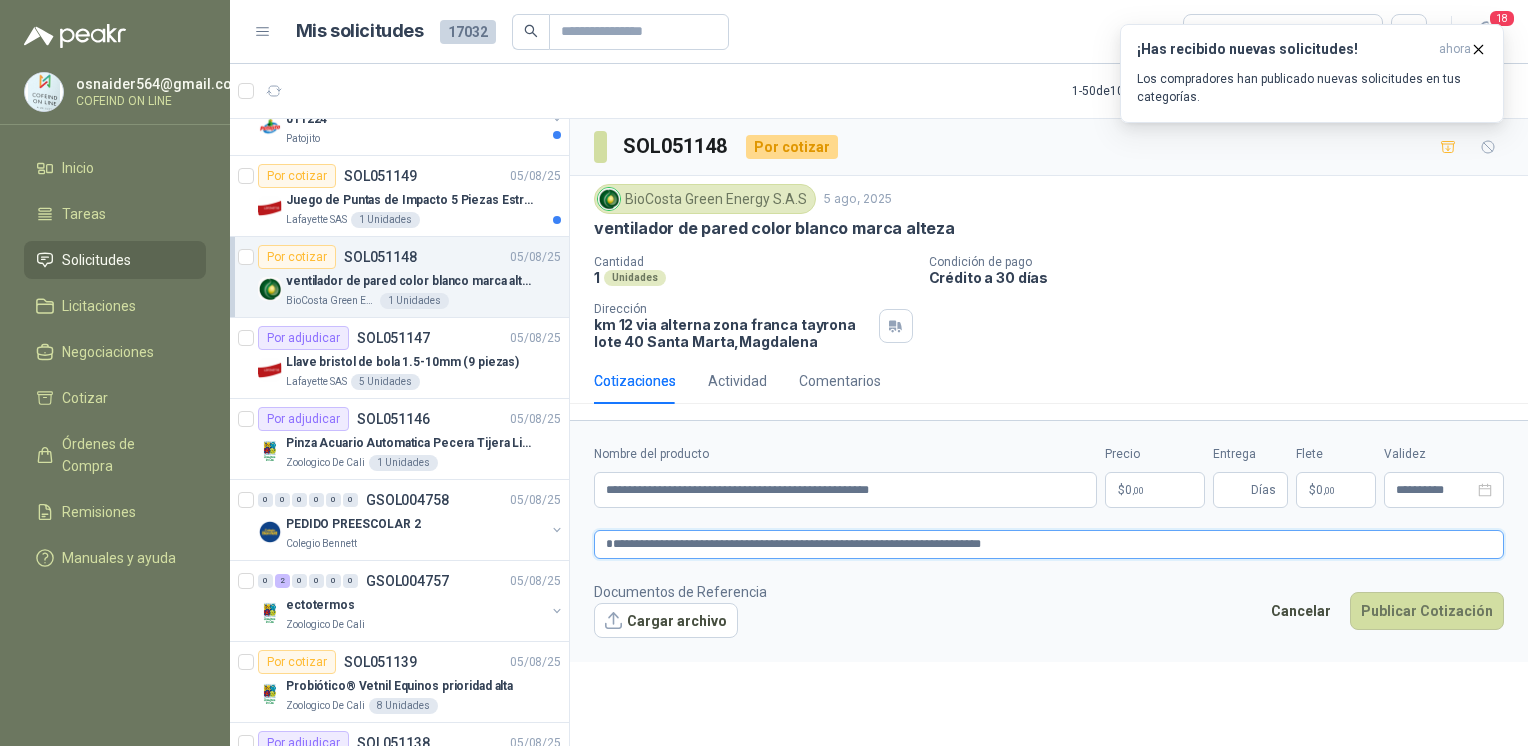 click on "**********" at bounding box center [1049, 544] 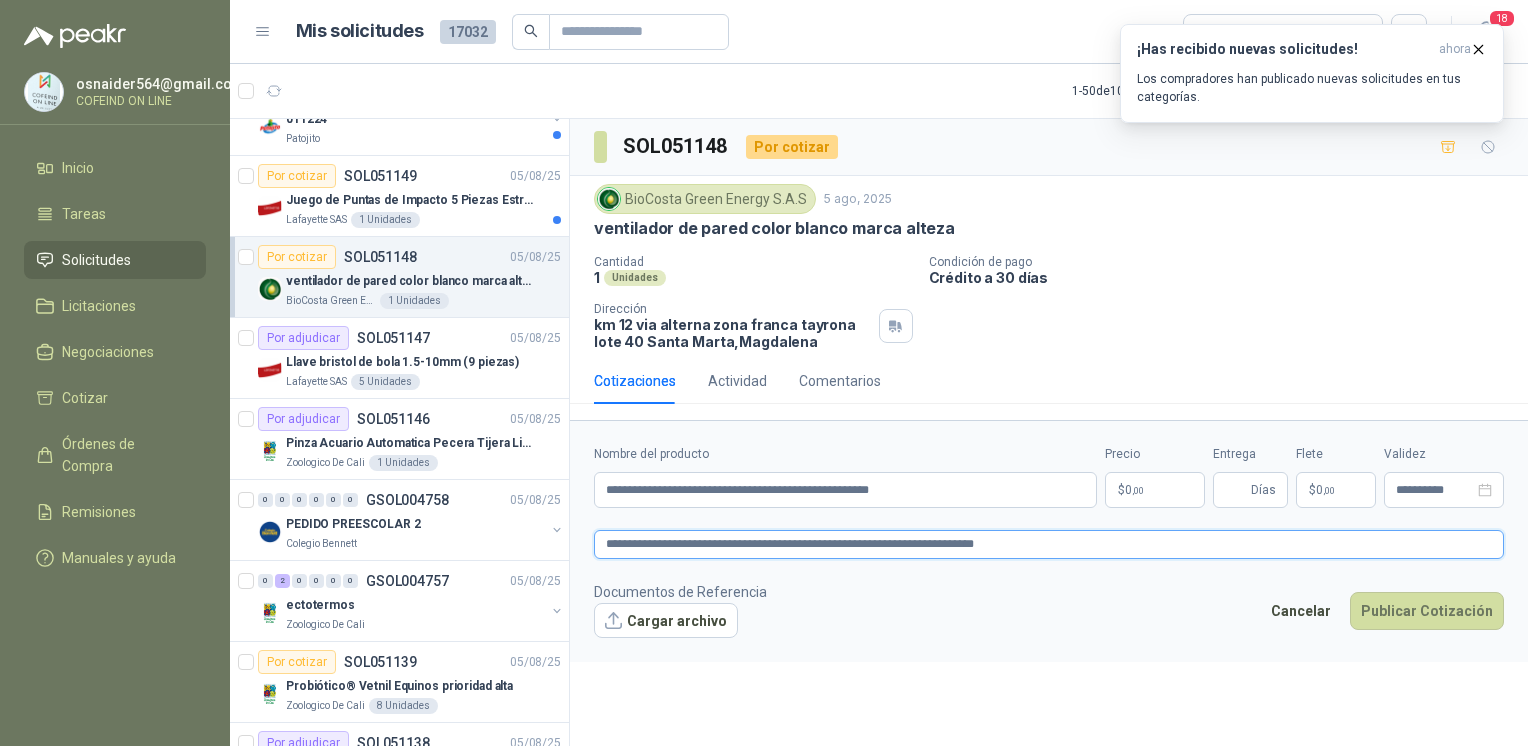 type on "**********" 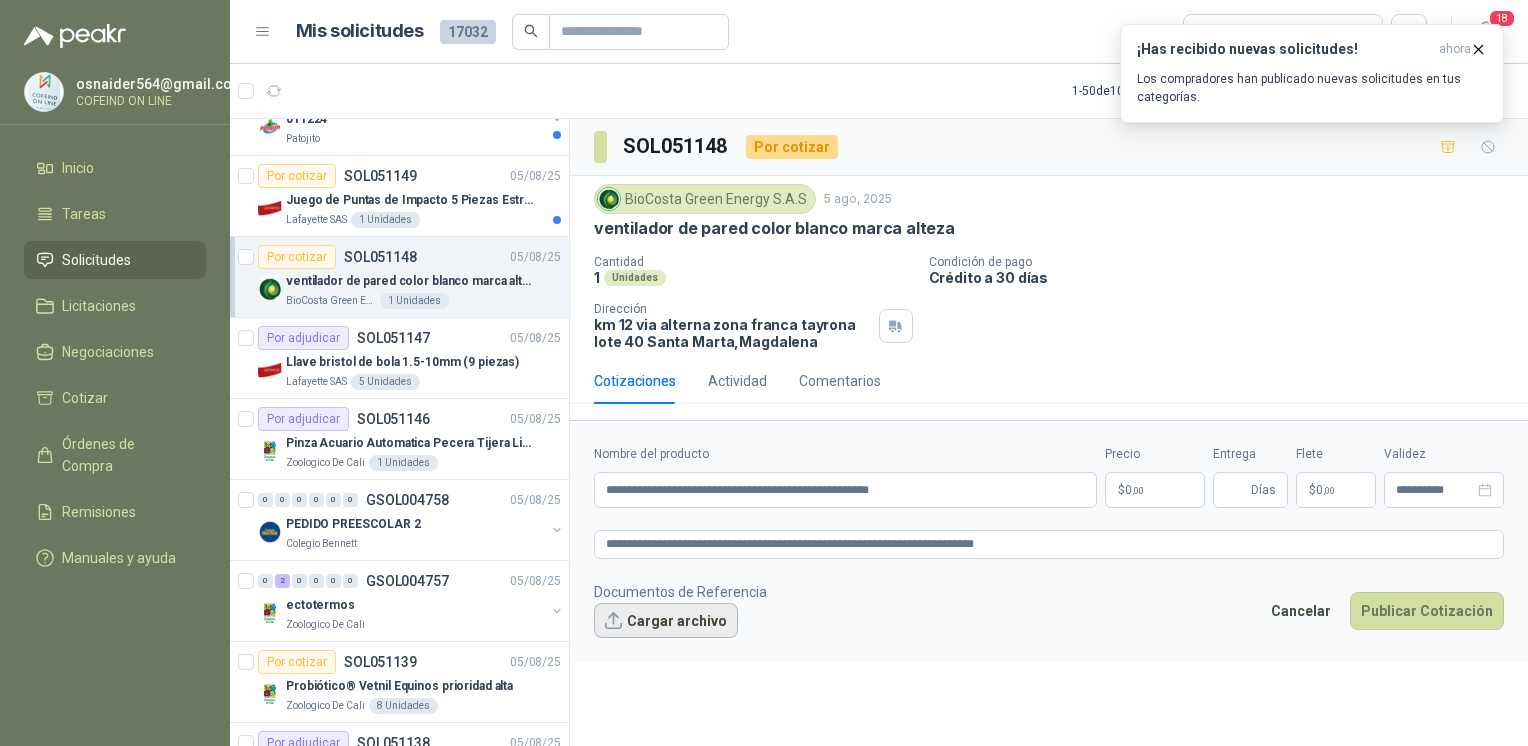 click on "Cargar archivo" at bounding box center (666, 621) 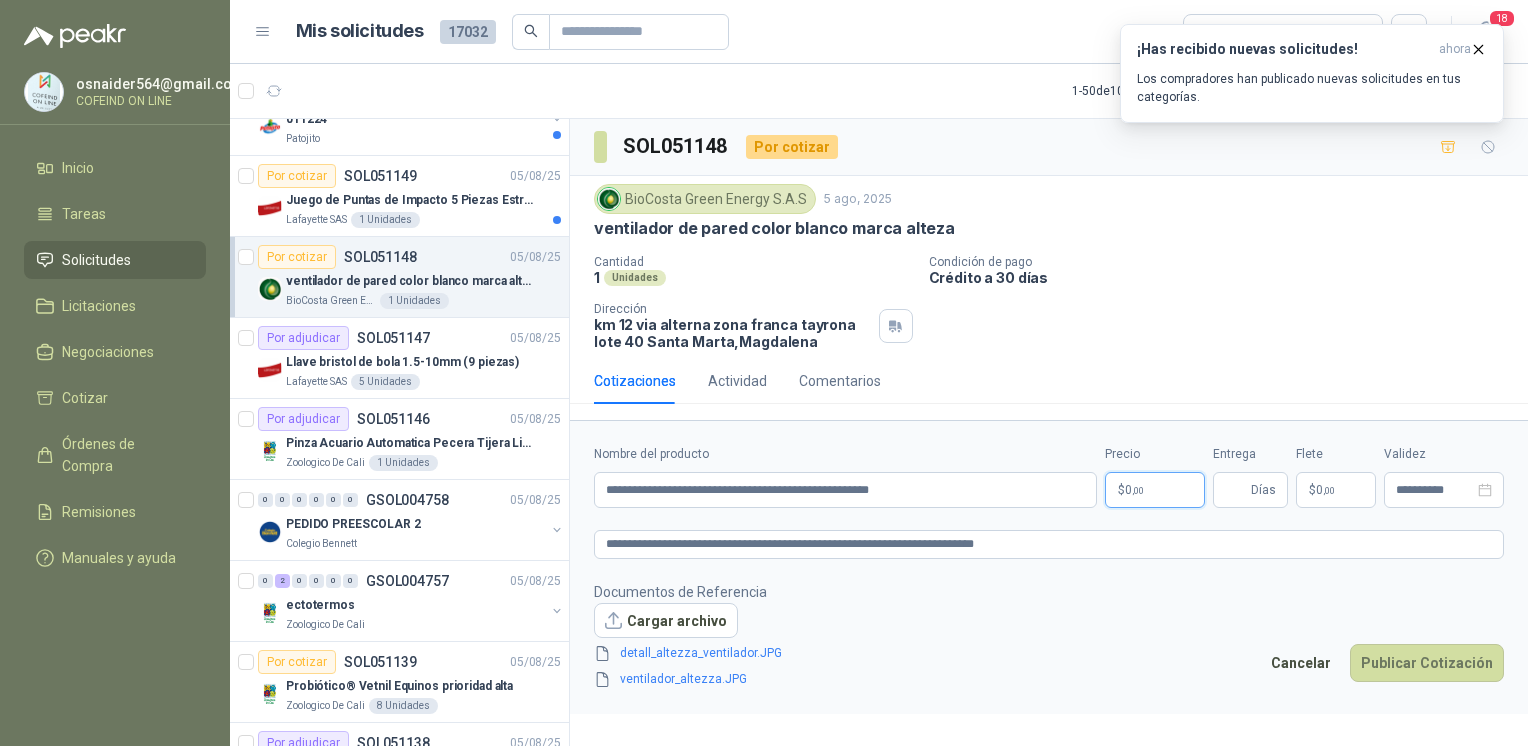 click on "$  0 ,00" at bounding box center [1155, 490] 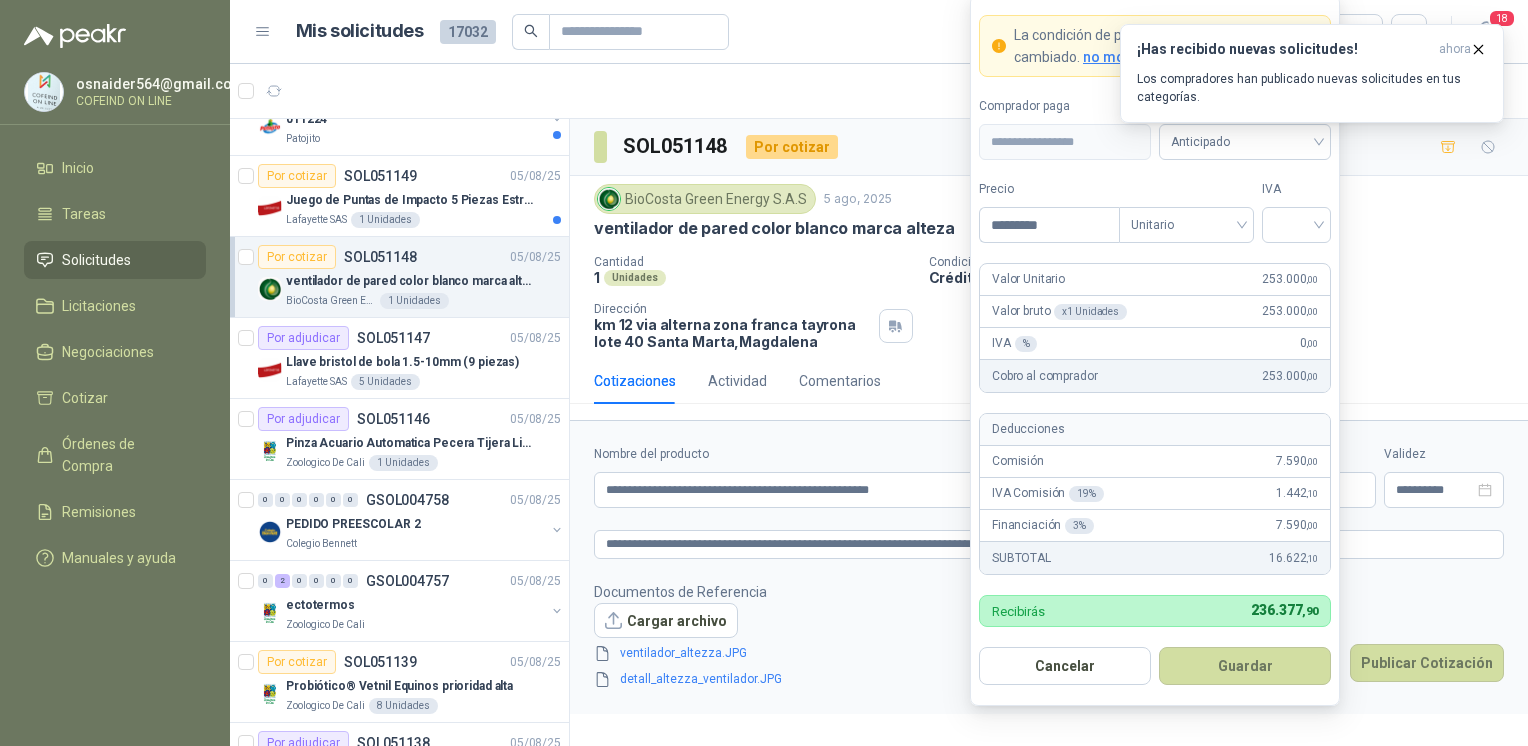 type on "*********" 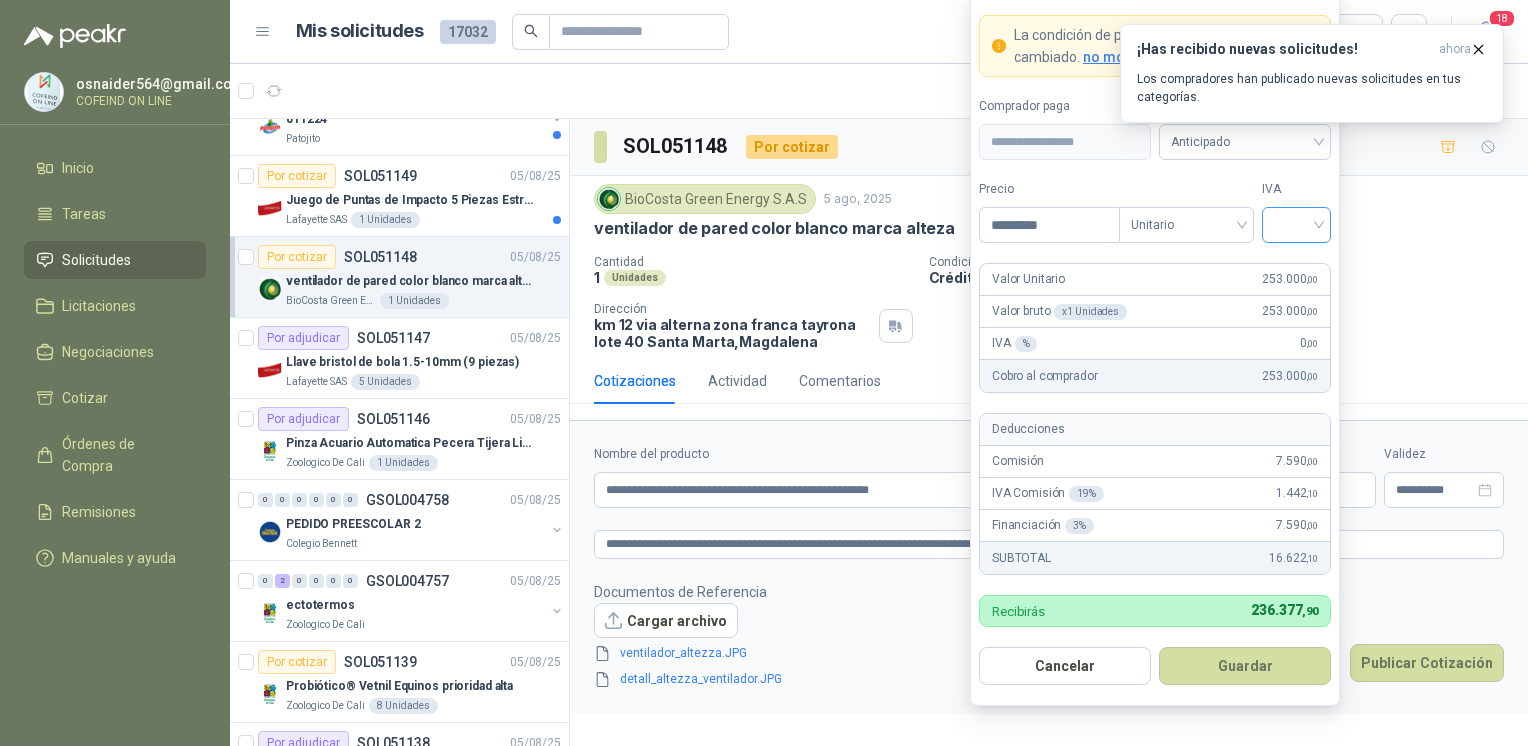 click at bounding box center [1296, 223] 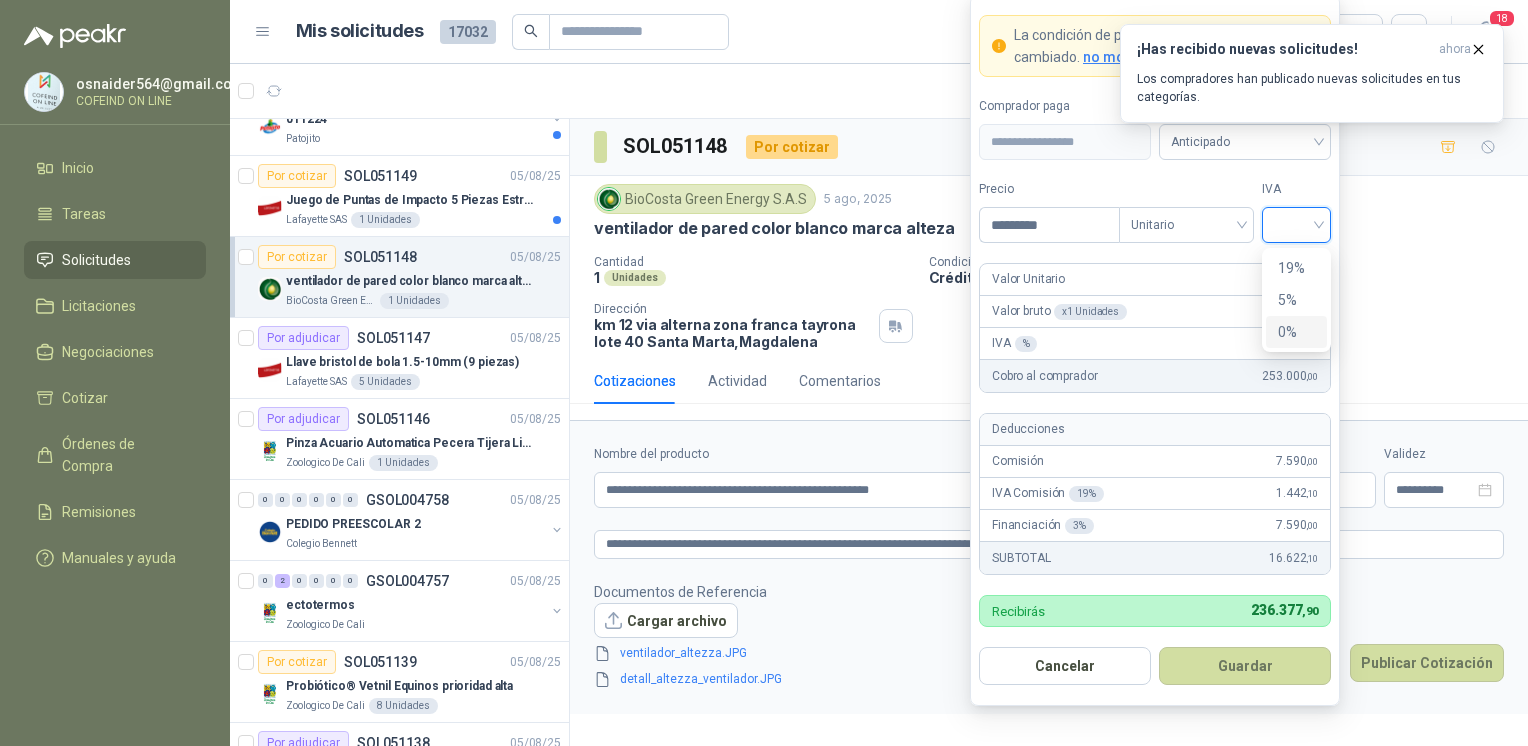 click on "0%" at bounding box center (1296, 332) 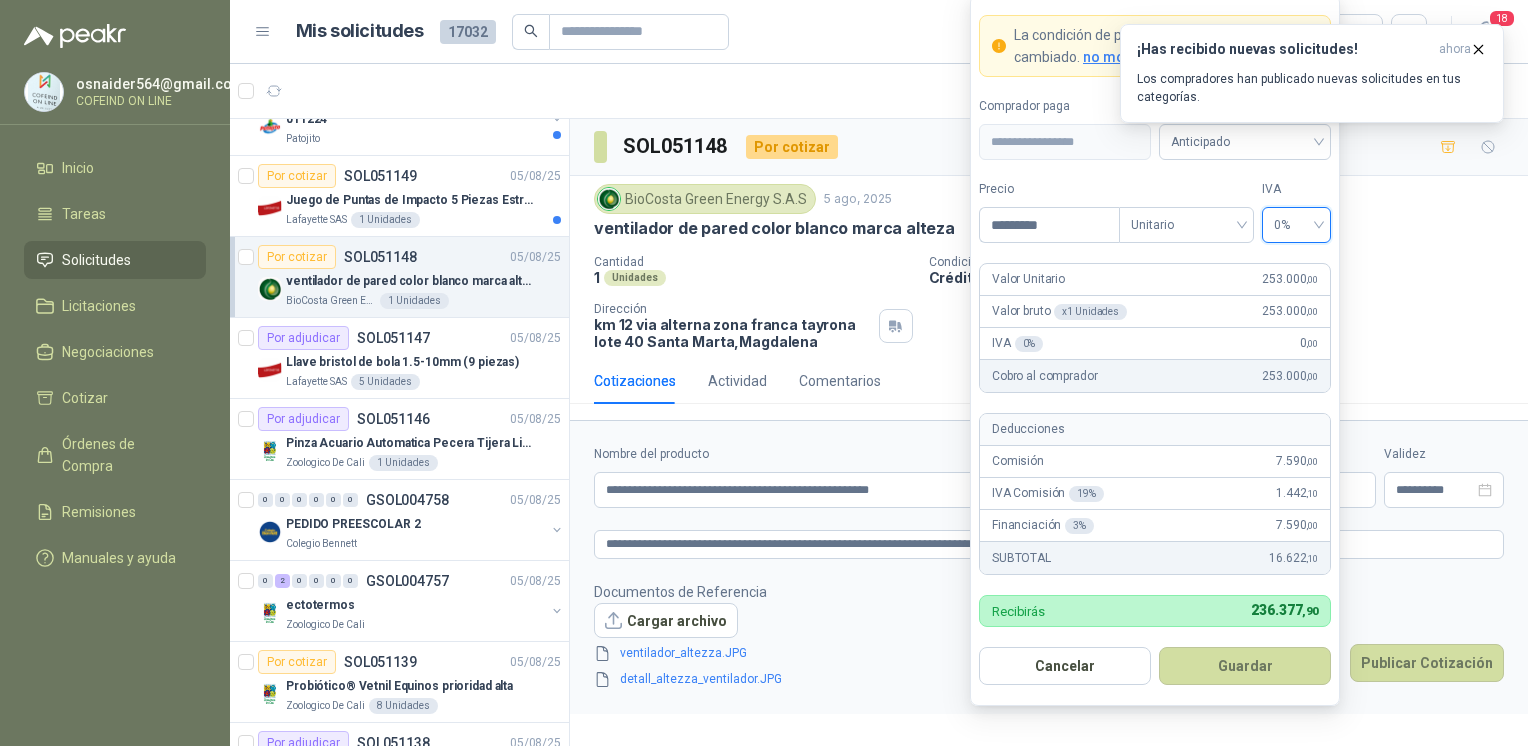 click on "**********" at bounding box center [1155, 350] 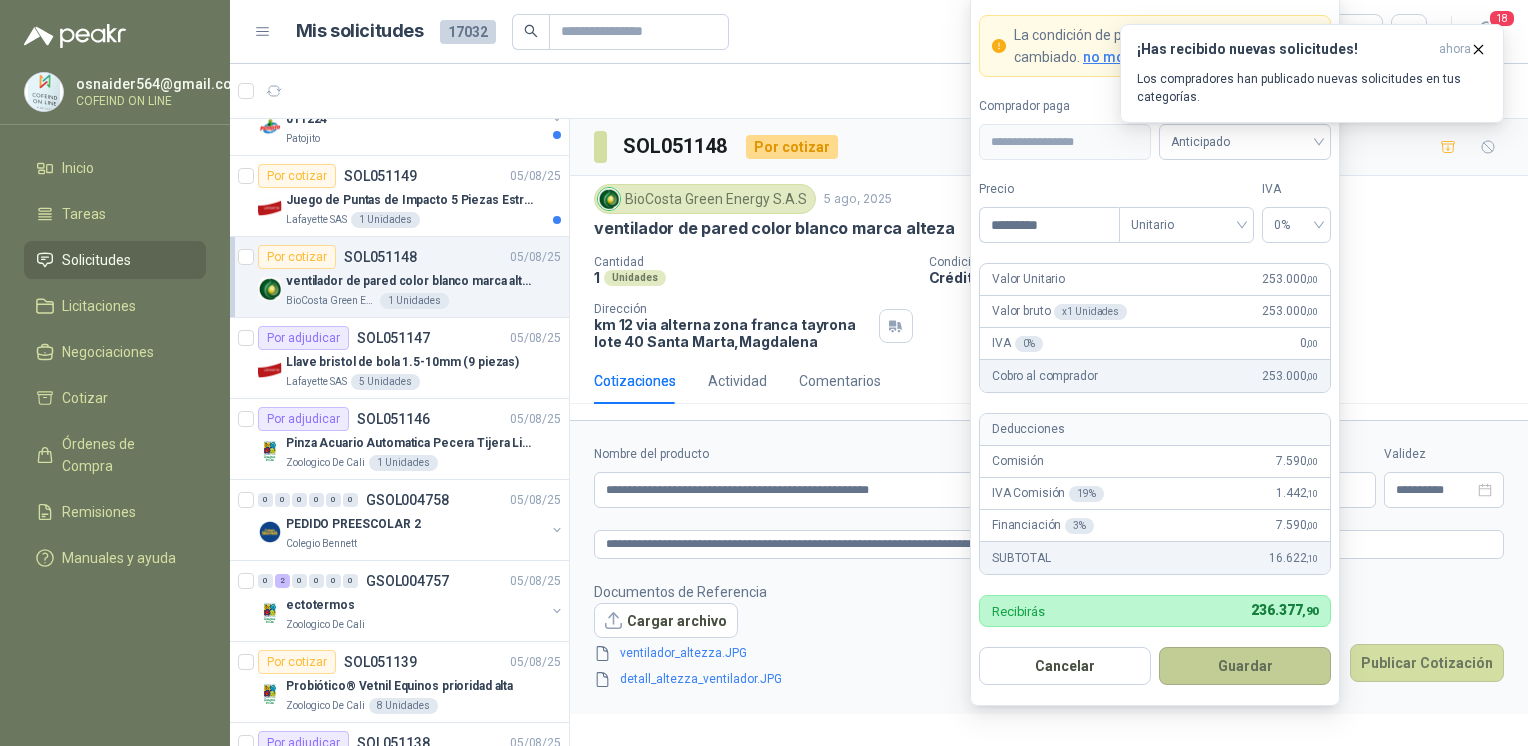 click on "Guardar" at bounding box center (1245, 666) 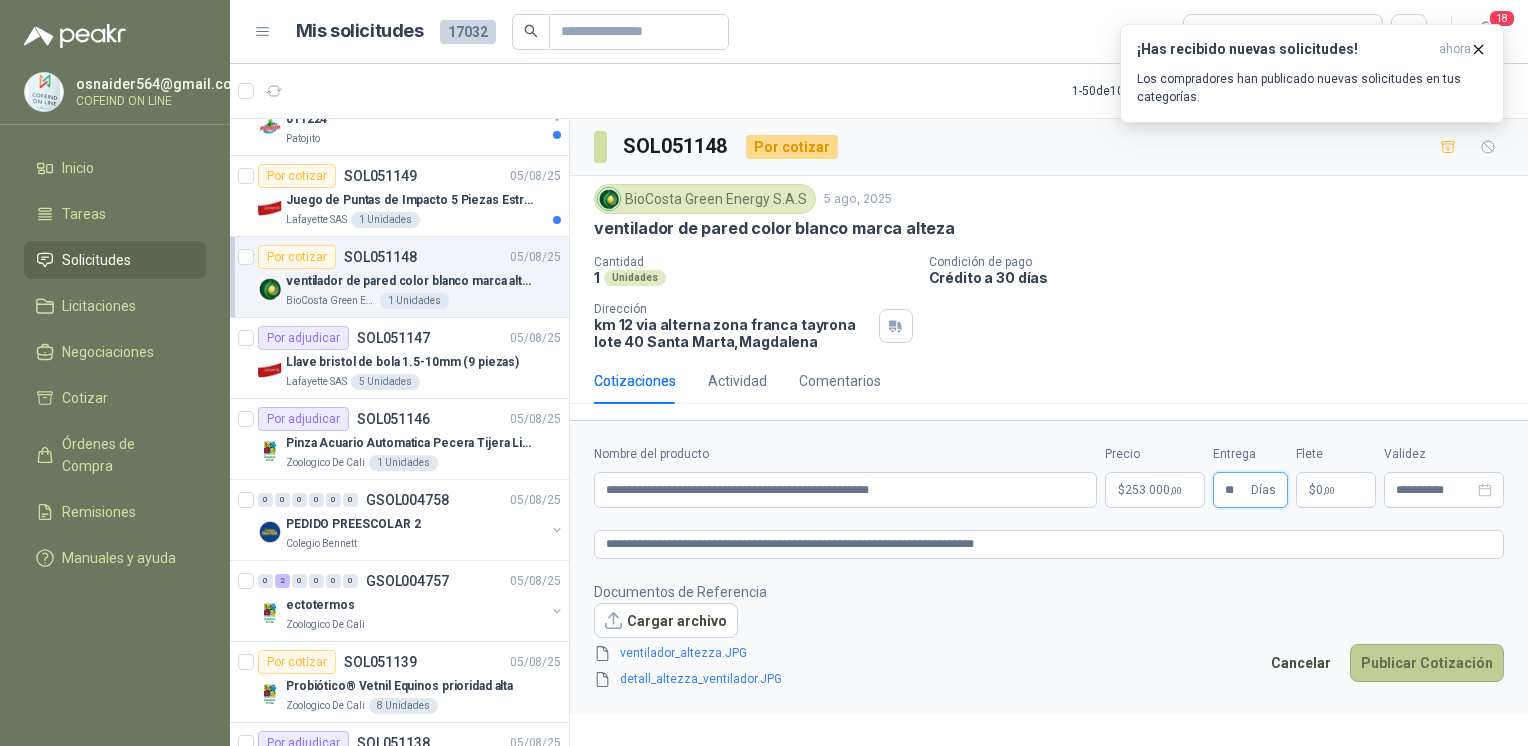 type on "**" 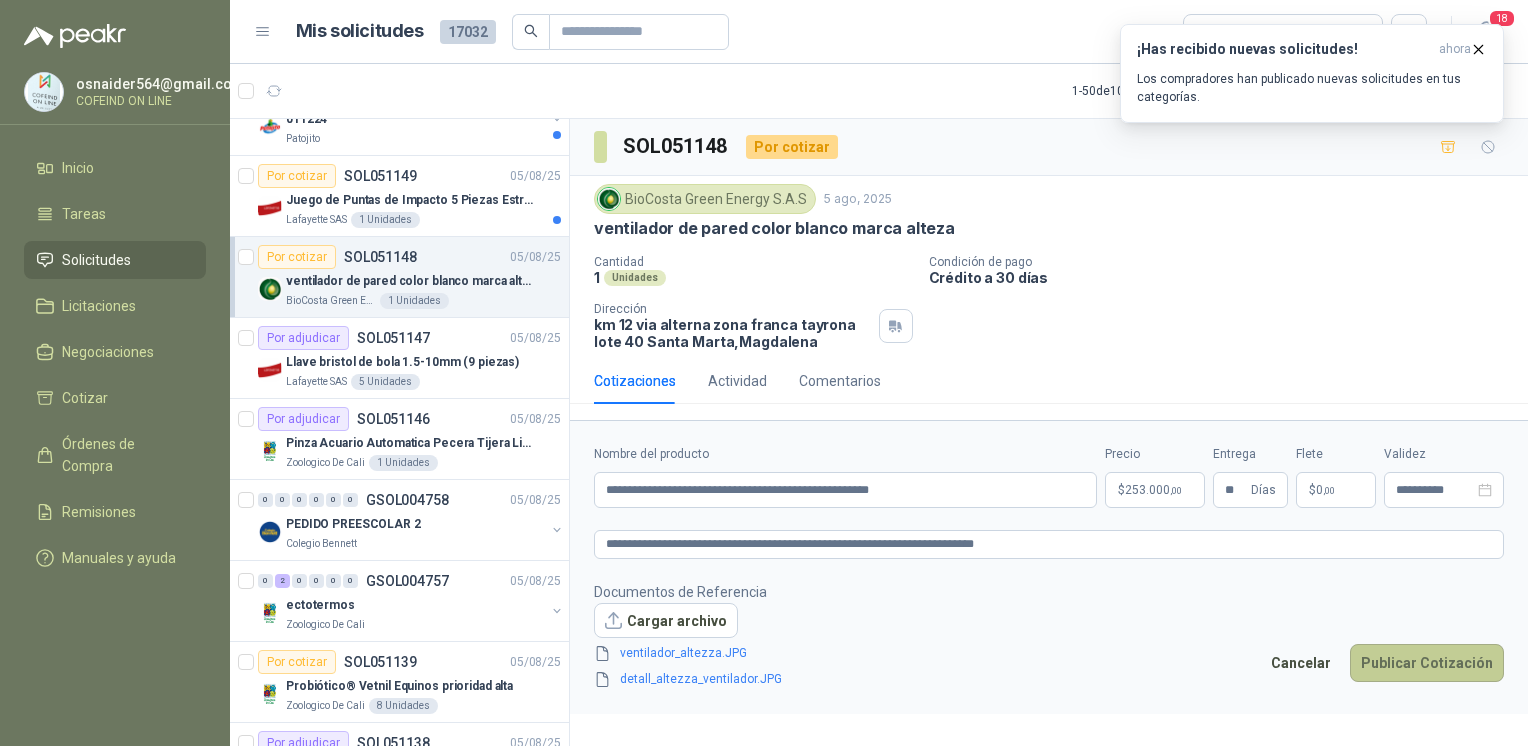 click on "Publicar Cotización" at bounding box center [1427, 663] 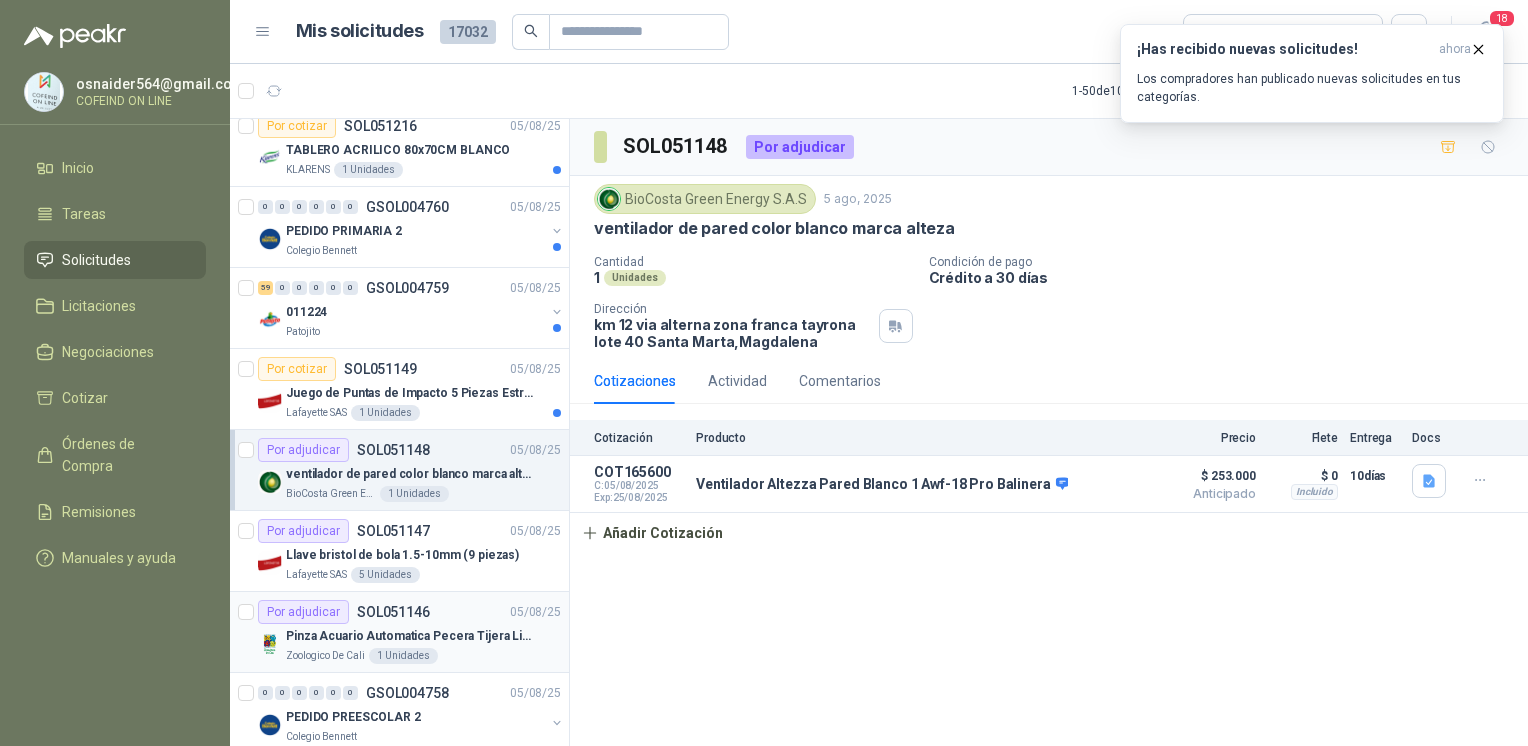 scroll, scrollTop: 894, scrollLeft: 0, axis: vertical 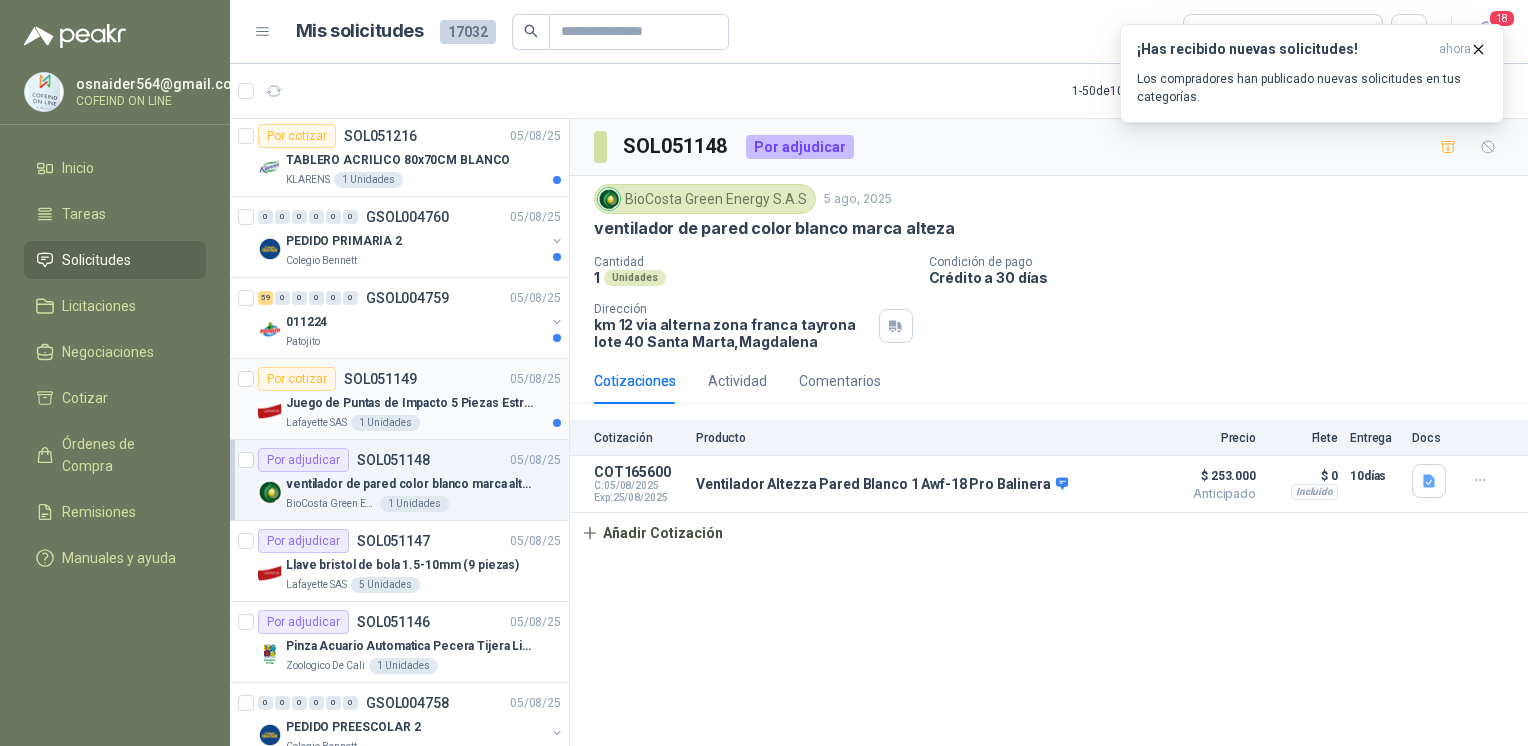 click on "Juego de Puntas de Impacto 5 Piezas Estrella PH2 de 2'' Zanco 1/4'' Truper" at bounding box center [410, 403] 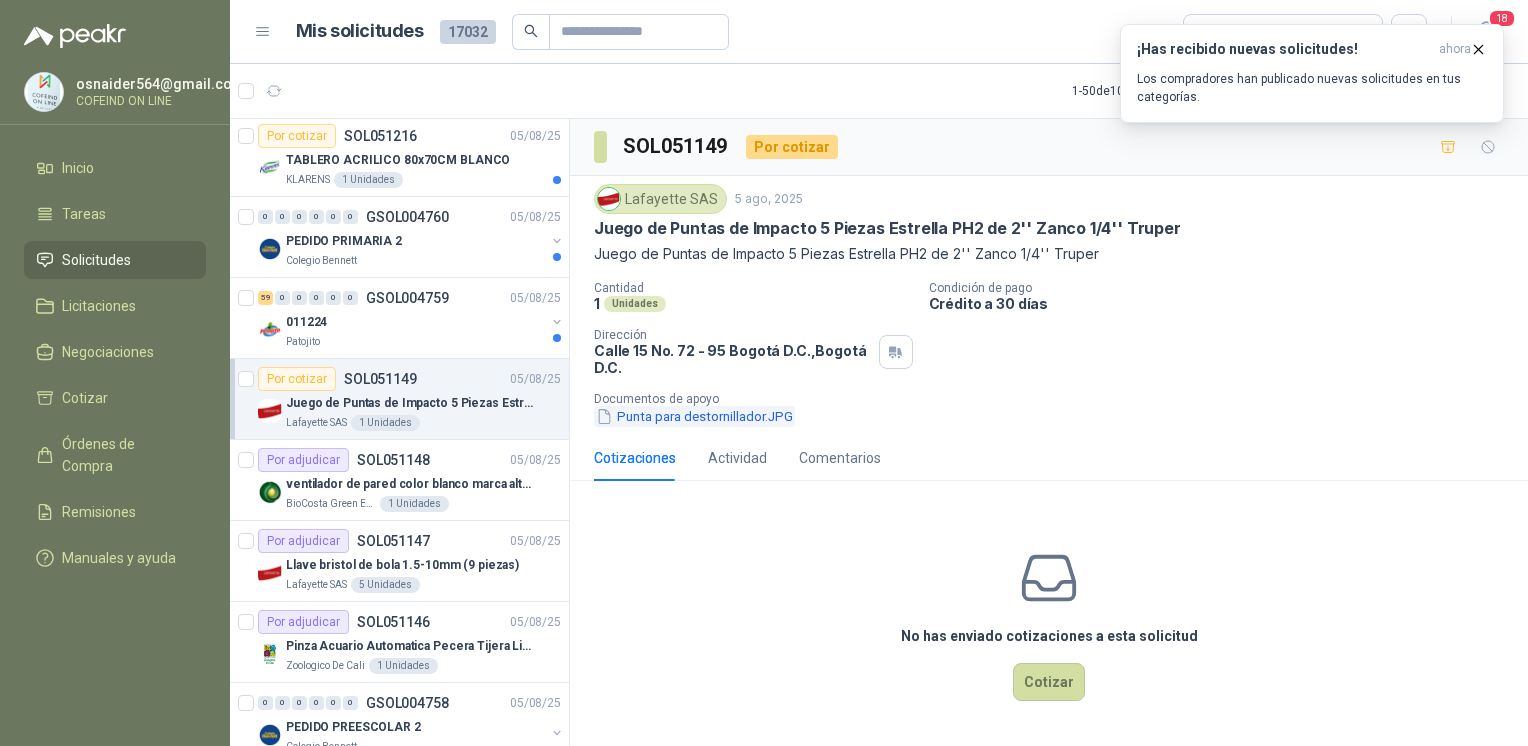 click on "Punta para destornillador.JPG" at bounding box center [694, 416] 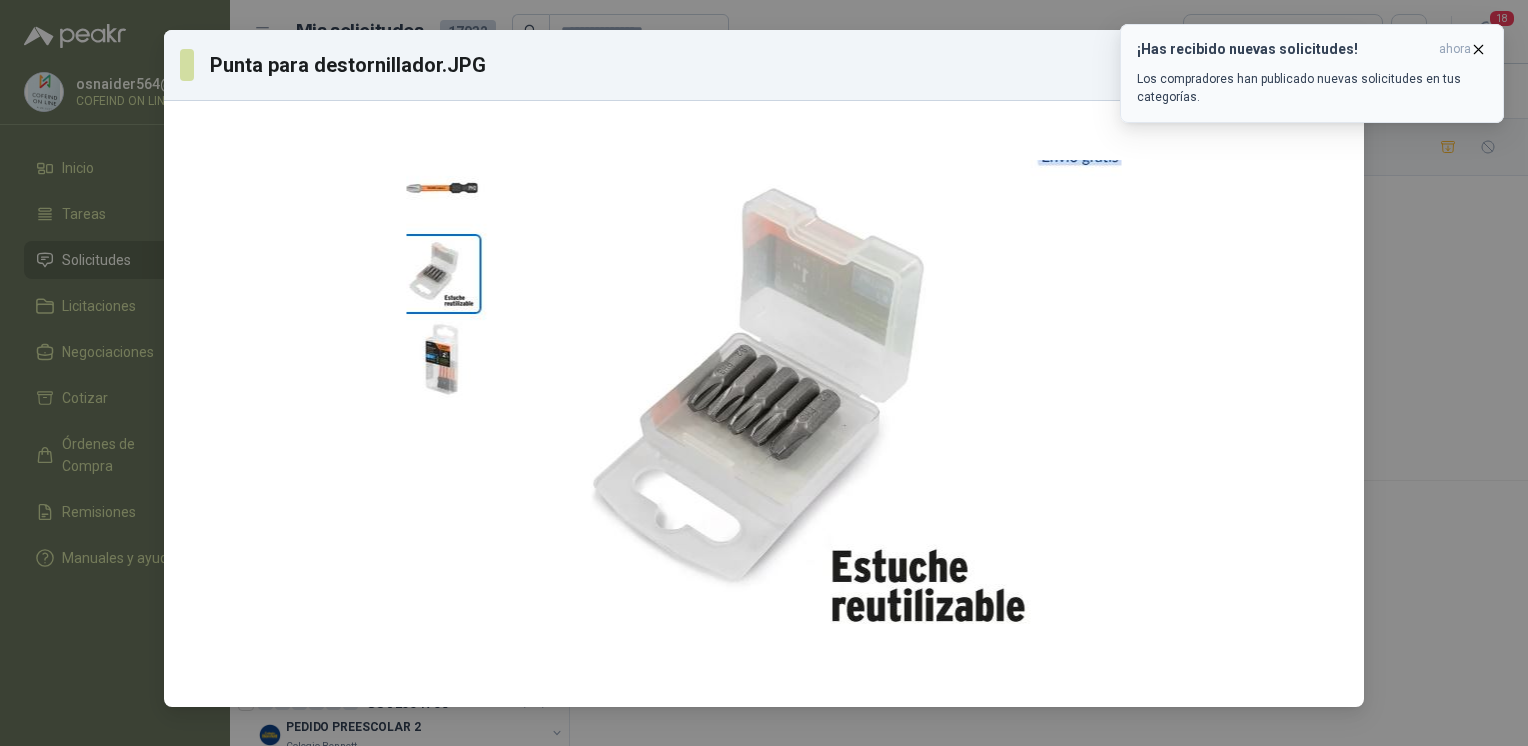 click 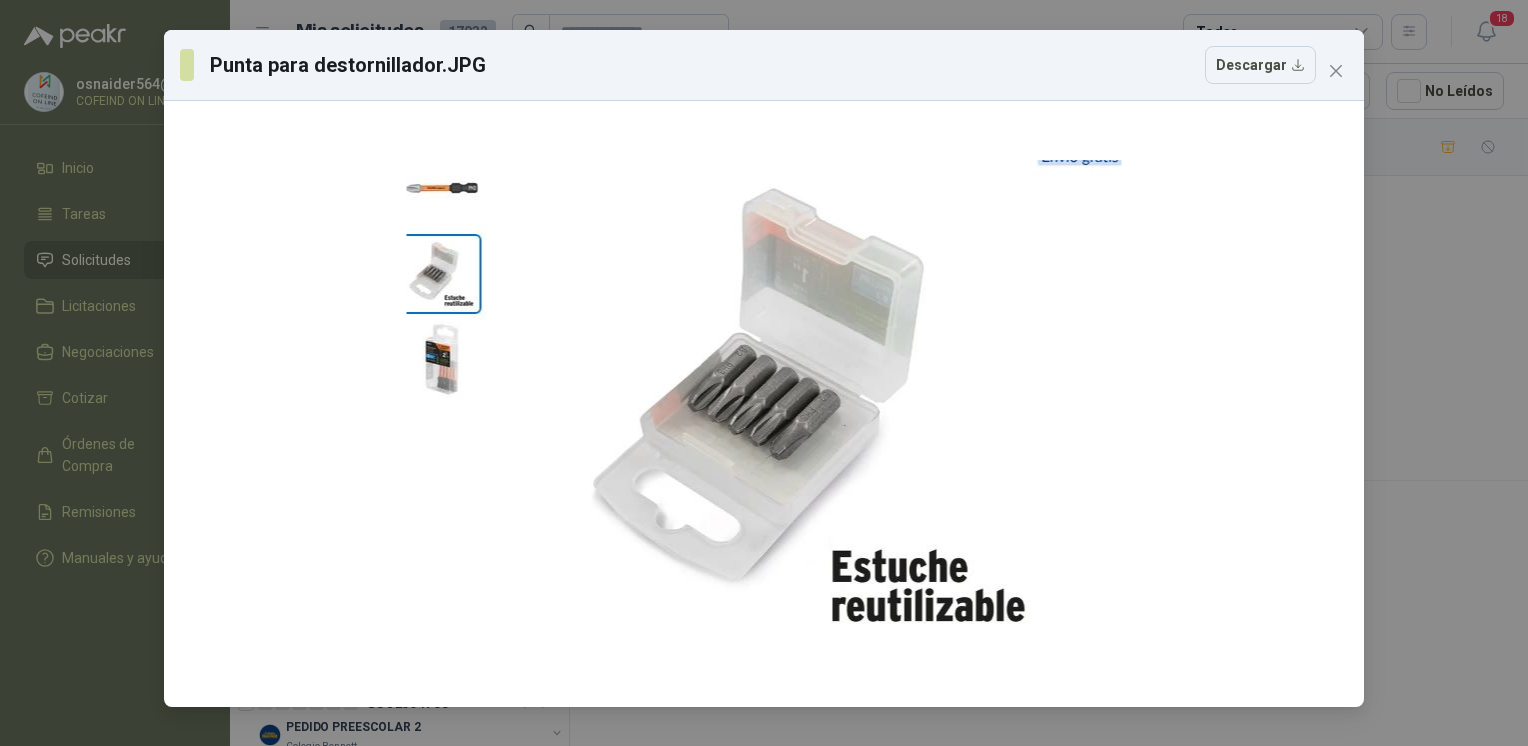click on "Punta para destornillador.JPG   Descargar" at bounding box center [764, 373] 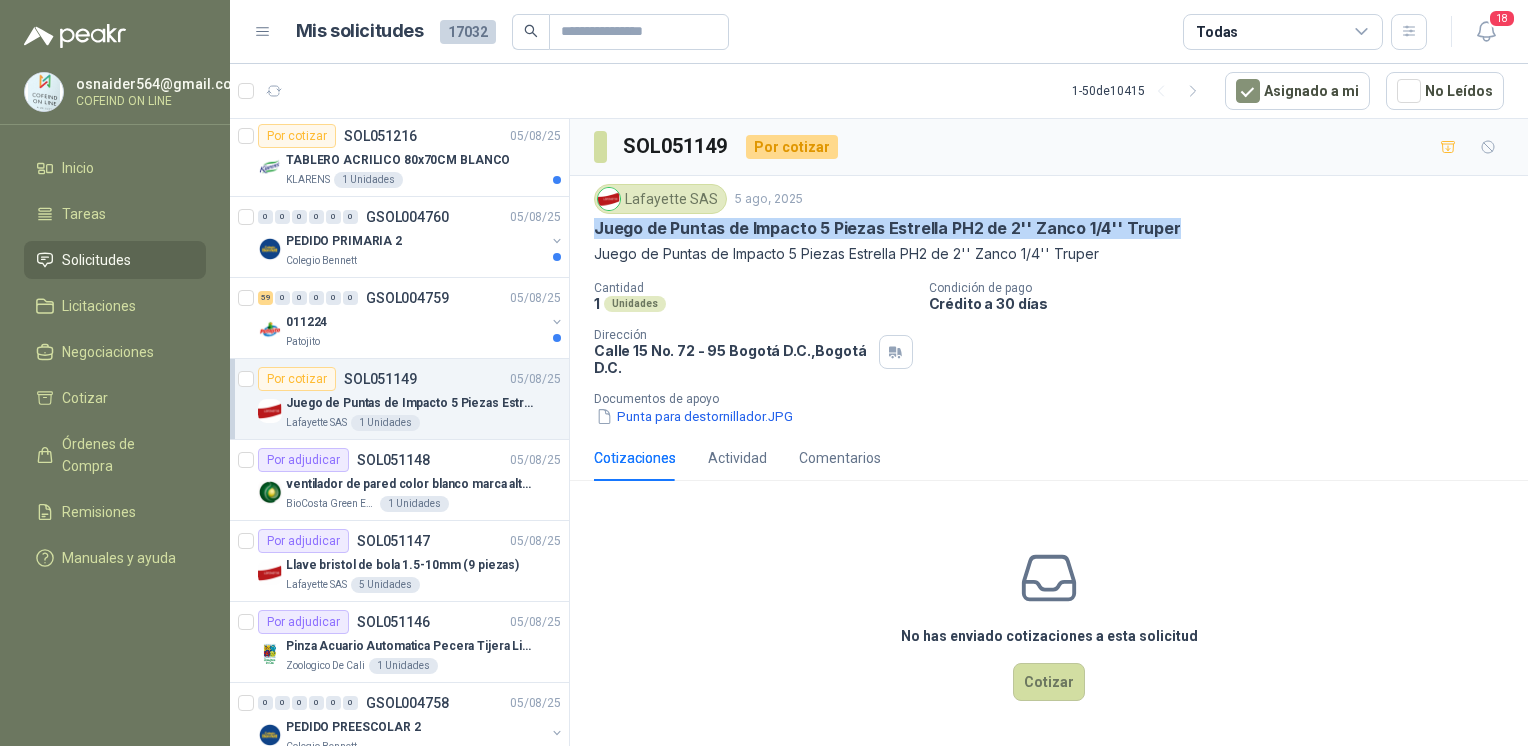 drag, startPoint x: 590, startPoint y: 229, endPoint x: 1188, endPoint y: 223, distance: 598.0301 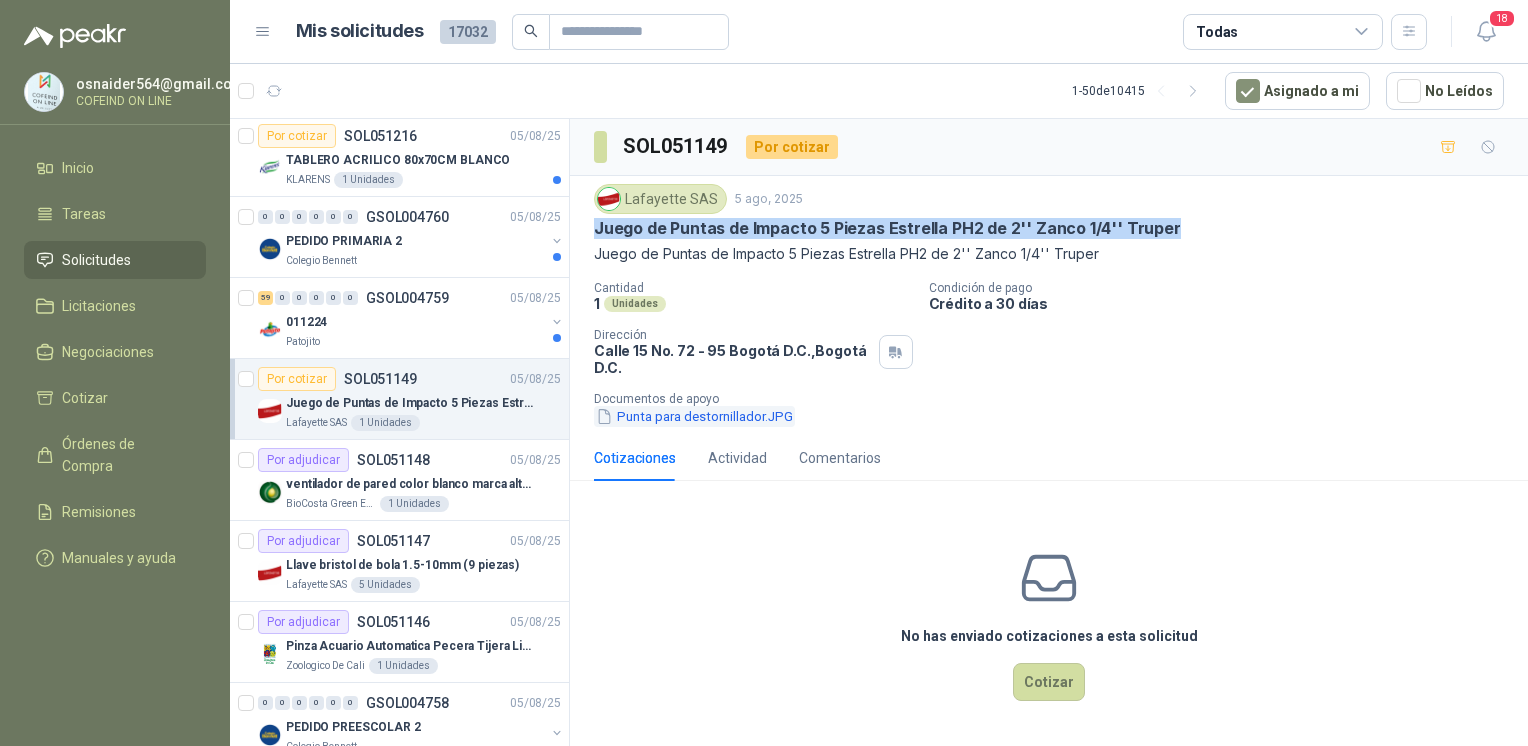 click on "Punta para destornillador.JPG" at bounding box center [694, 416] 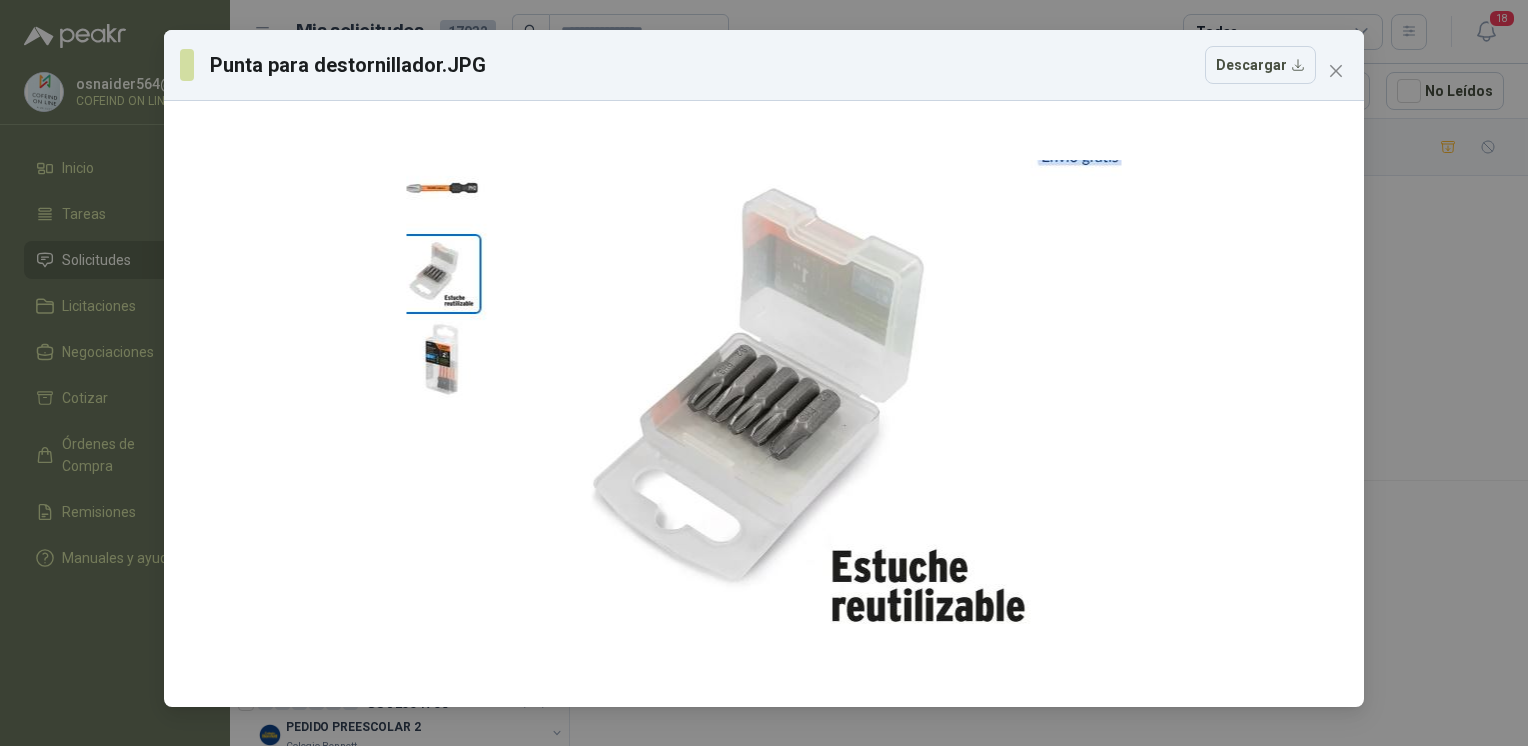 click on "Punta para destornillador.JPG   Descargar" at bounding box center [764, 373] 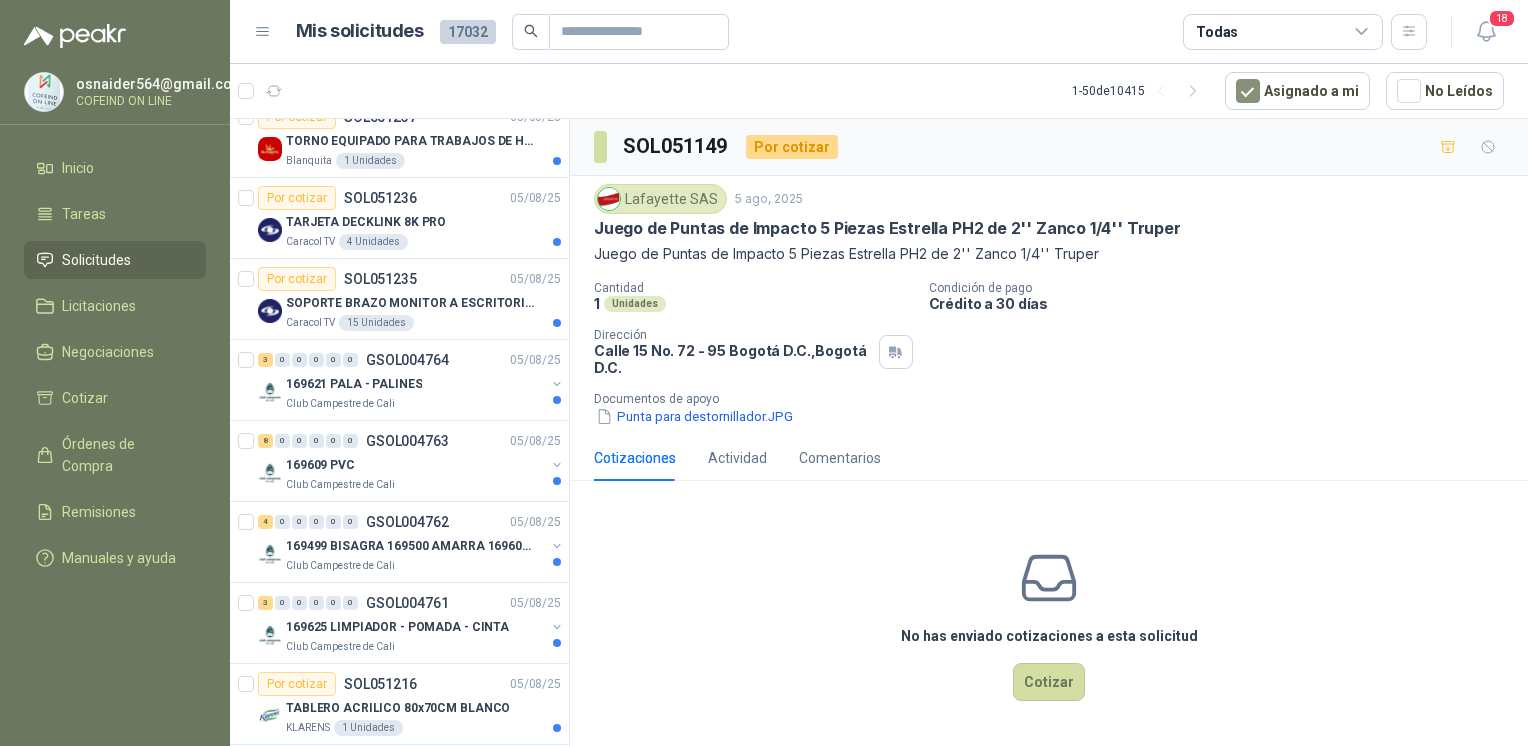 scroll, scrollTop: 309, scrollLeft: 0, axis: vertical 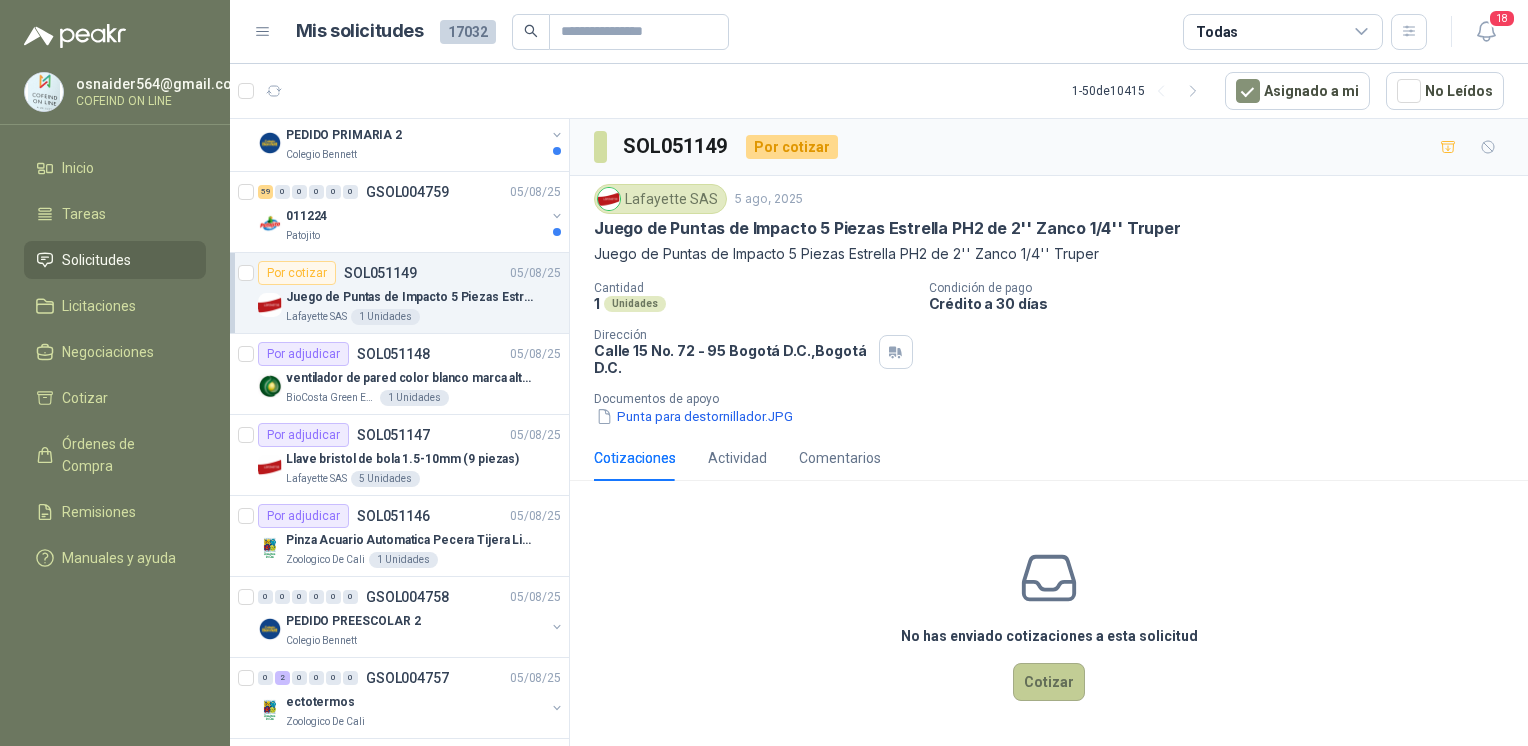 click on "Cotizar" at bounding box center (1049, 682) 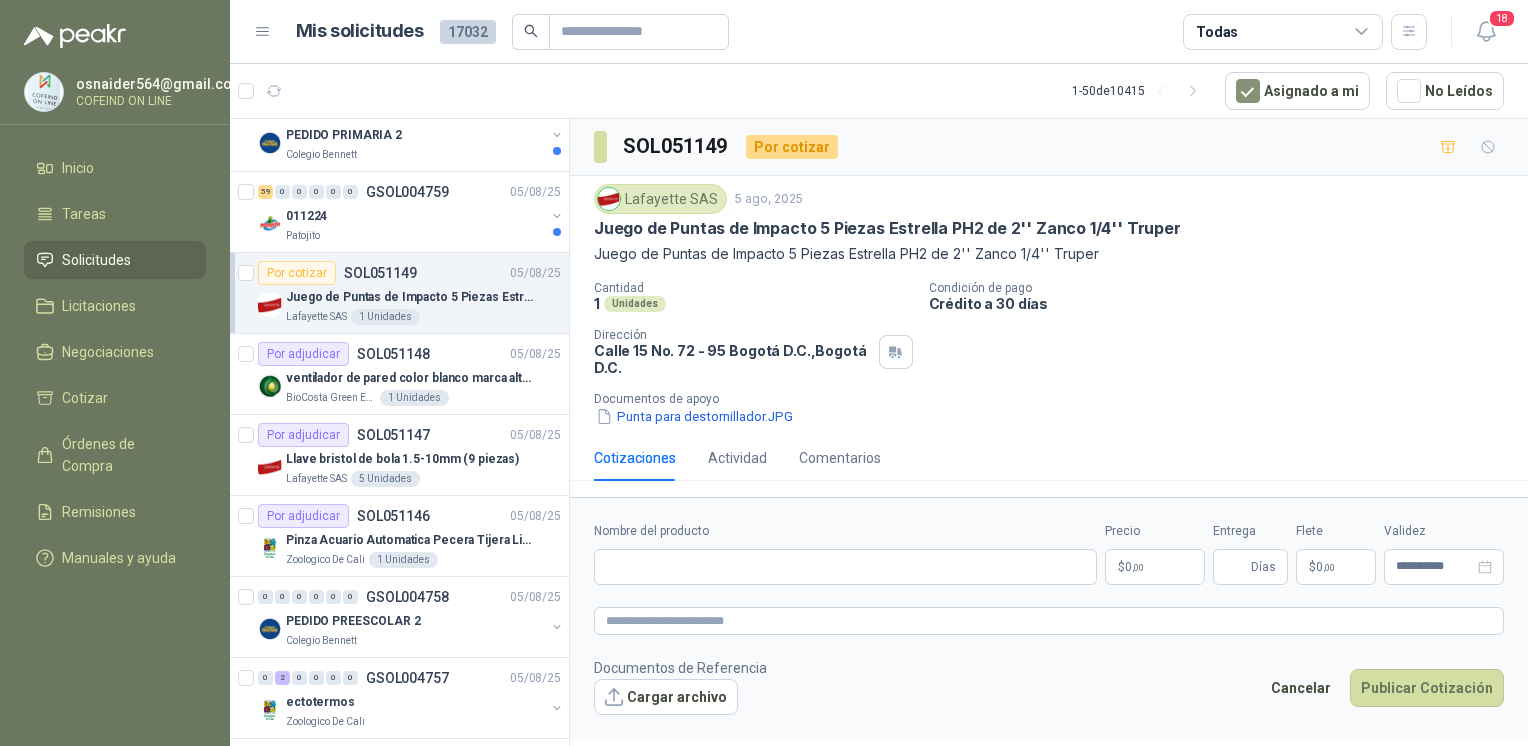 type 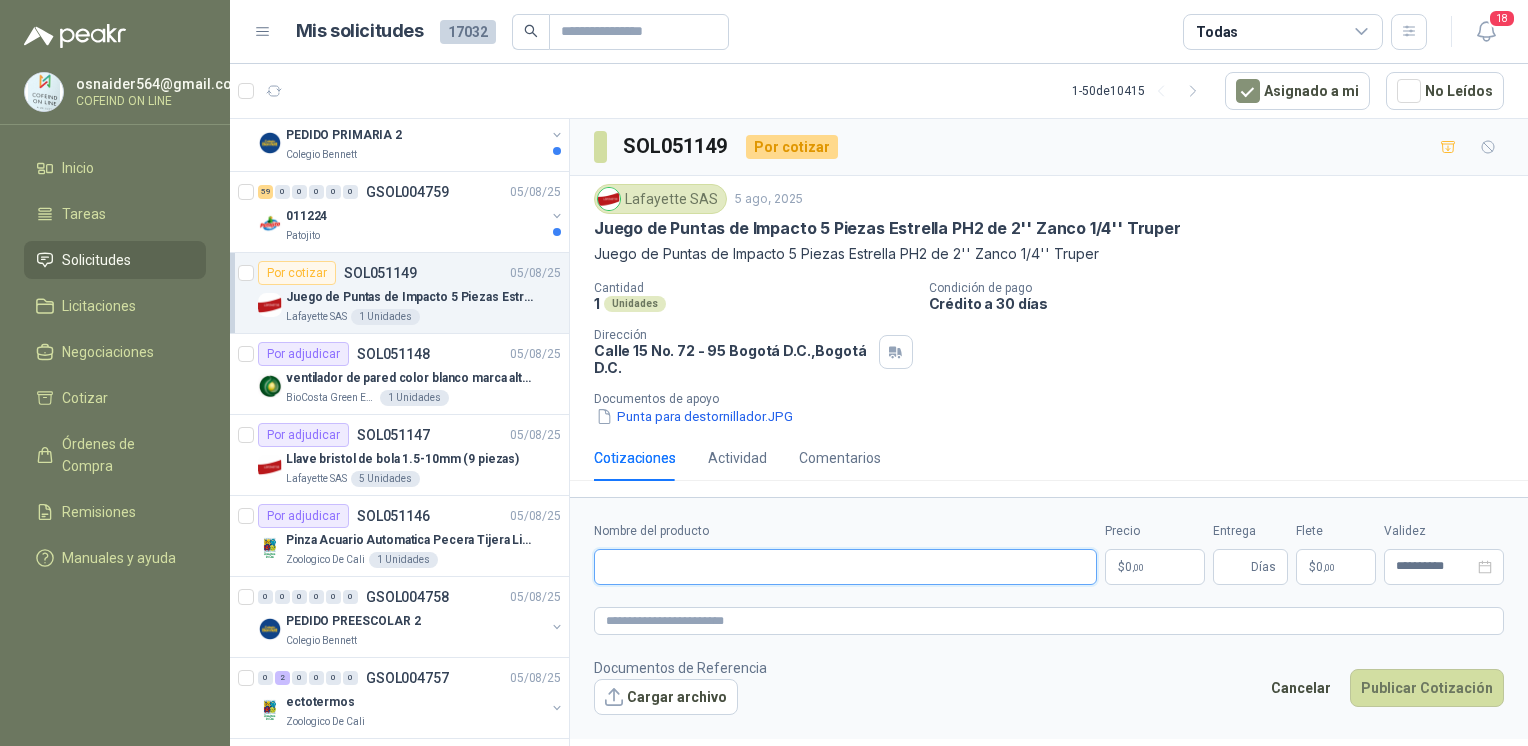 click on "Nombre del producto" at bounding box center (845, 567) 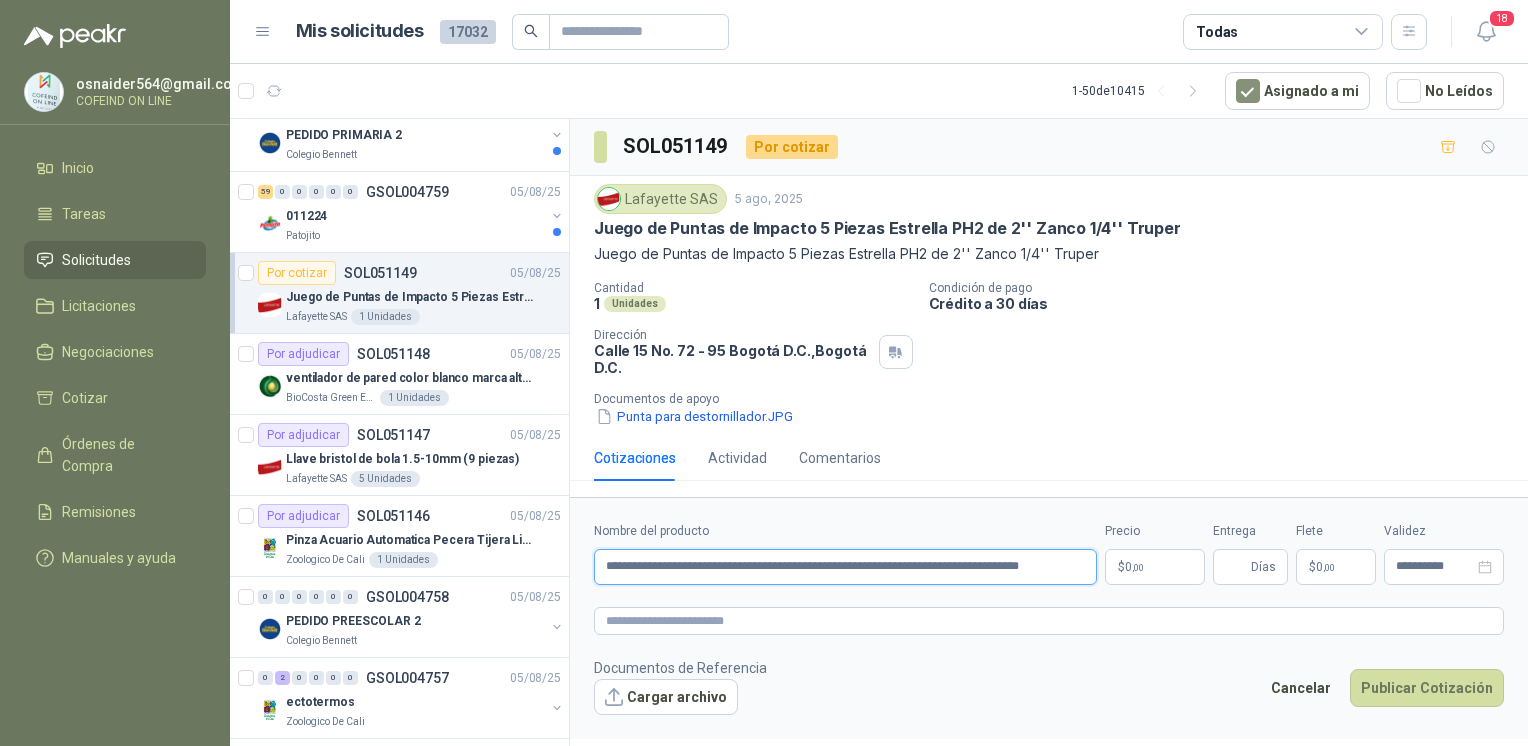 type on "**********" 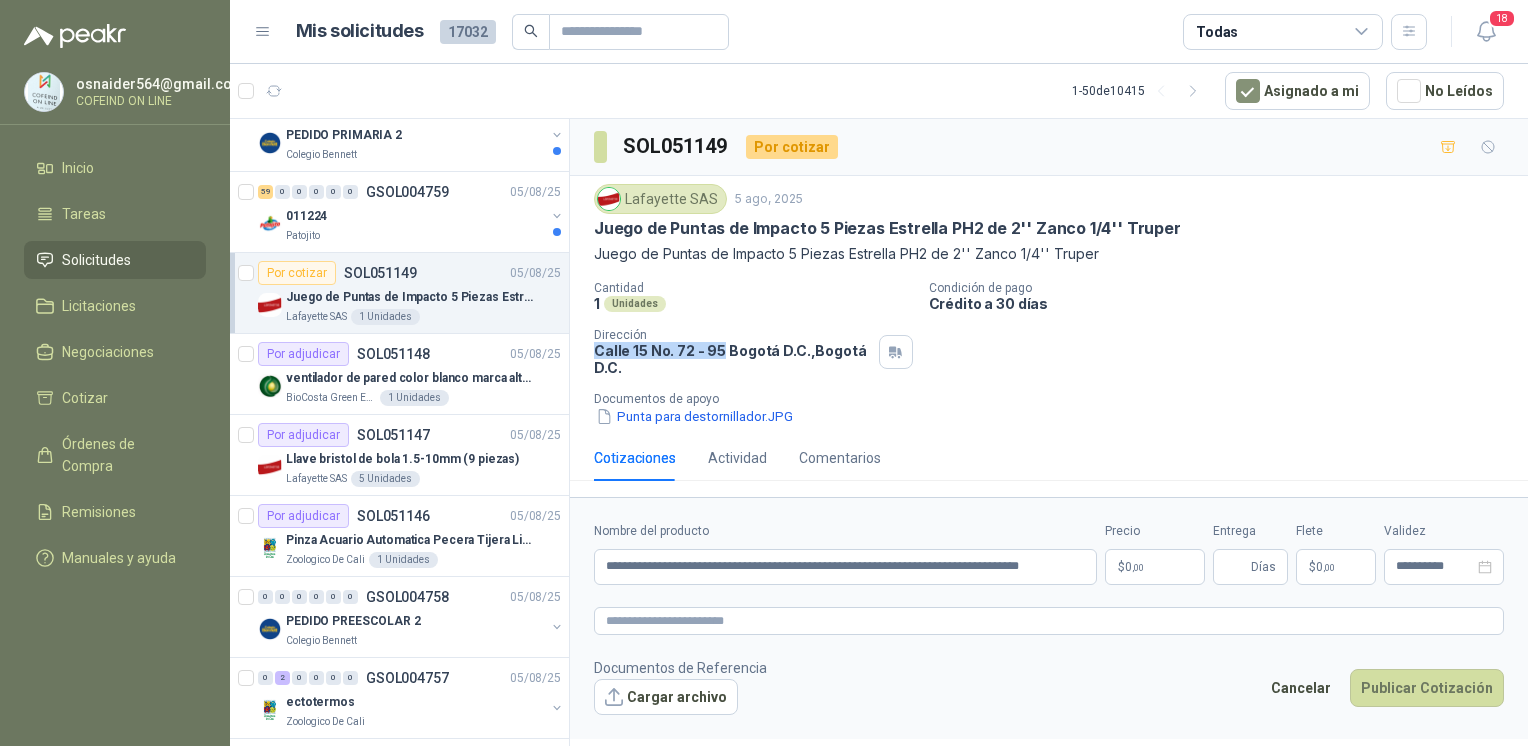 drag, startPoint x: 585, startPoint y: 349, endPoint x: 722, endPoint y: 354, distance: 137.09122 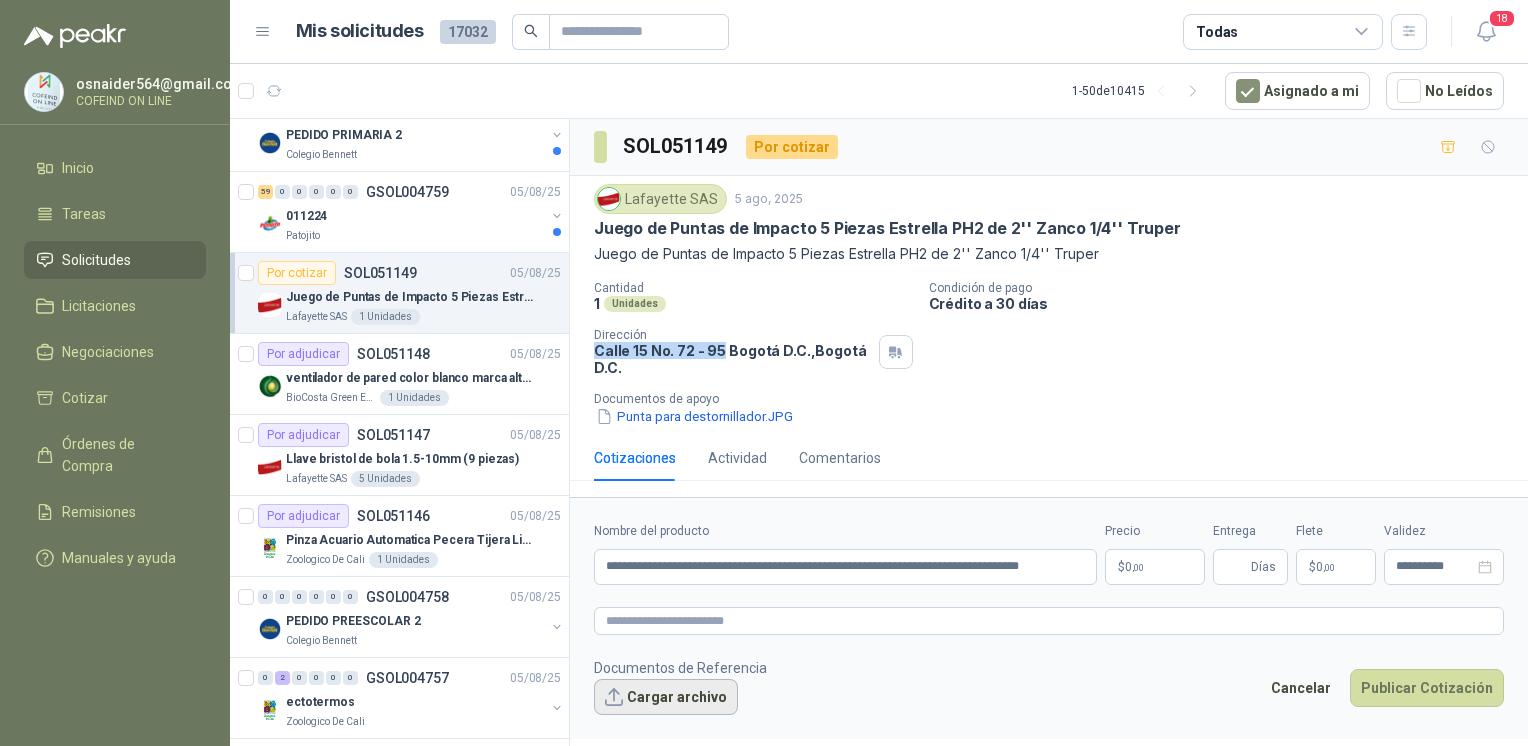 click on "Cargar archivo" at bounding box center [666, 697] 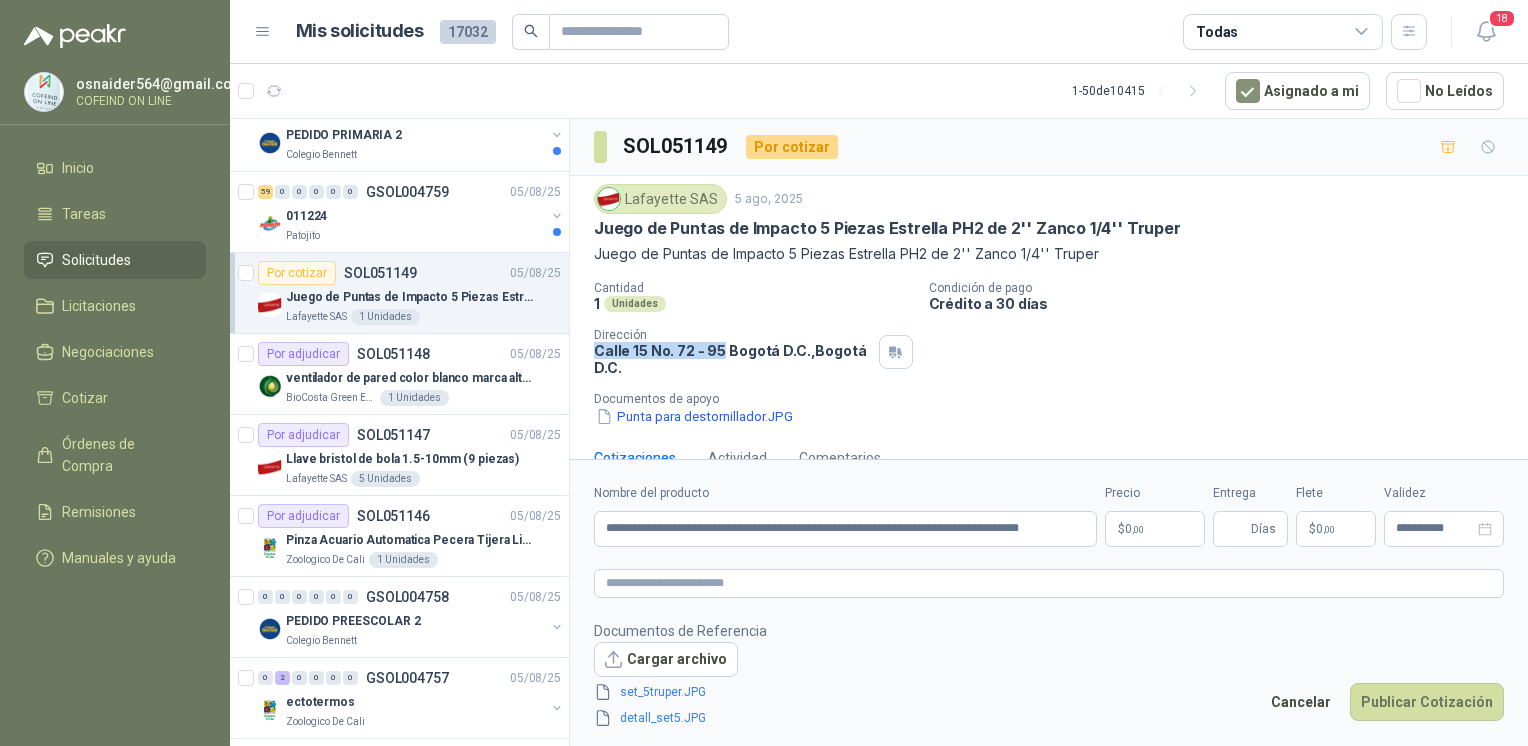 copy on "Calle 15 No.  72 -  95" 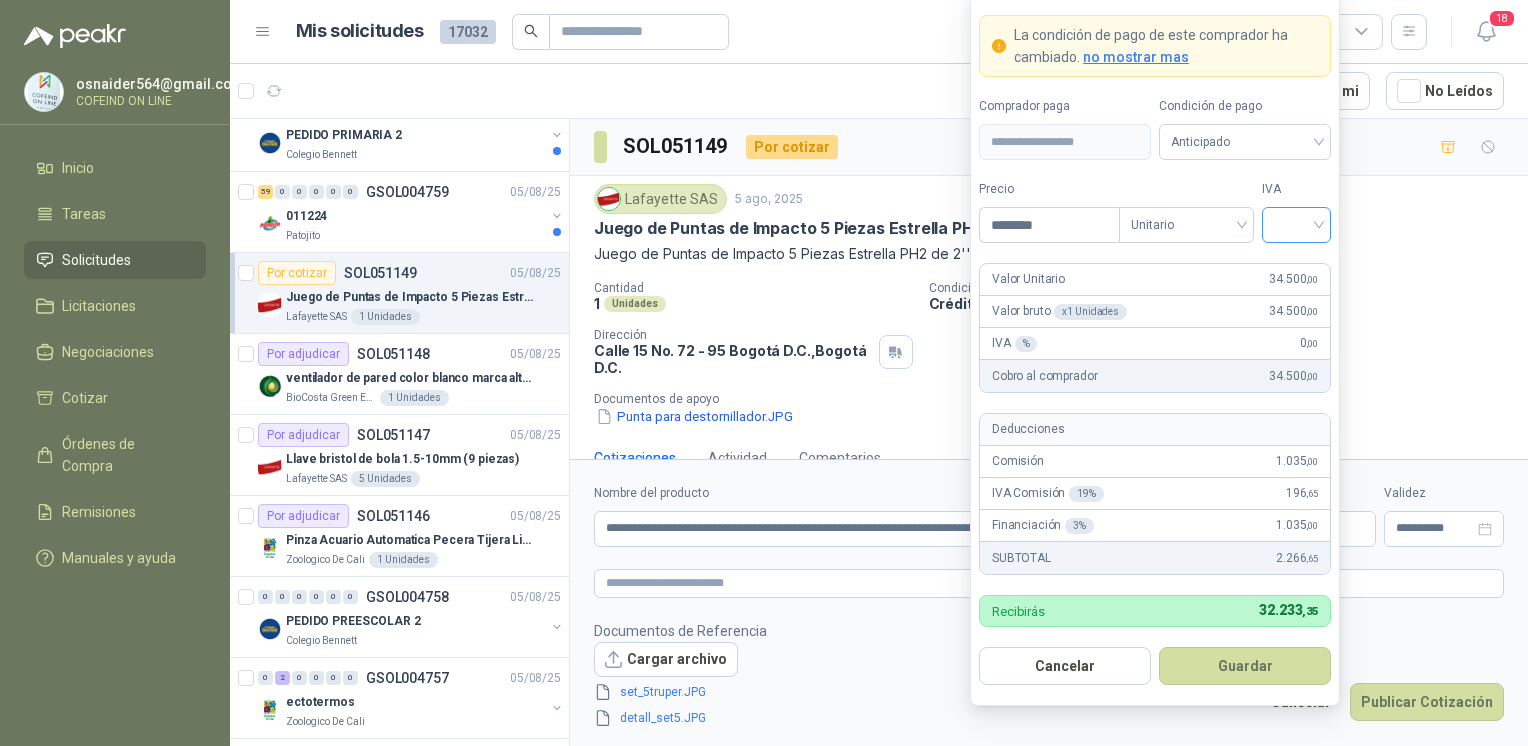 click at bounding box center (1296, 225) 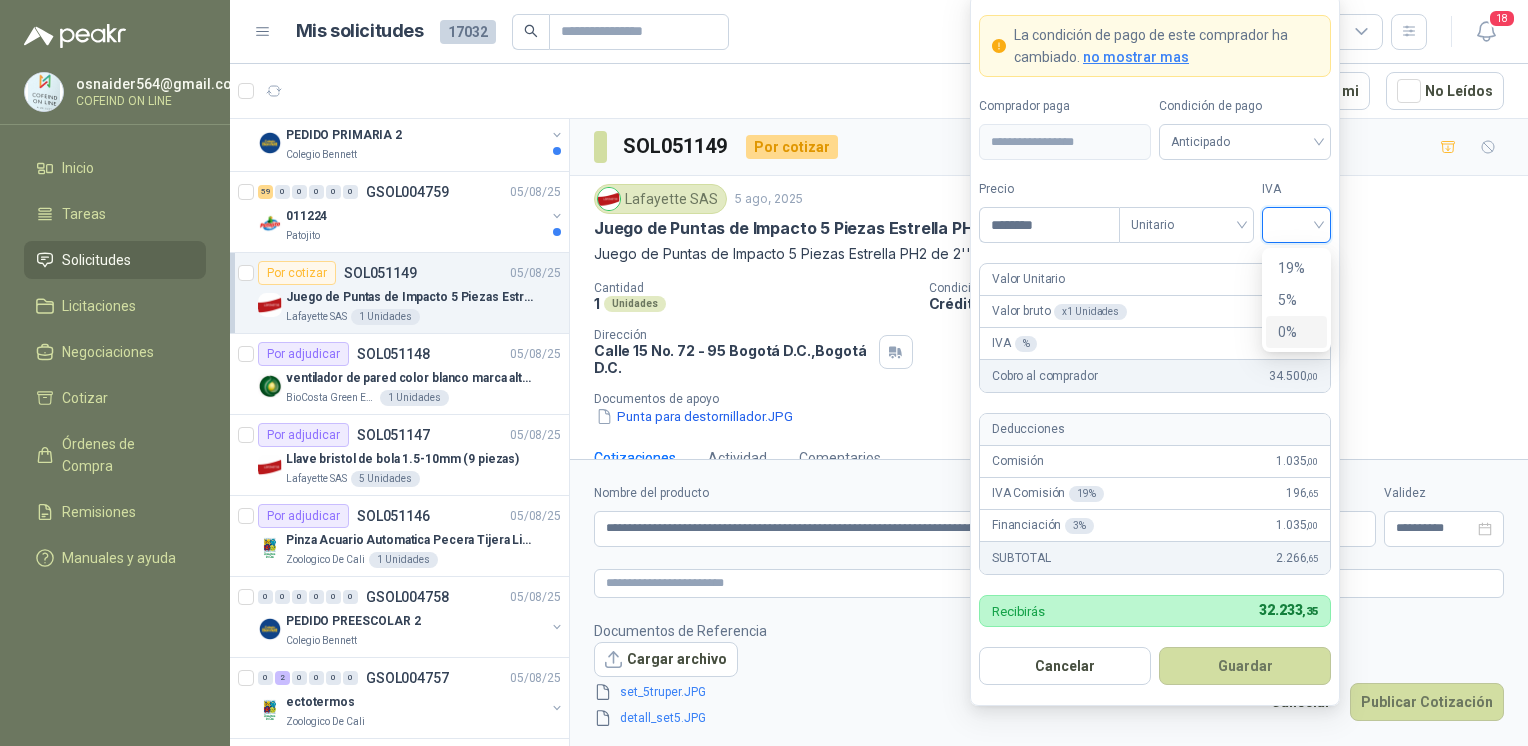 click on "5 0 19% 5% 0%" at bounding box center (1296, 300) 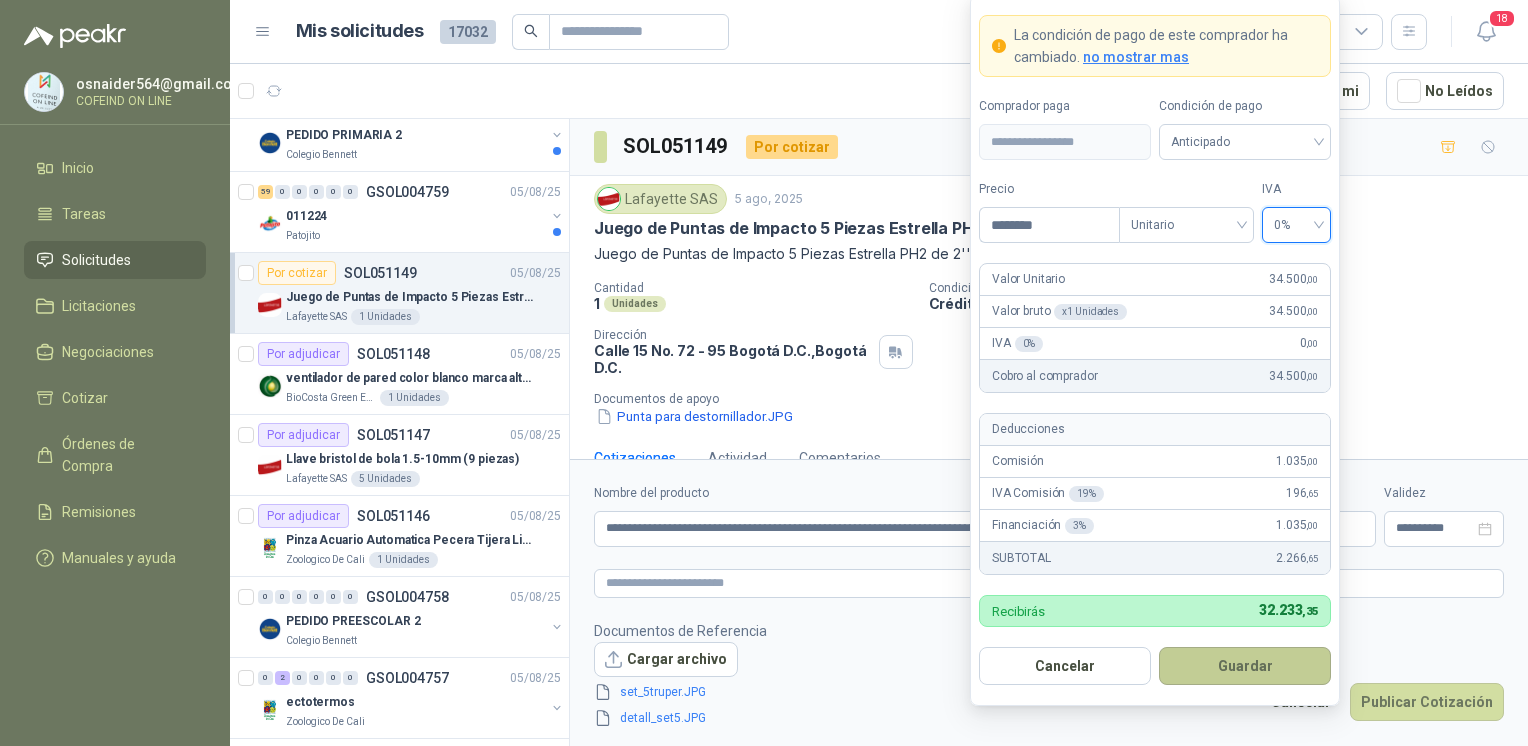 click on "Guardar" at bounding box center (1245, 666) 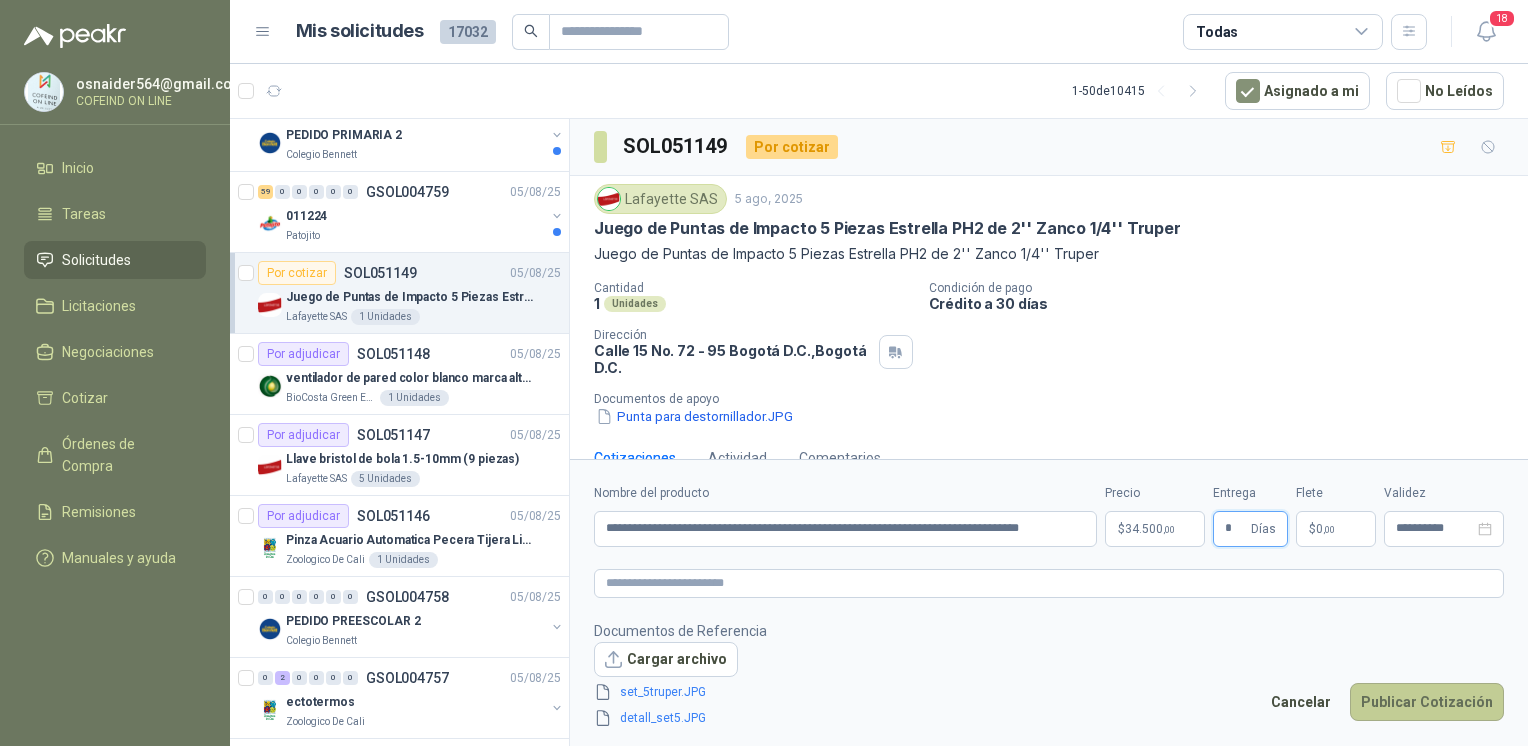 type on "*" 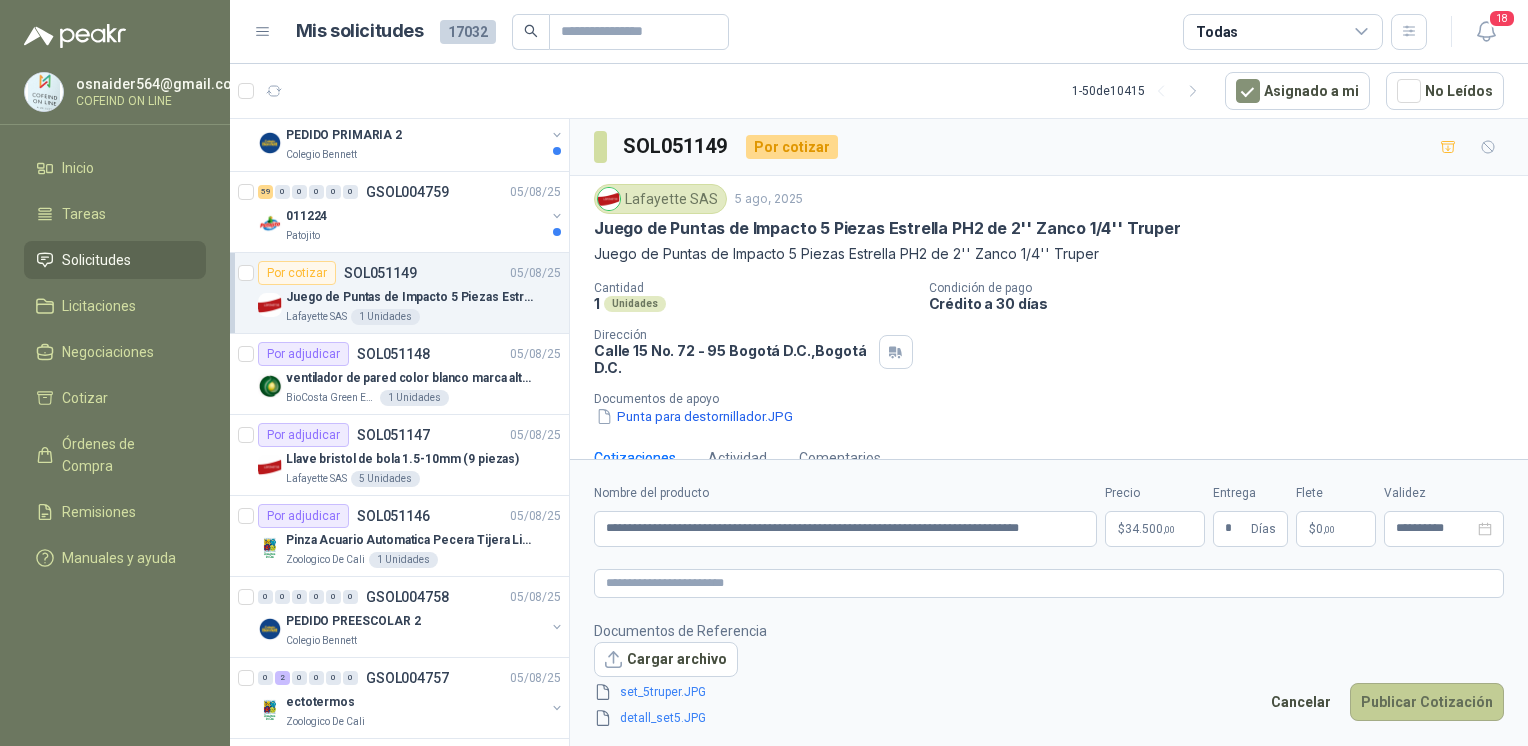 click on "Publicar Cotización" at bounding box center [1427, 702] 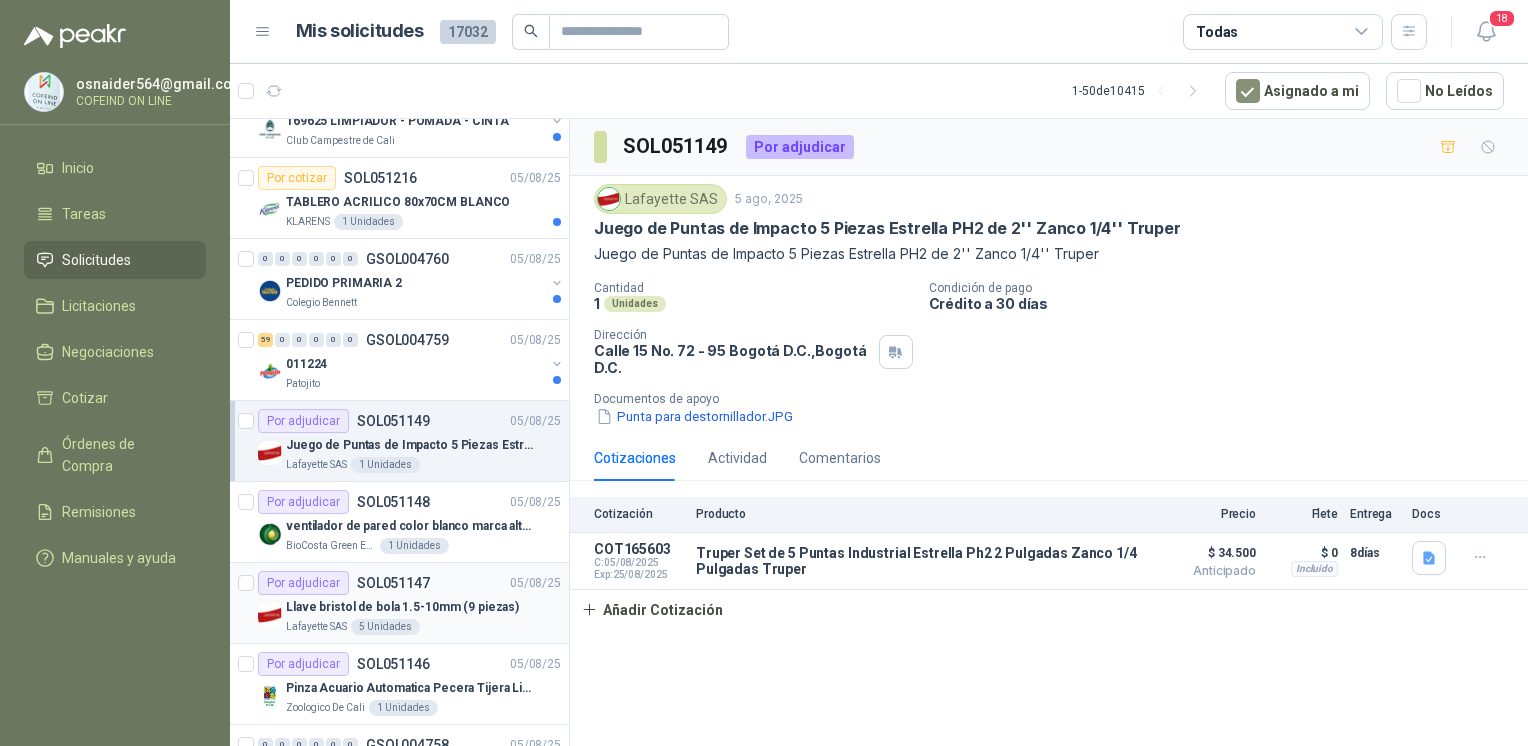scroll, scrollTop: 815, scrollLeft: 0, axis: vertical 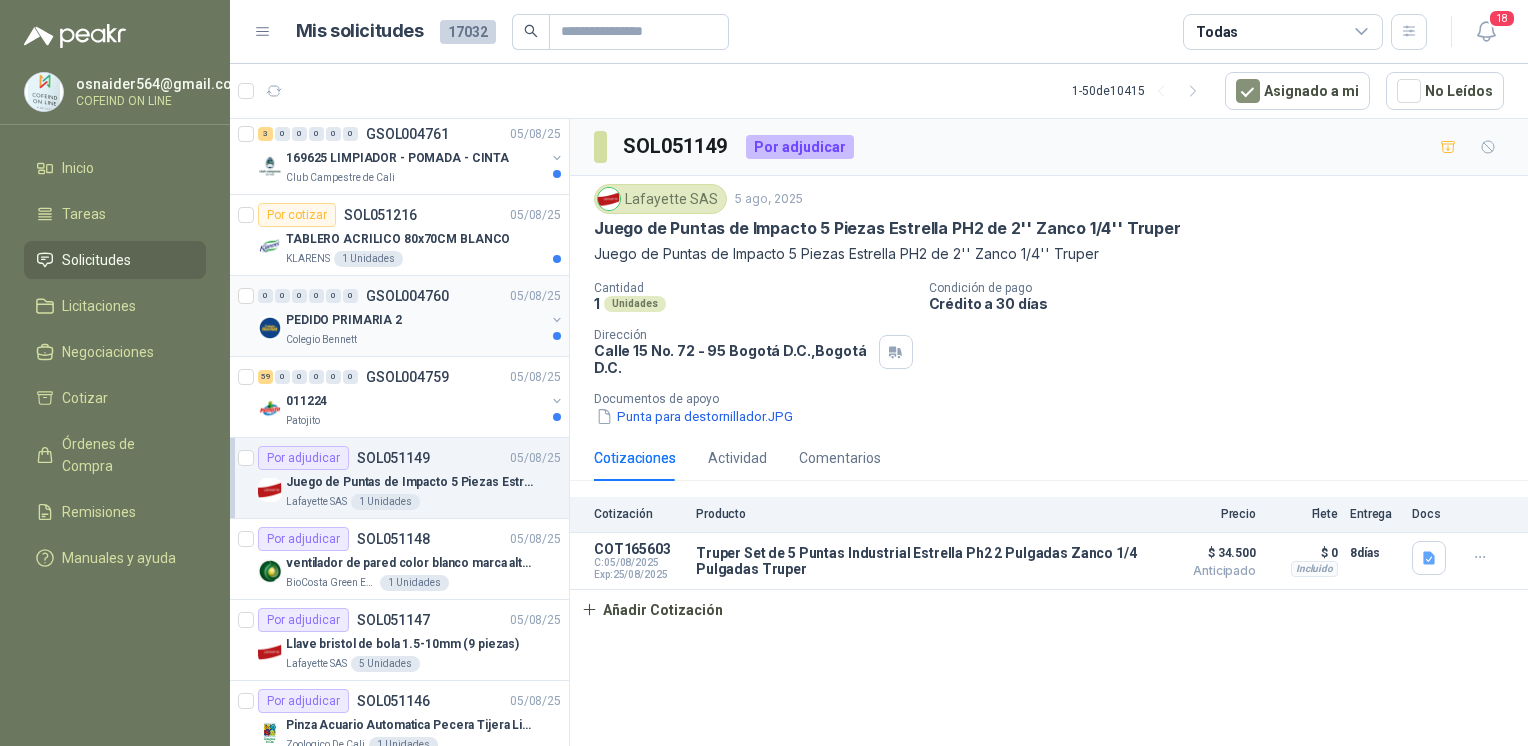 click on "Colegio Bennett" at bounding box center [415, 340] 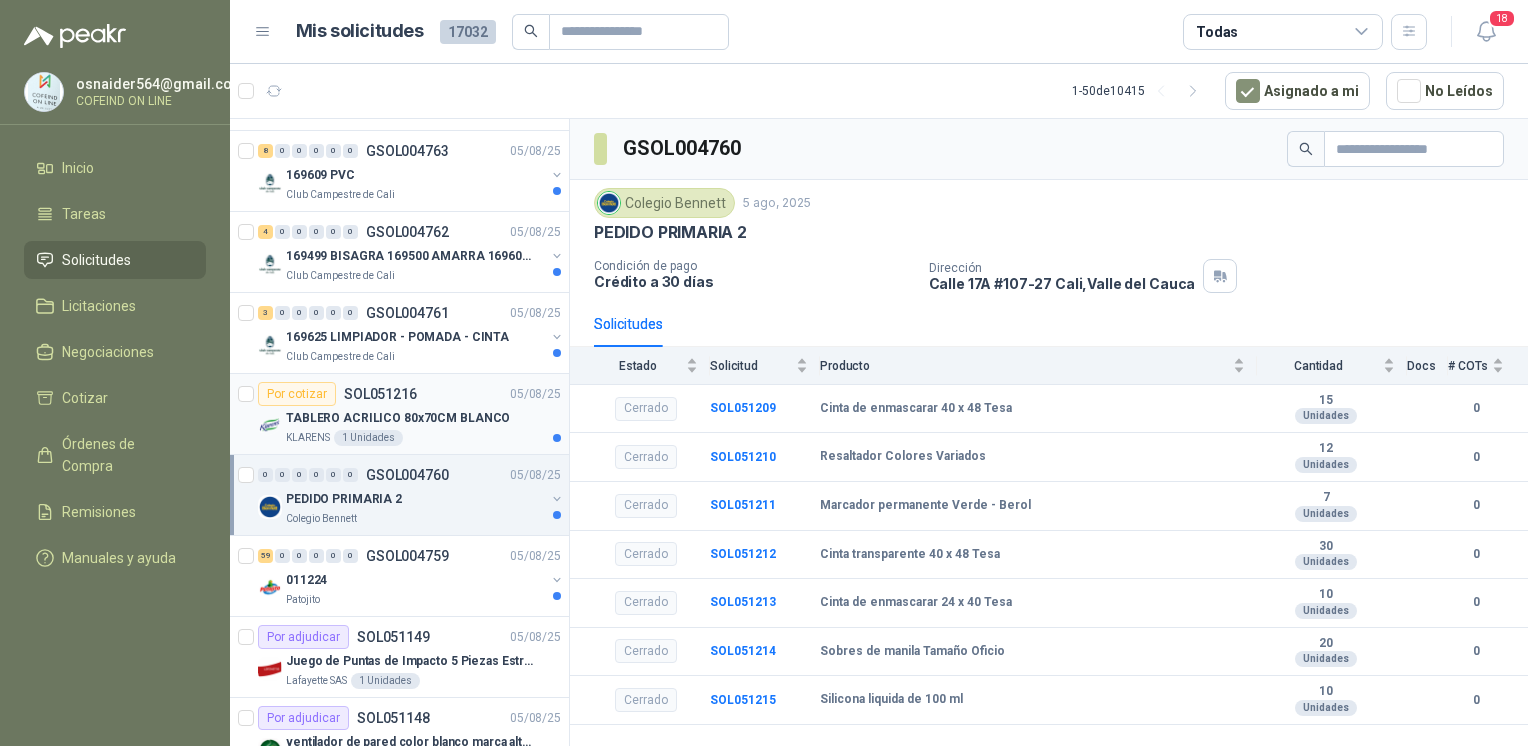scroll, scrollTop: 580, scrollLeft: 0, axis: vertical 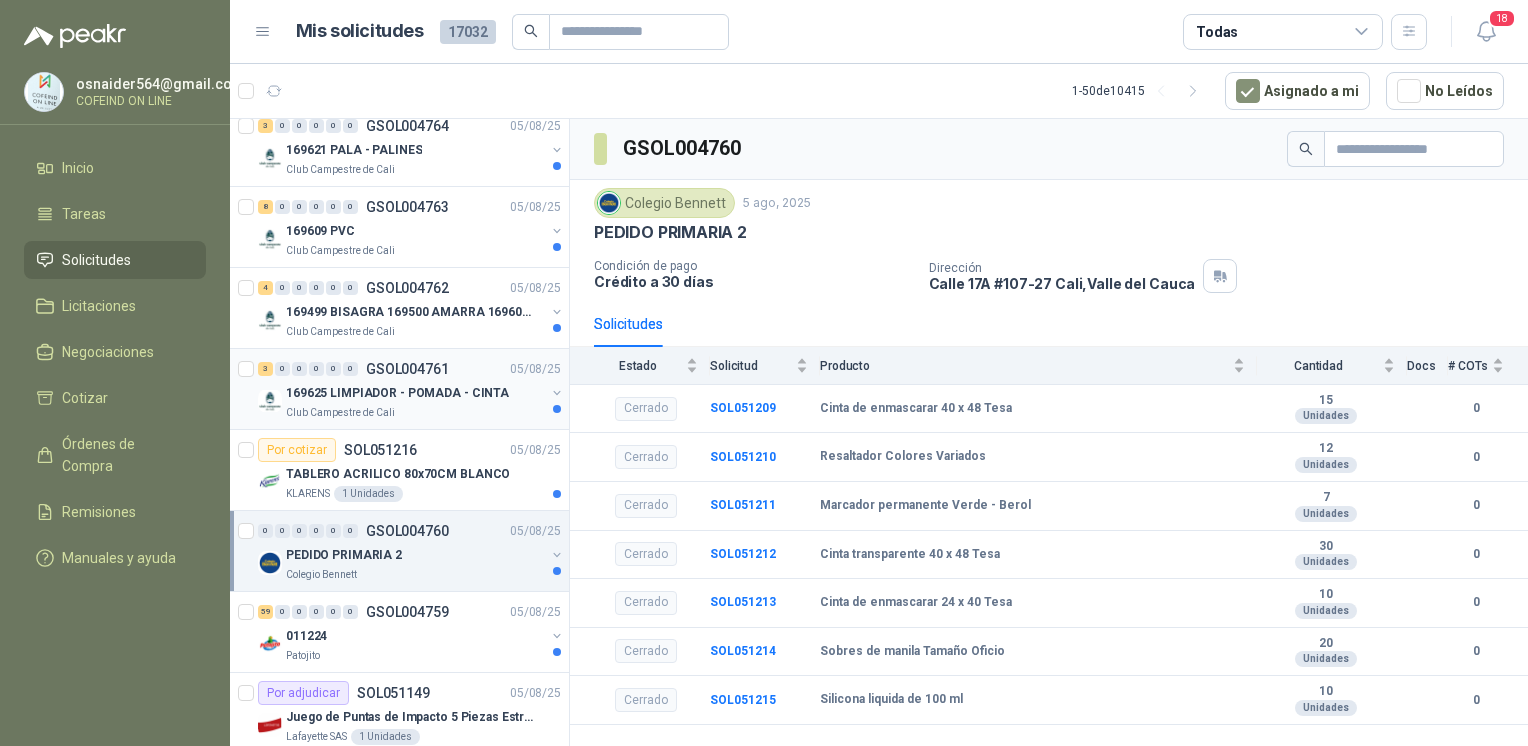 click on "Club Campestre de Cali" at bounding box center [415, 413] 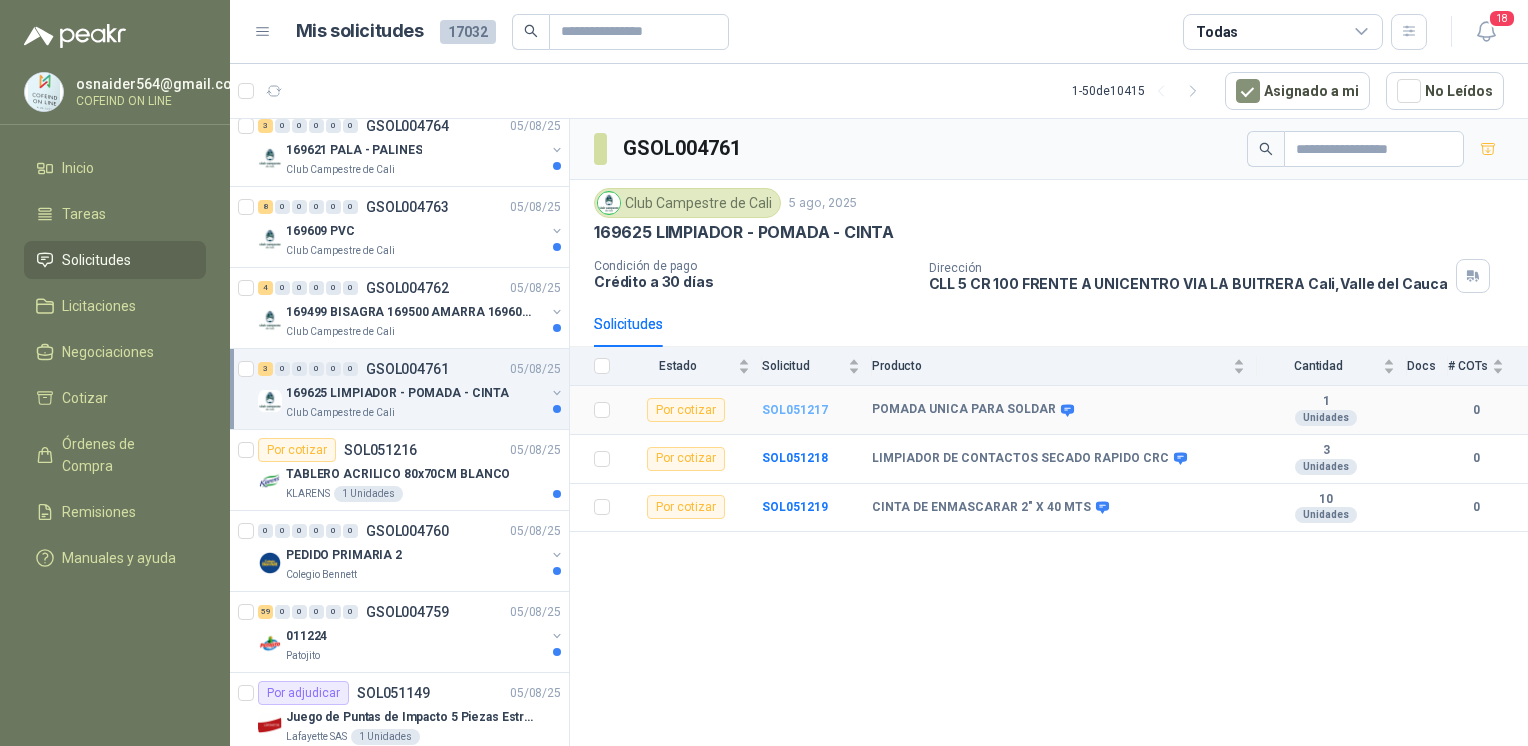 click on "SOL051217" at bounding box center [795, 410] 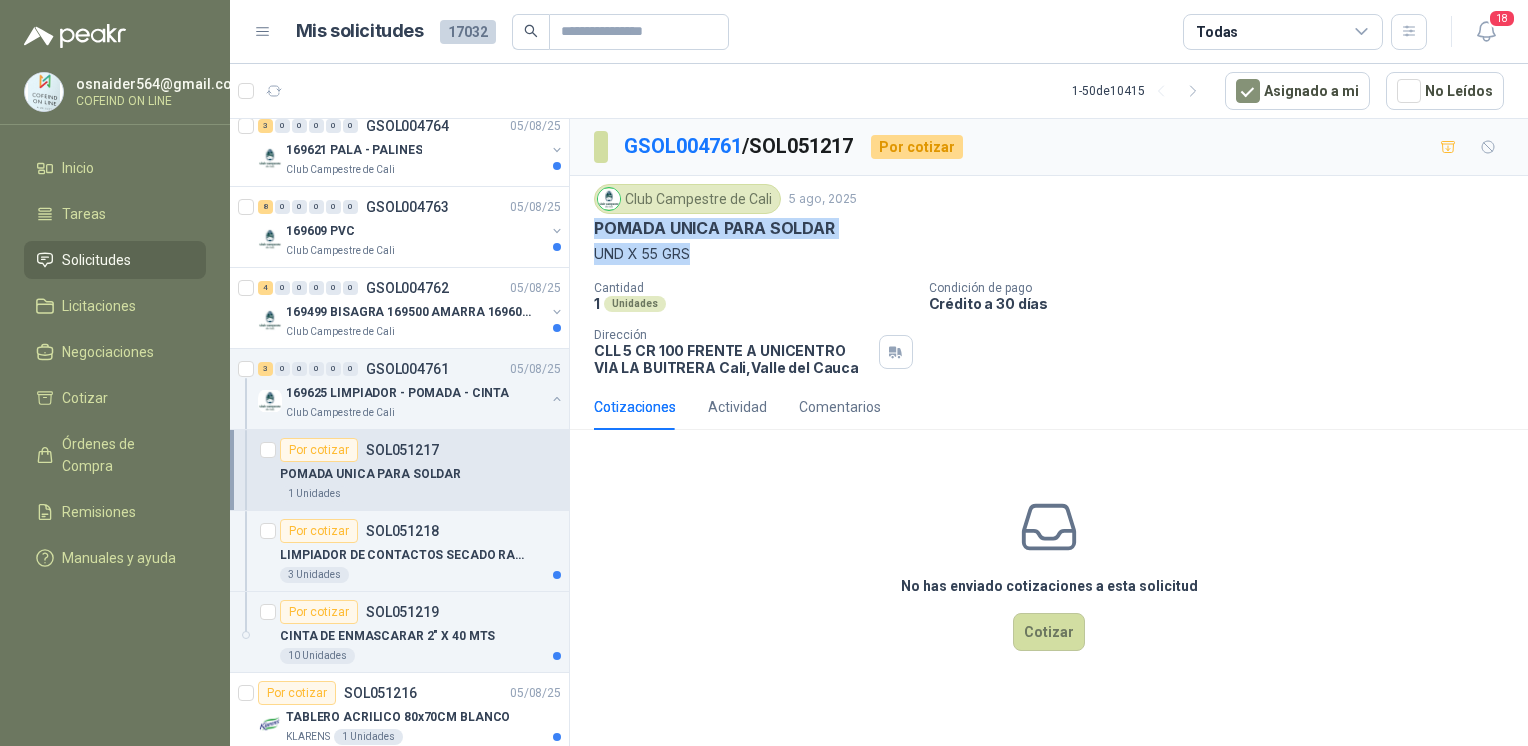drag, startPoint x: 738, startPoint y: 256, endPoint x: 576, endPoint y: 238, distance: 162.99693 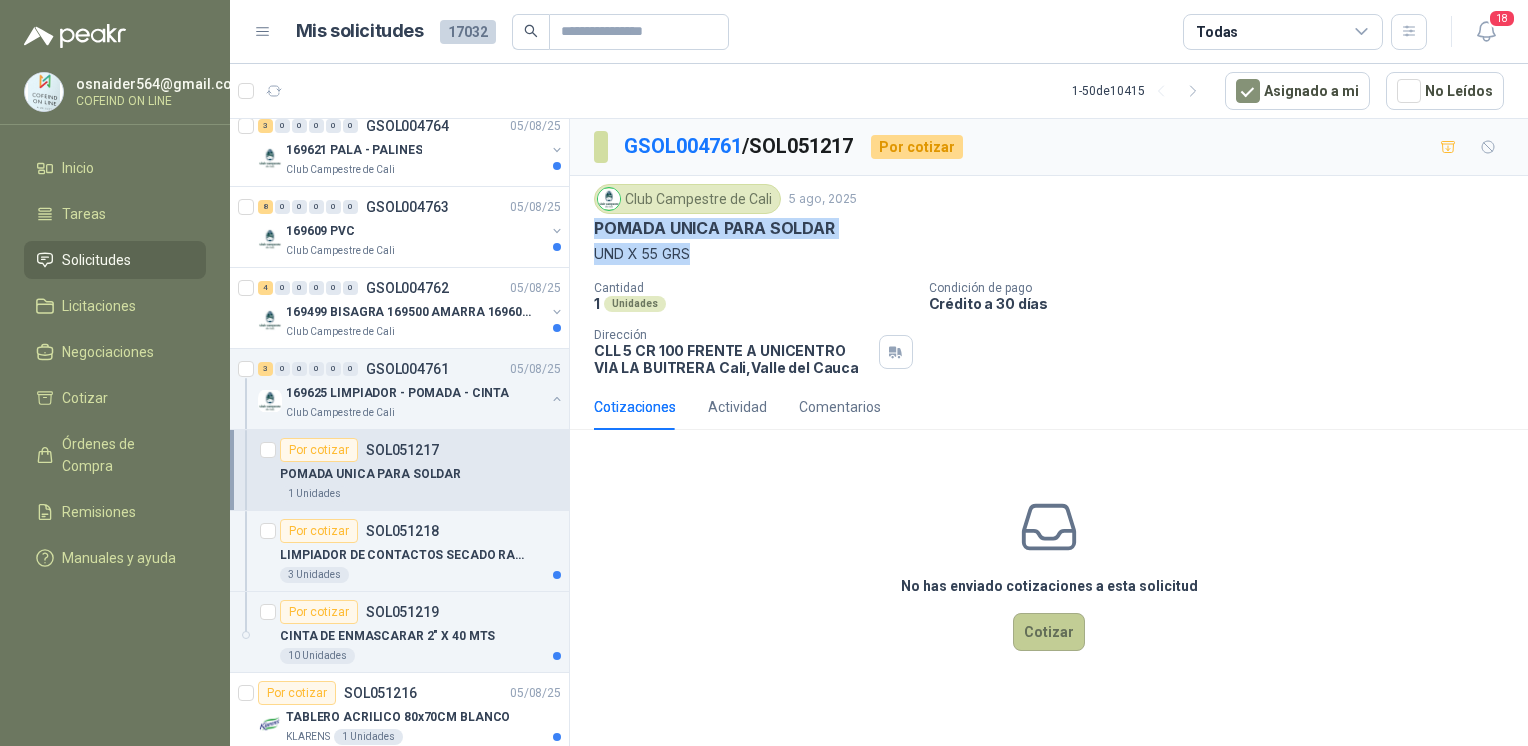 click on "Cotizar" at bounding box center [1049, 632] 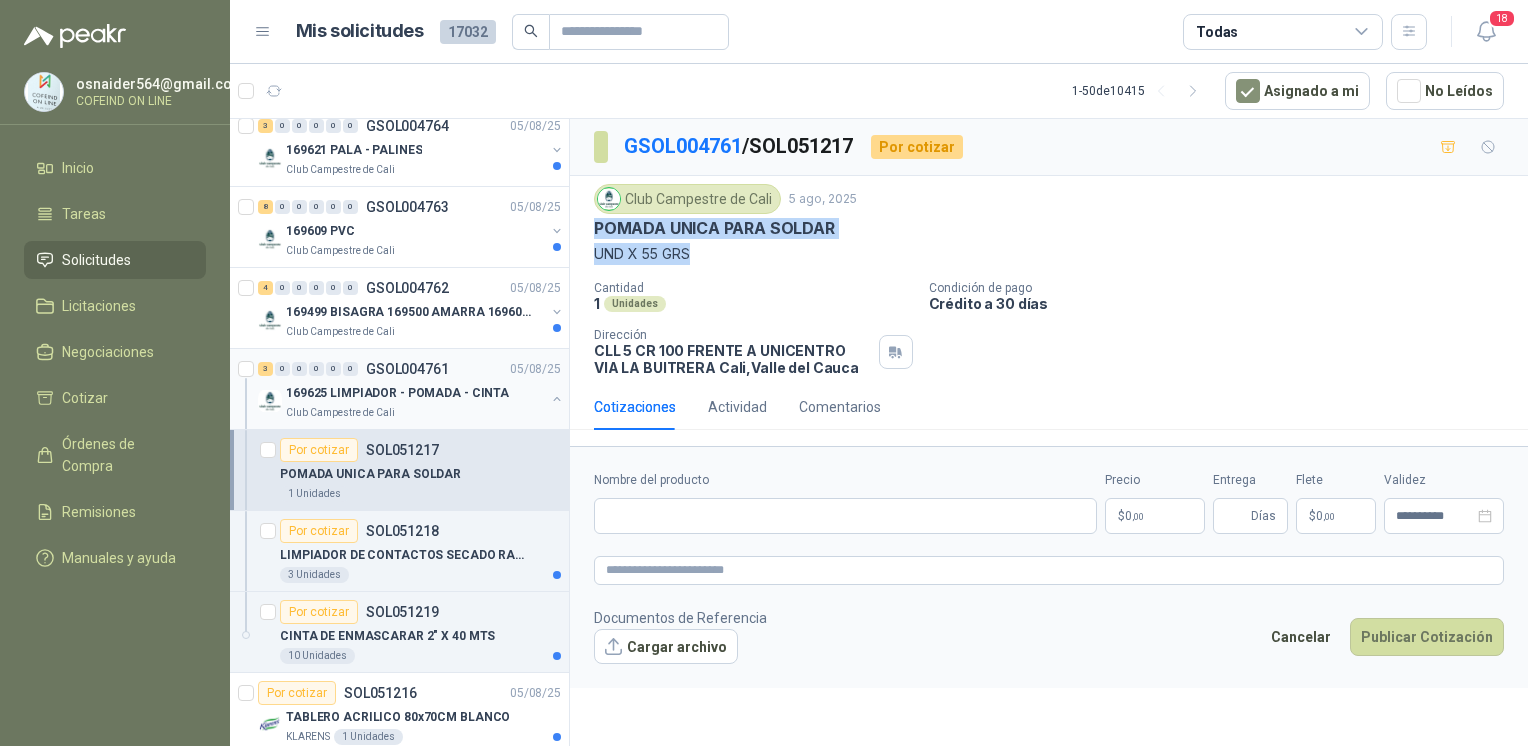 type 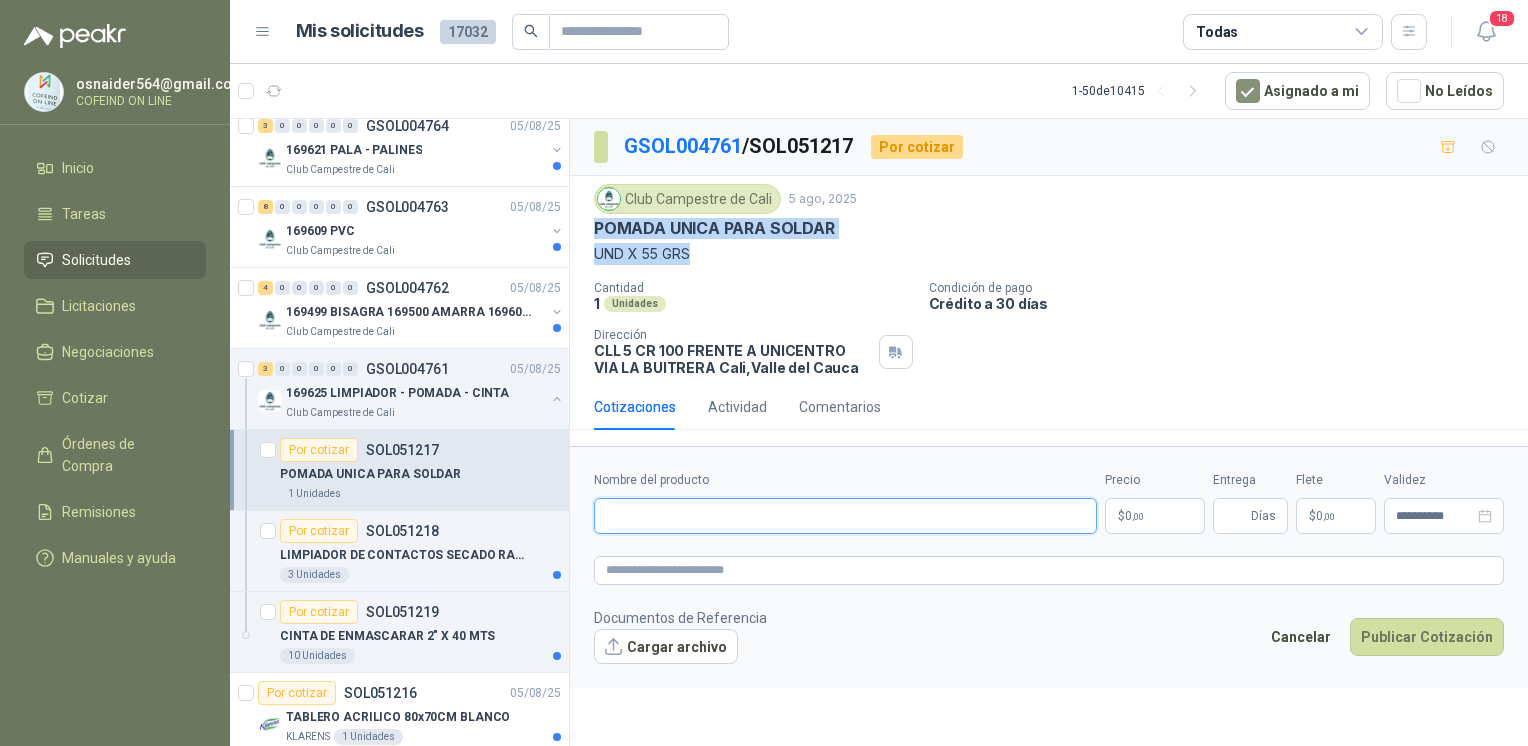 click on "Nombre del producto" at bounding box center (845, 516) 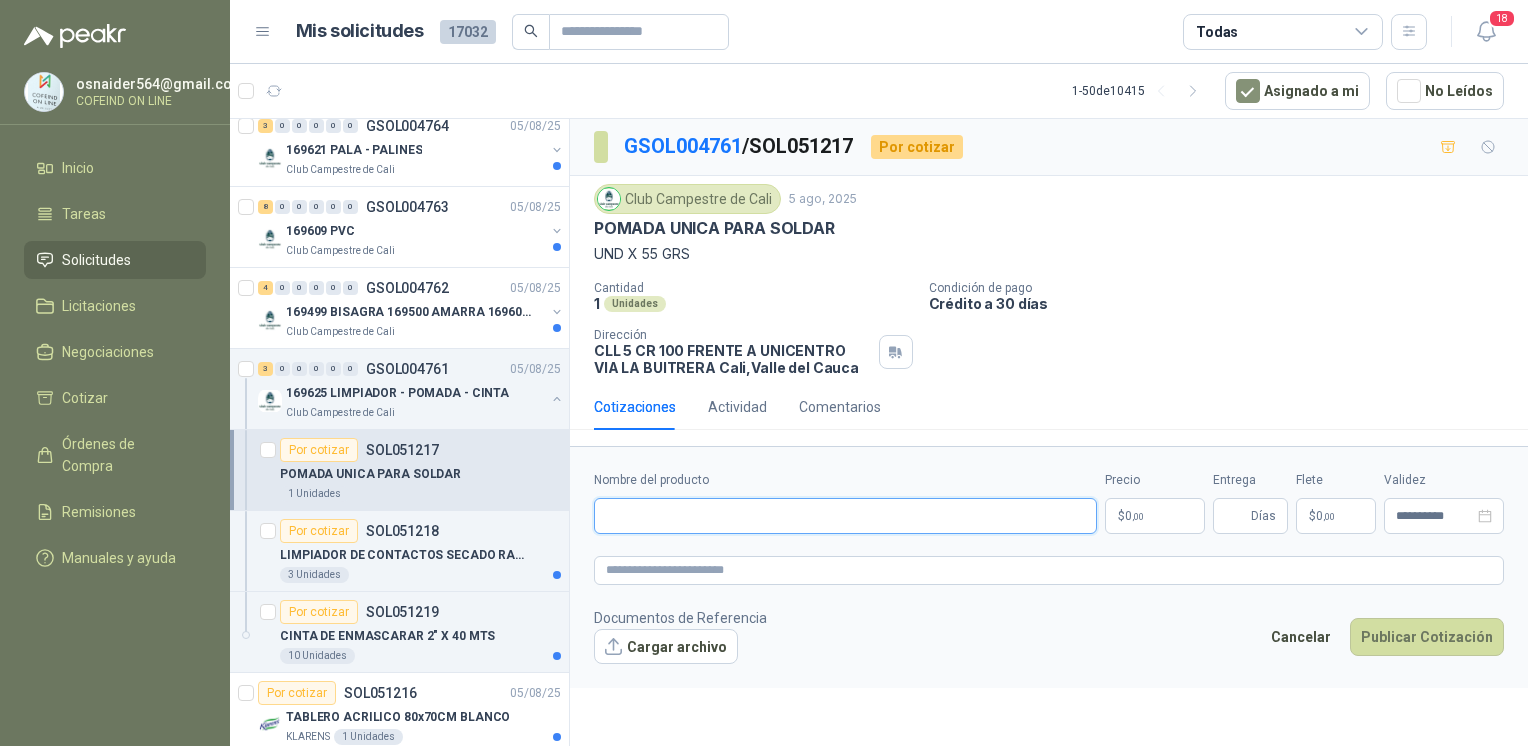 paste on "**********" 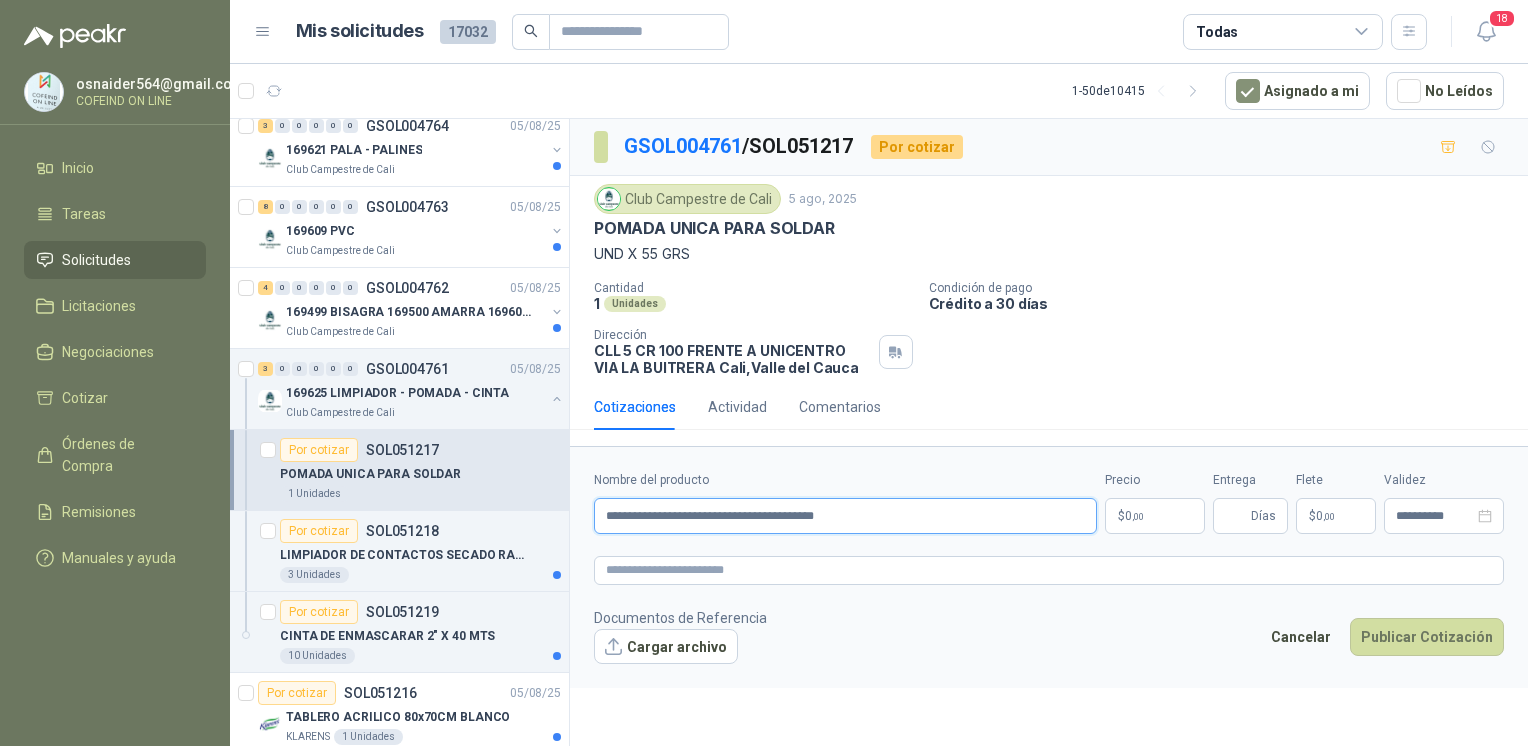 type on "**********" 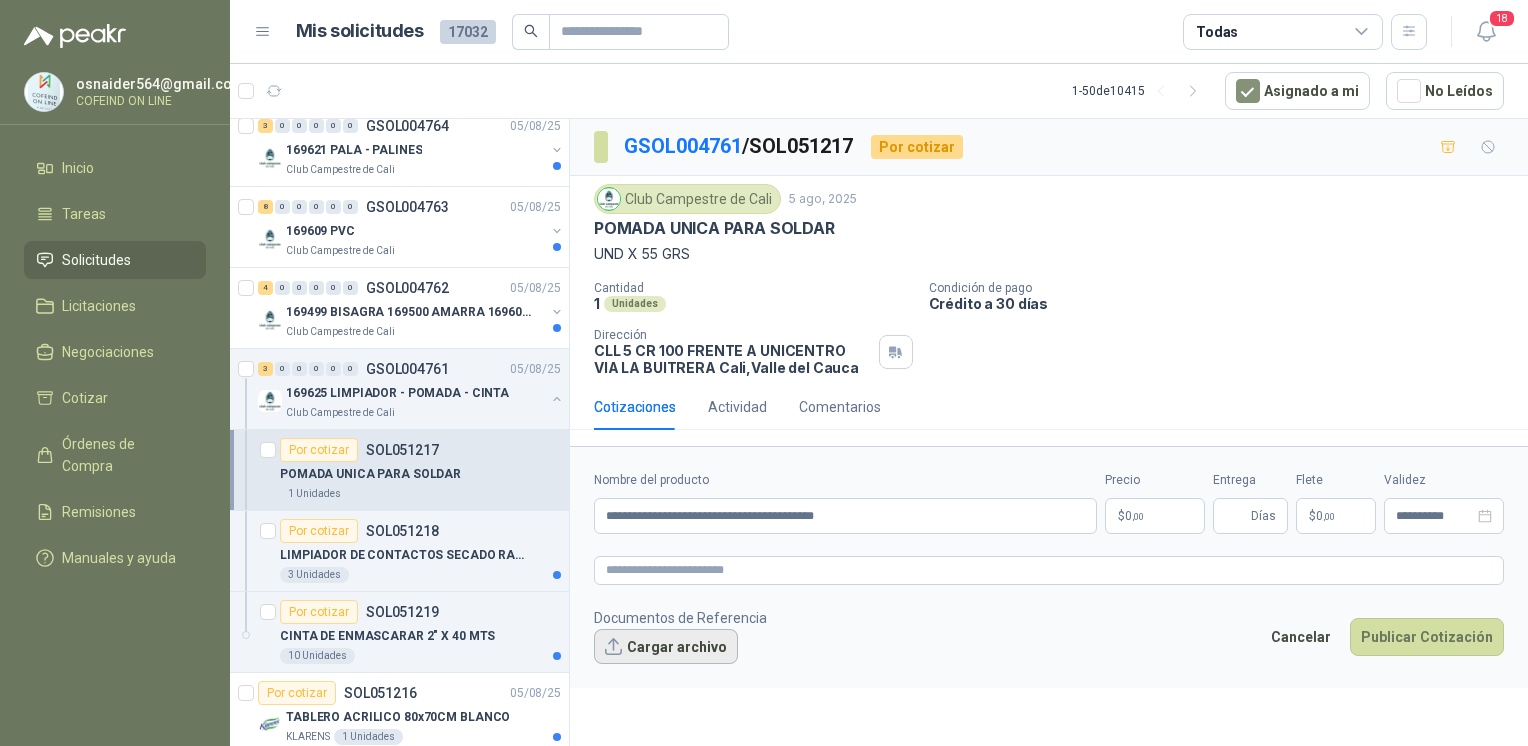 click on "Cargar archivo" at bounding box center [666, 647] 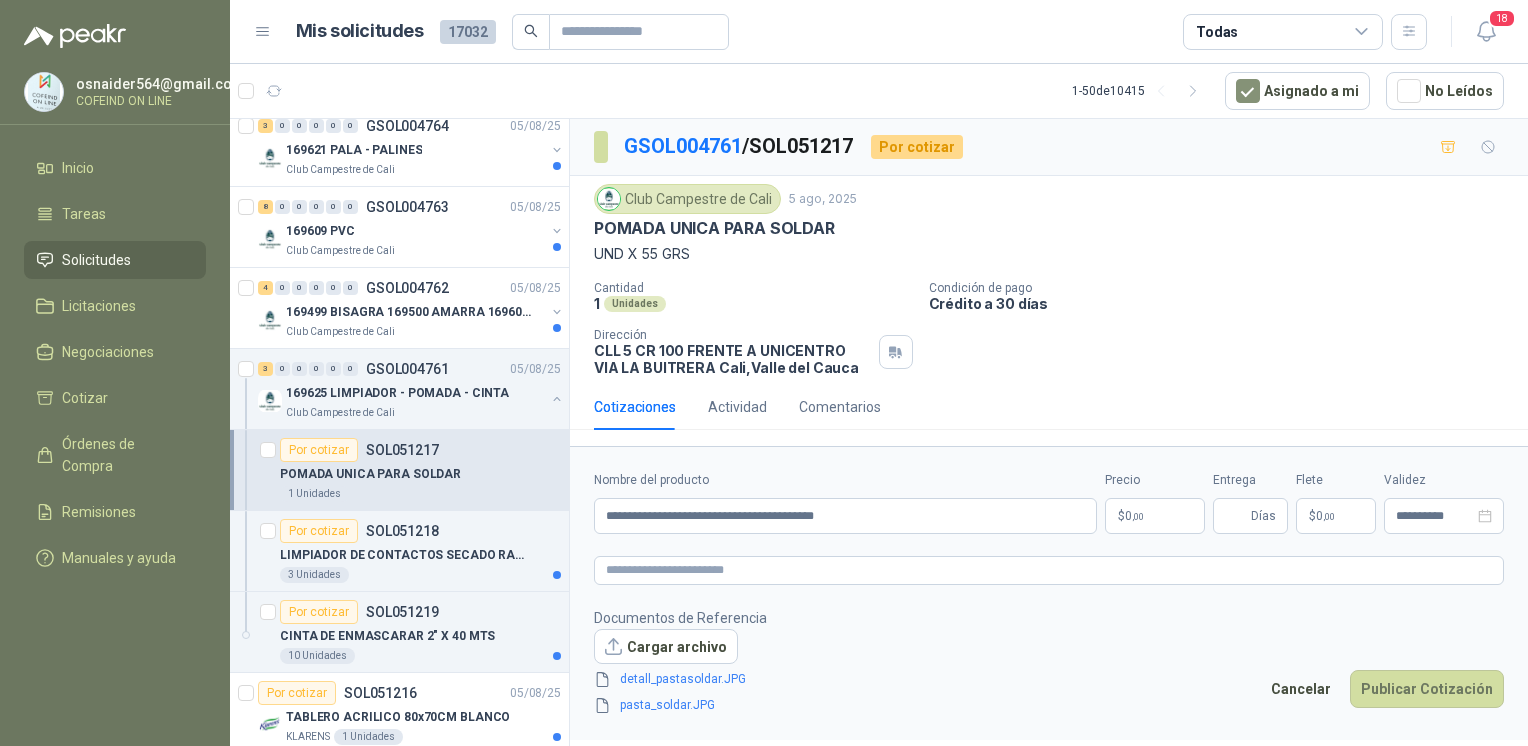 click on "osnaider564@gmail.com   COFEIND ON LINE   Inicio   Tareas   Solicitudes   Licitaciones   Negociaciones   Cotizar   Órdenes de Compra   Remisiones   Manuales y ayuda Mis solicitudes 17032 Todas 18 1 - 50  de  10415 Asignado a mi No Leídos 12   0   0   0   0   0   GSOL004769 05/08/25   PEDIDO PARA TRANSPORTE Colegio Bennett   9   0   0   0   0   0   GSOL004768 05/08/25   Insumos TI Caracol TV   Por cotizar SOL051241 05/08/25   Probador de red RJ11 / RJ45 / BNC UNI-T (UT681C-UT681L) Lafayette SAS 1   Unidades 1   0   0   0   0   0   GSOL004765 05/08/25   011232 Patojito   Por cotizar SOL051237 05/08/25   TORNO EQUIPADO PARA TRABAJOS DE HASTA 1 METRO DE PRIMER O SEGUNDA MANO Blanquita 1   Unidades Por cotizar SOL051236 05/08/25   TARJETA DECKLINK 8K PRO Caracol TV 4   Unidades Por cotizar SOL051235 05/08/25   SOPORTE BRAZO MONITOR A ESCRITORIO NBF80 Caracol TV 15   Unidades 3   0   0   0   0   0   GSOL004764 05/08/25   169621 PALA - PALINES   Club Campestre de Cali   8   0   0   0   0   0   GSOL004763 05/08/25" at bounding box center [764, 373] 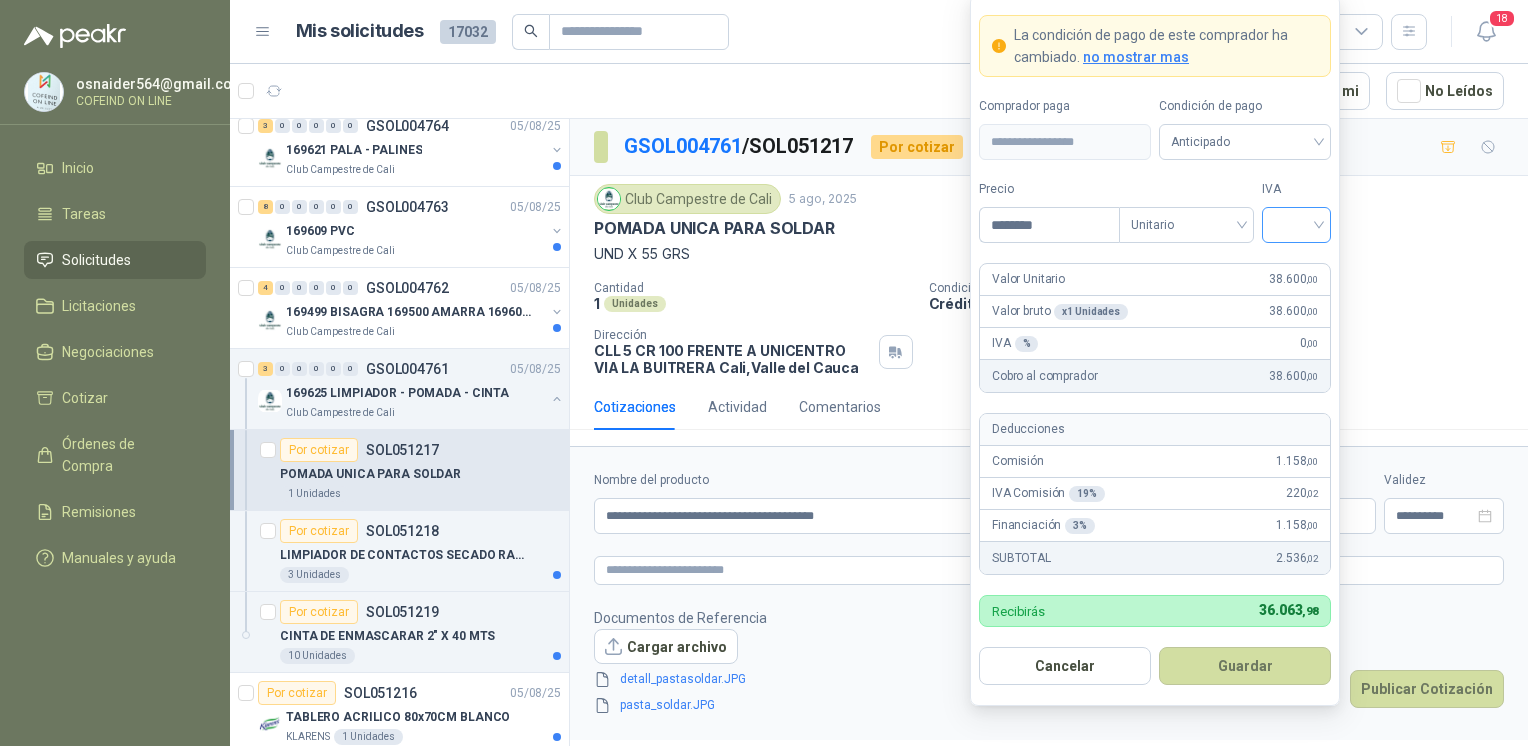 type on "********" 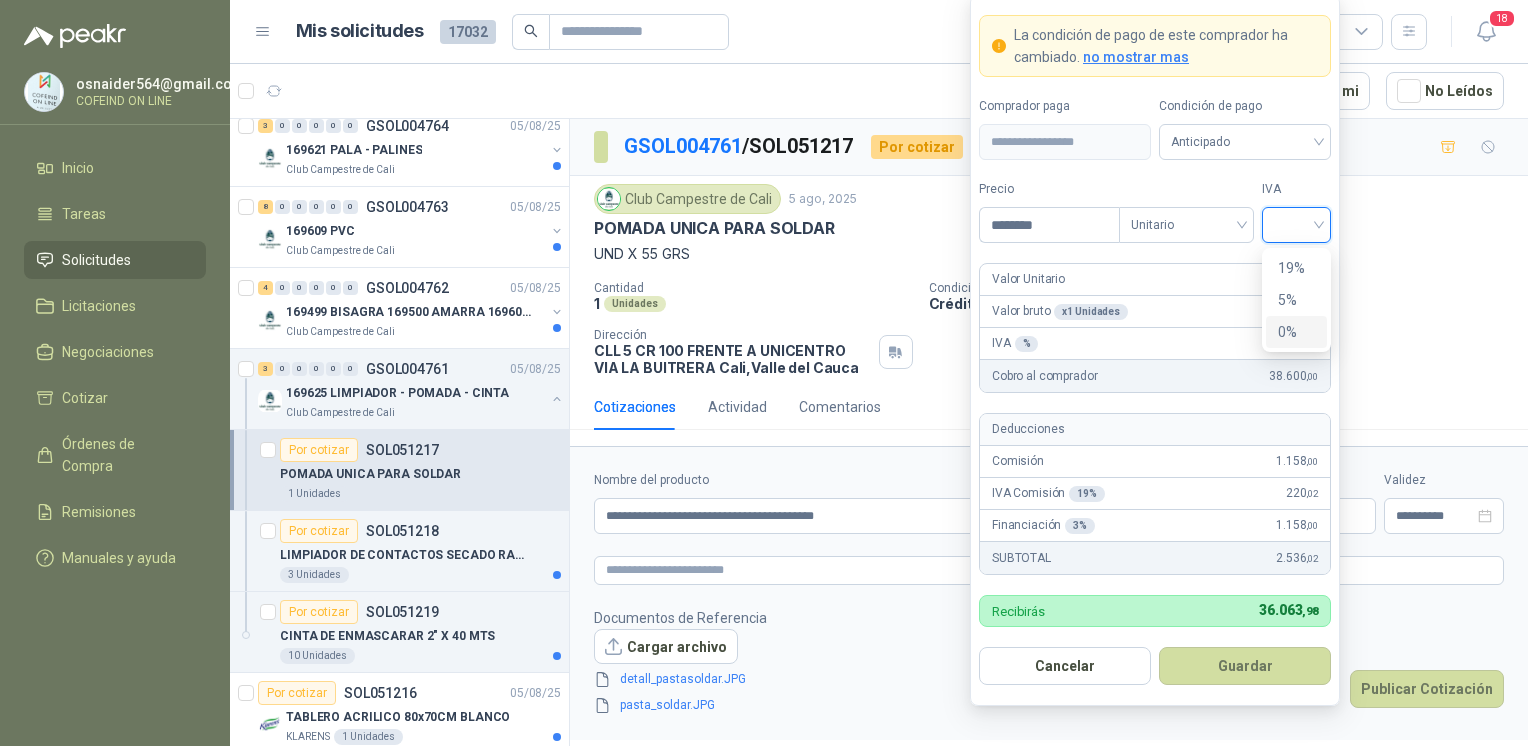 click on "5 0 19% 5% 0%" at bounding box center [1296, 300] 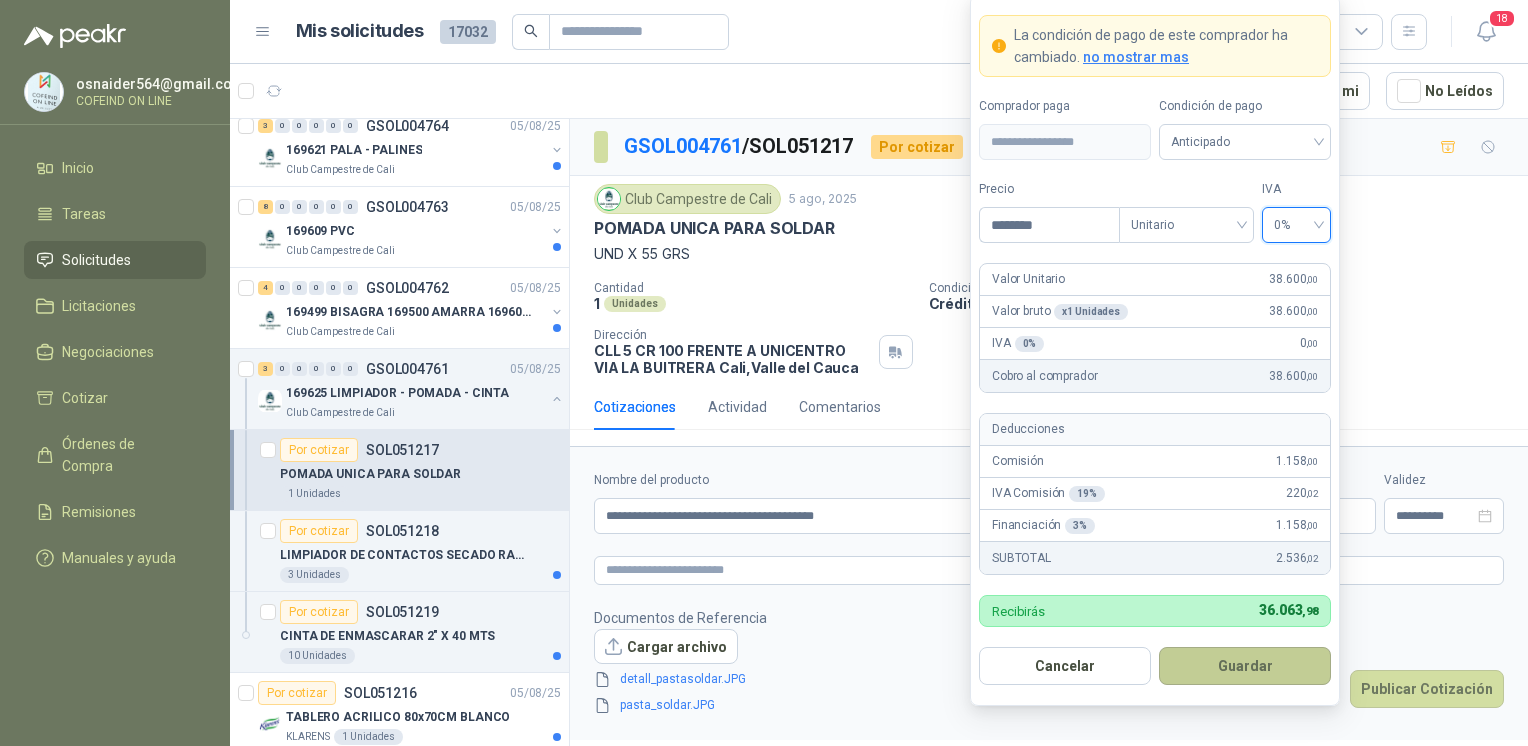 click on "Guardar" at bounding box center (1245, 666) 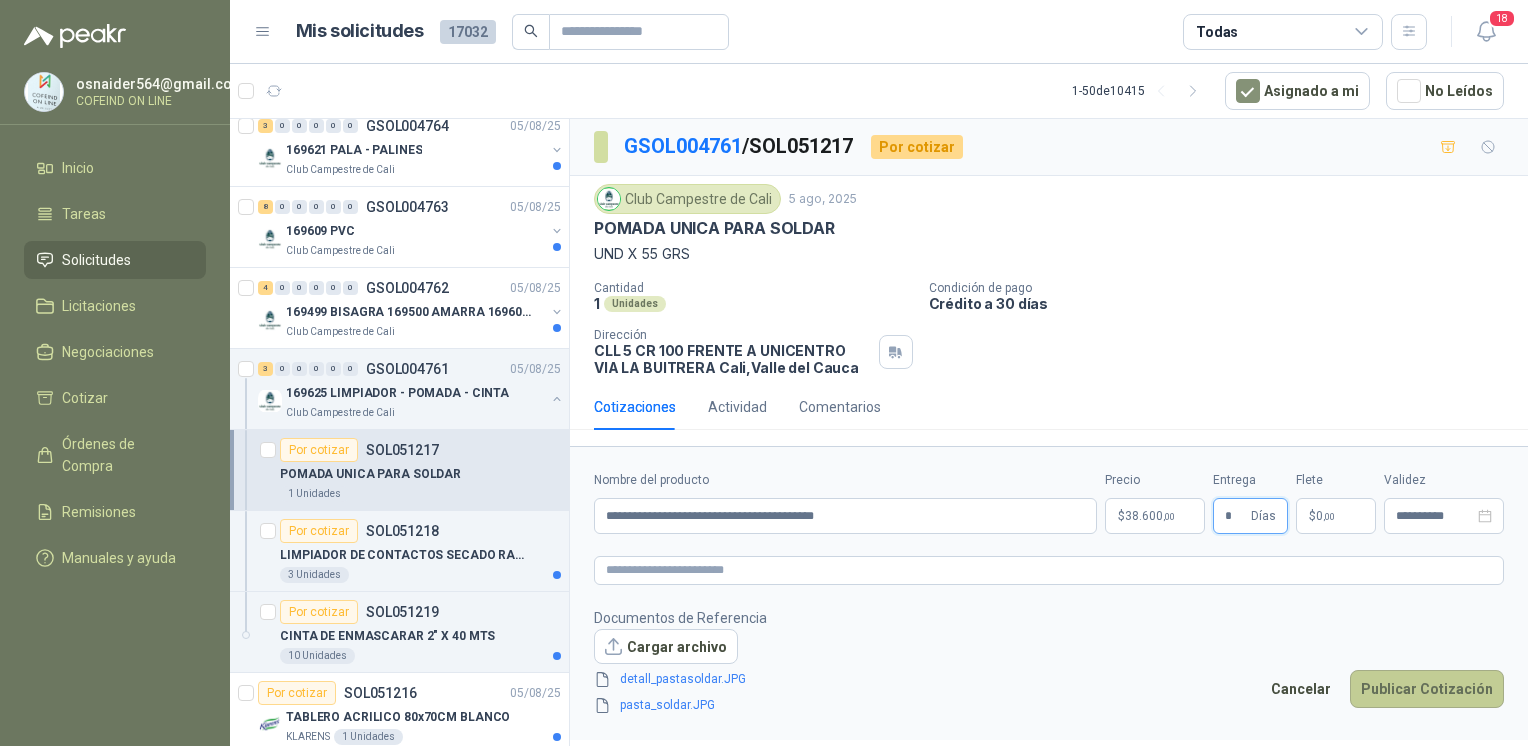 type on "*" 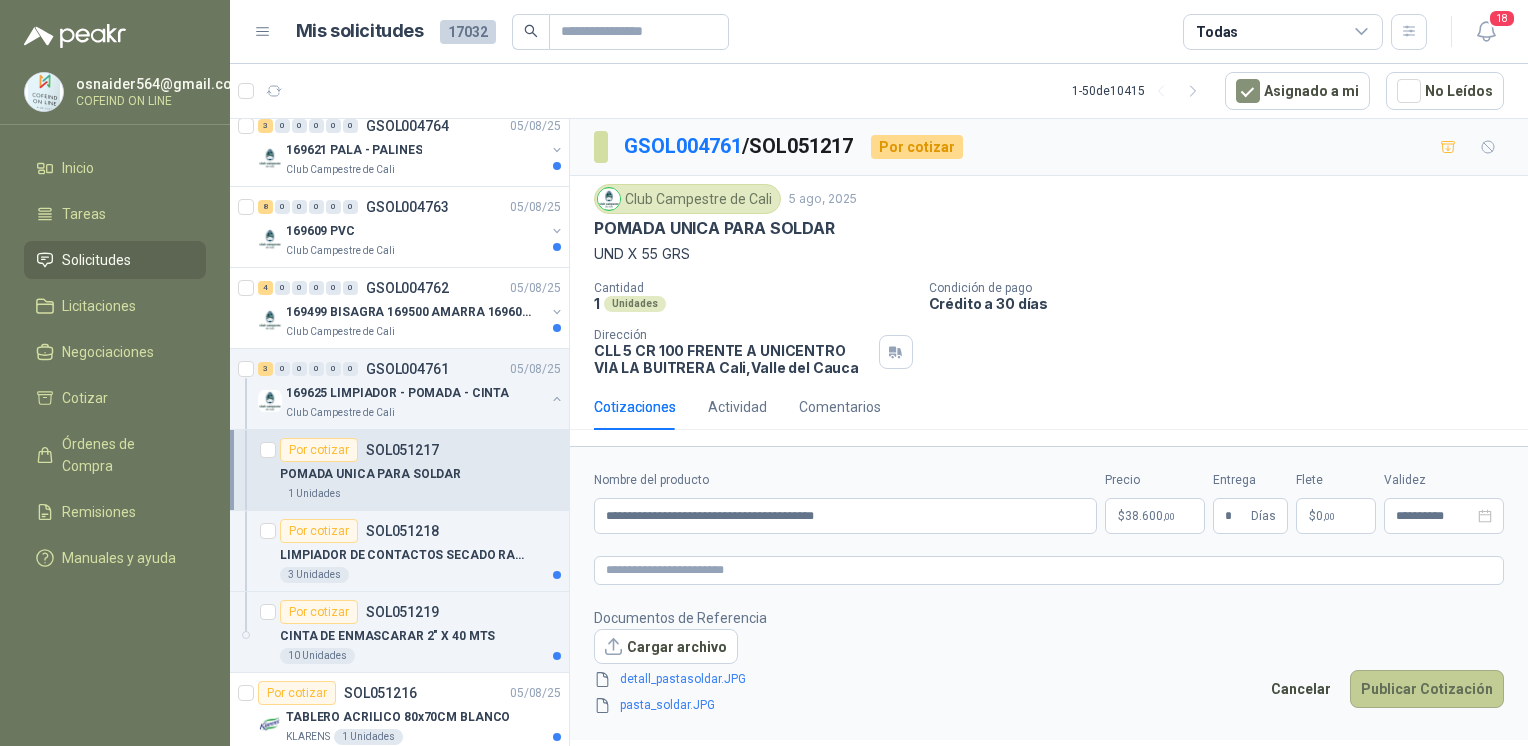 click on "Publicar Cotización" at bounding box center (1427, 689) 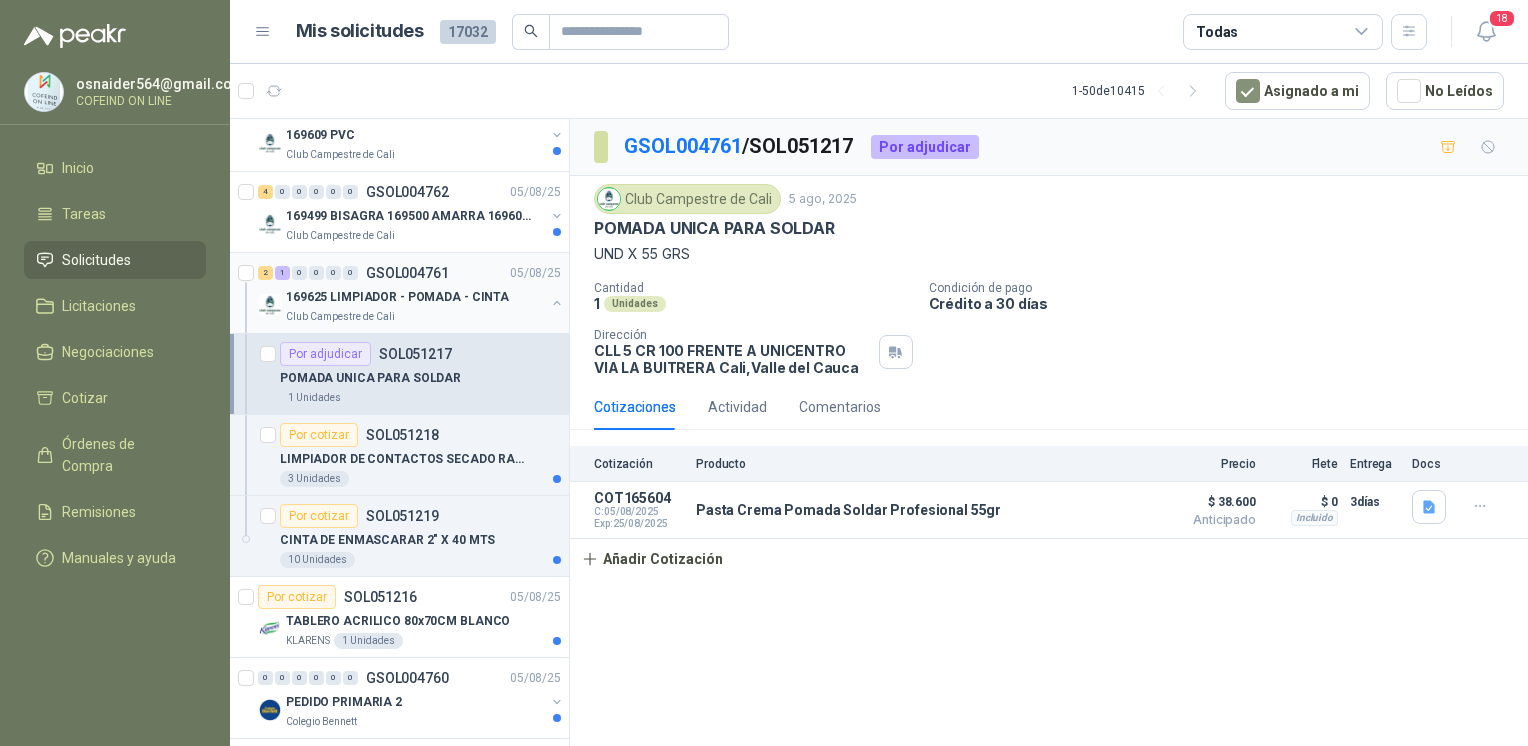 scroll, scrollTop: 679, scrollLeft: 0, axis: vertical 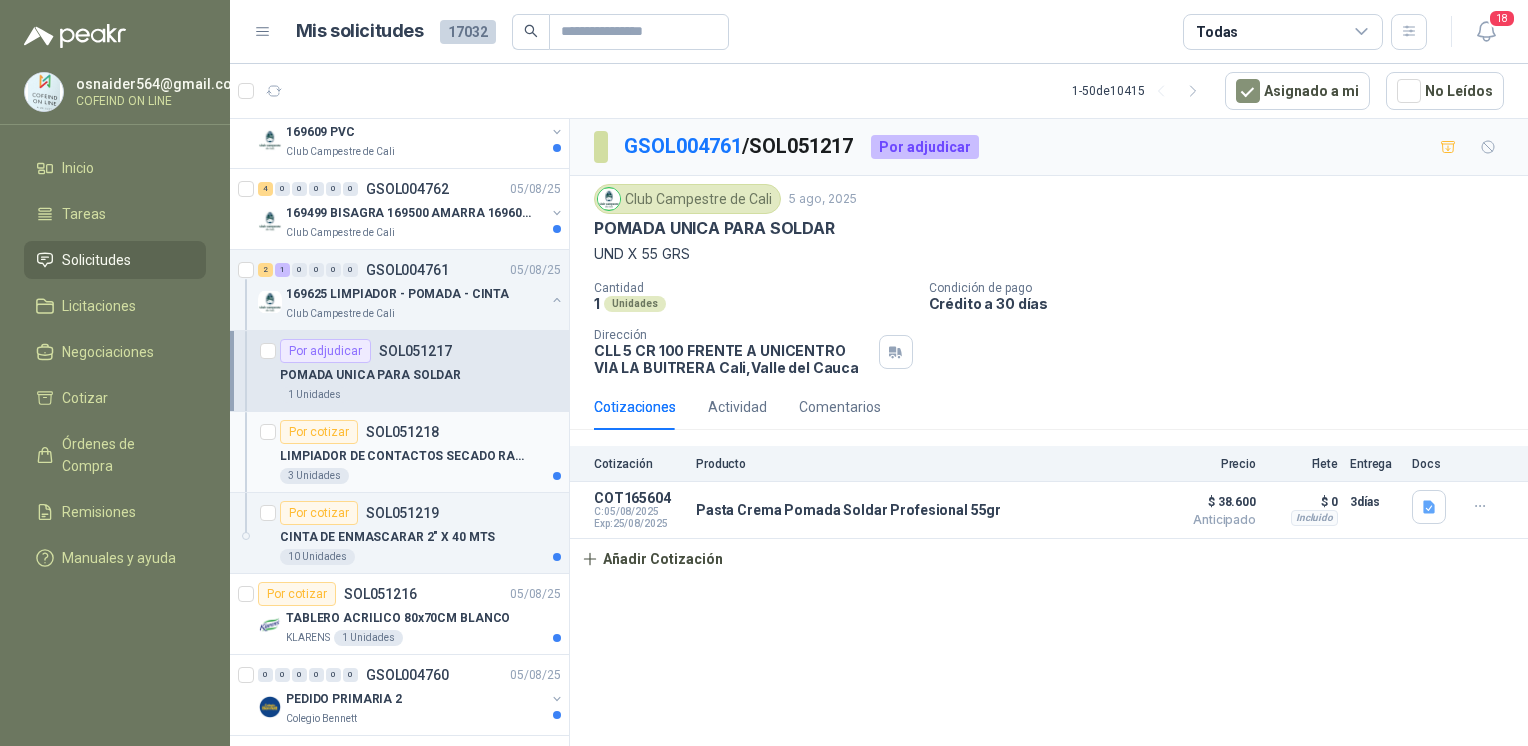 click on "LIMPIADOR DE CONTACTOS SECADO RAPIDO CRC" at bounding box center (404, 456) 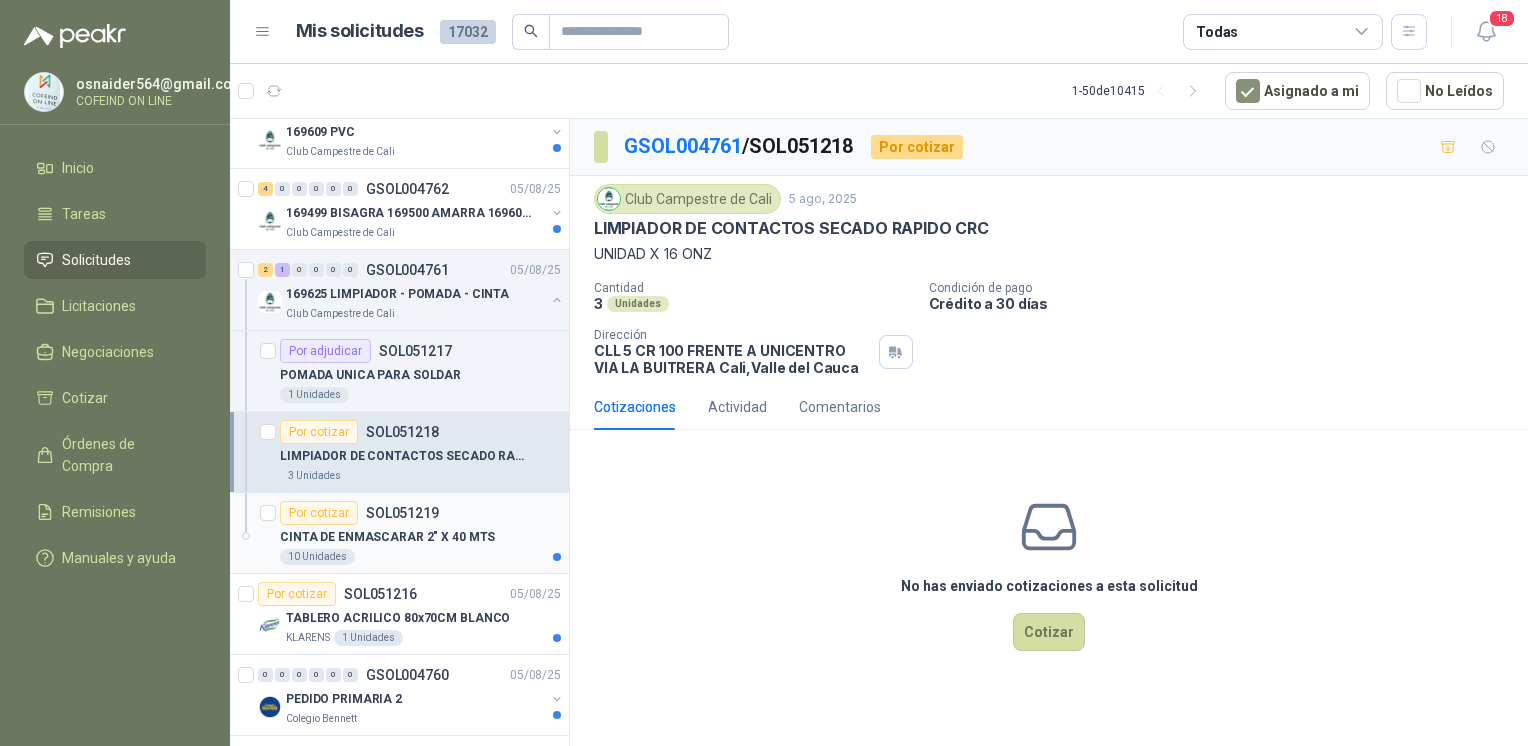 click on "CINTA DE ENMASCARAR 2" X 40 MTS" at bounding box center [387, 537] 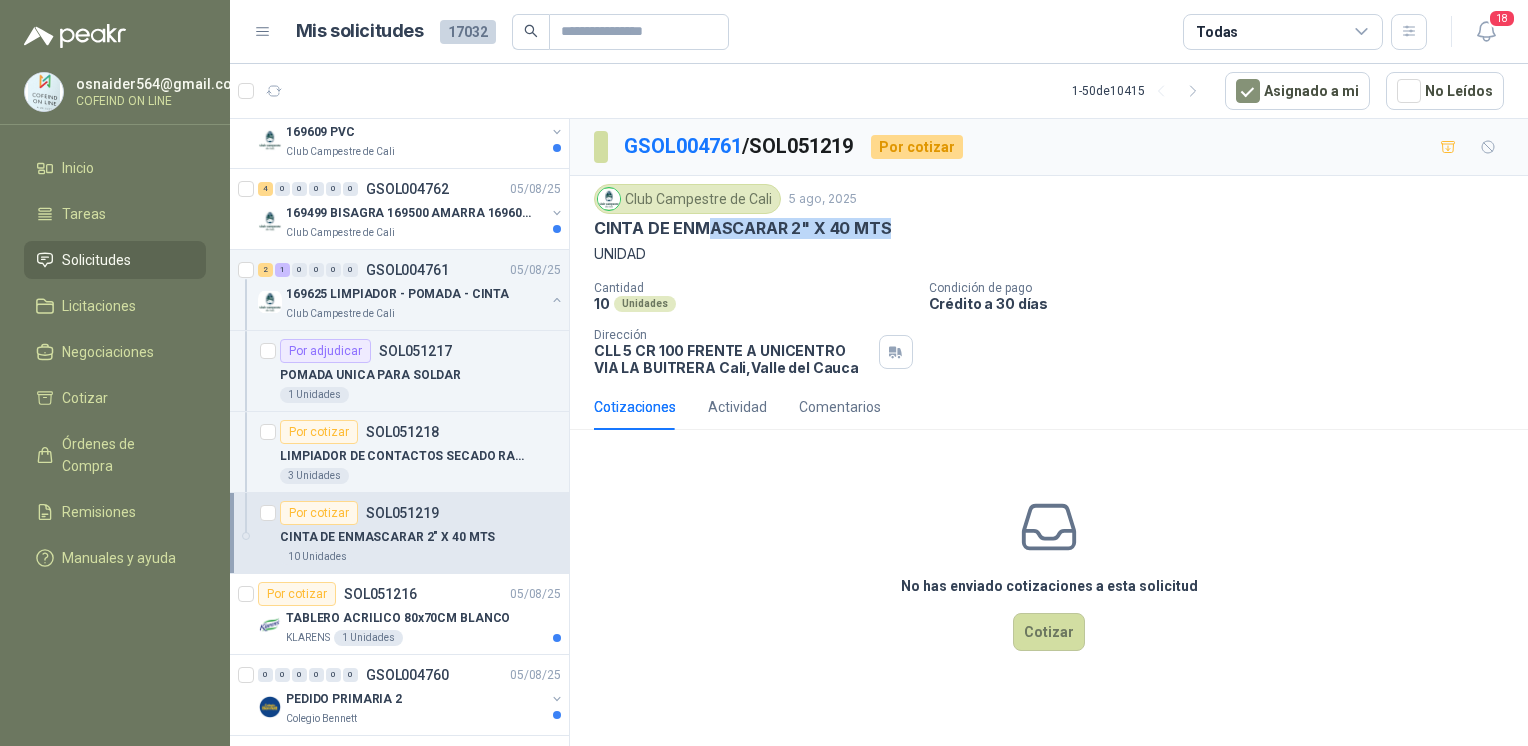 drag, startPoint x: 892, startPoint y: 219, endPoint x: 710, endPoint y: 226, distance: 182.13457 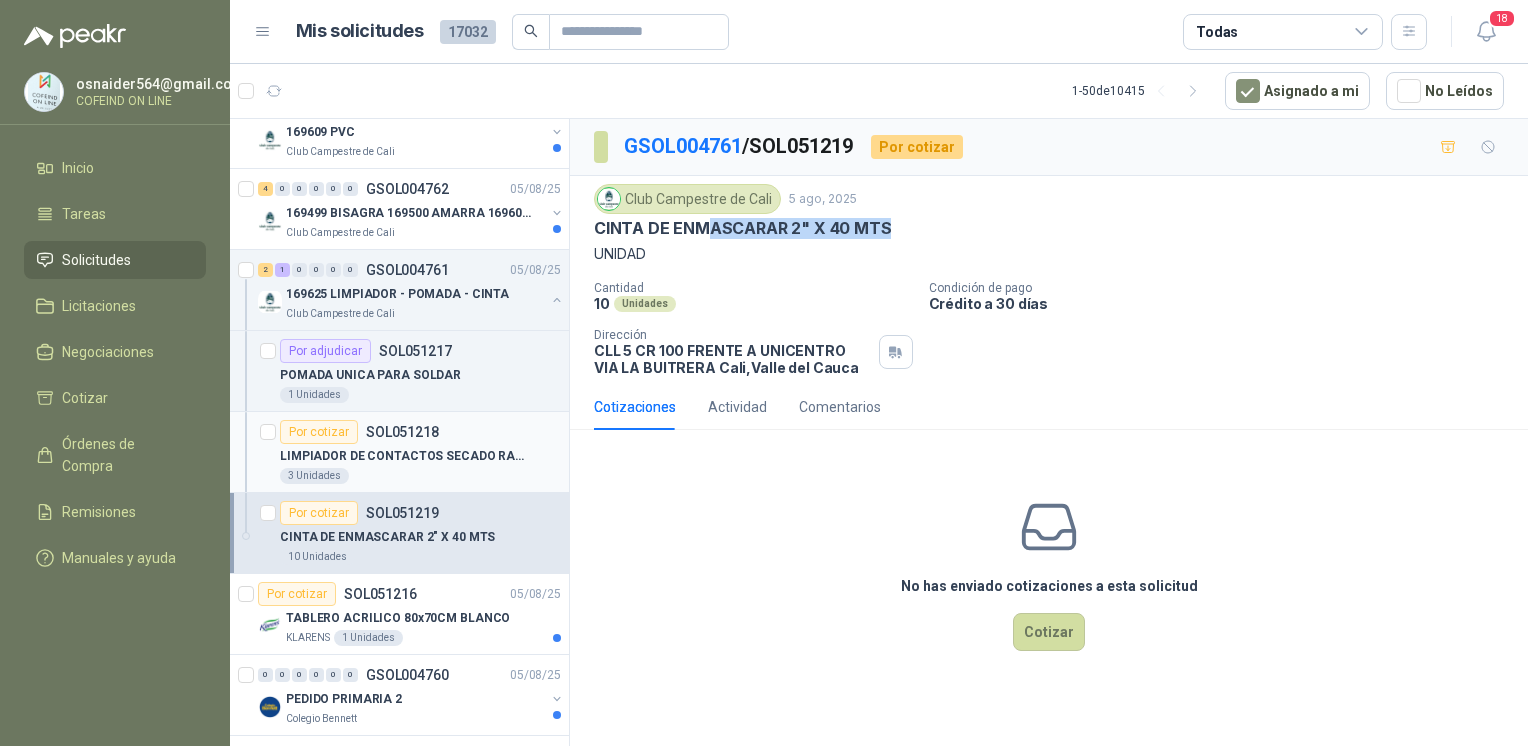 click on "SOL051218" at bounding box center [402, 432] 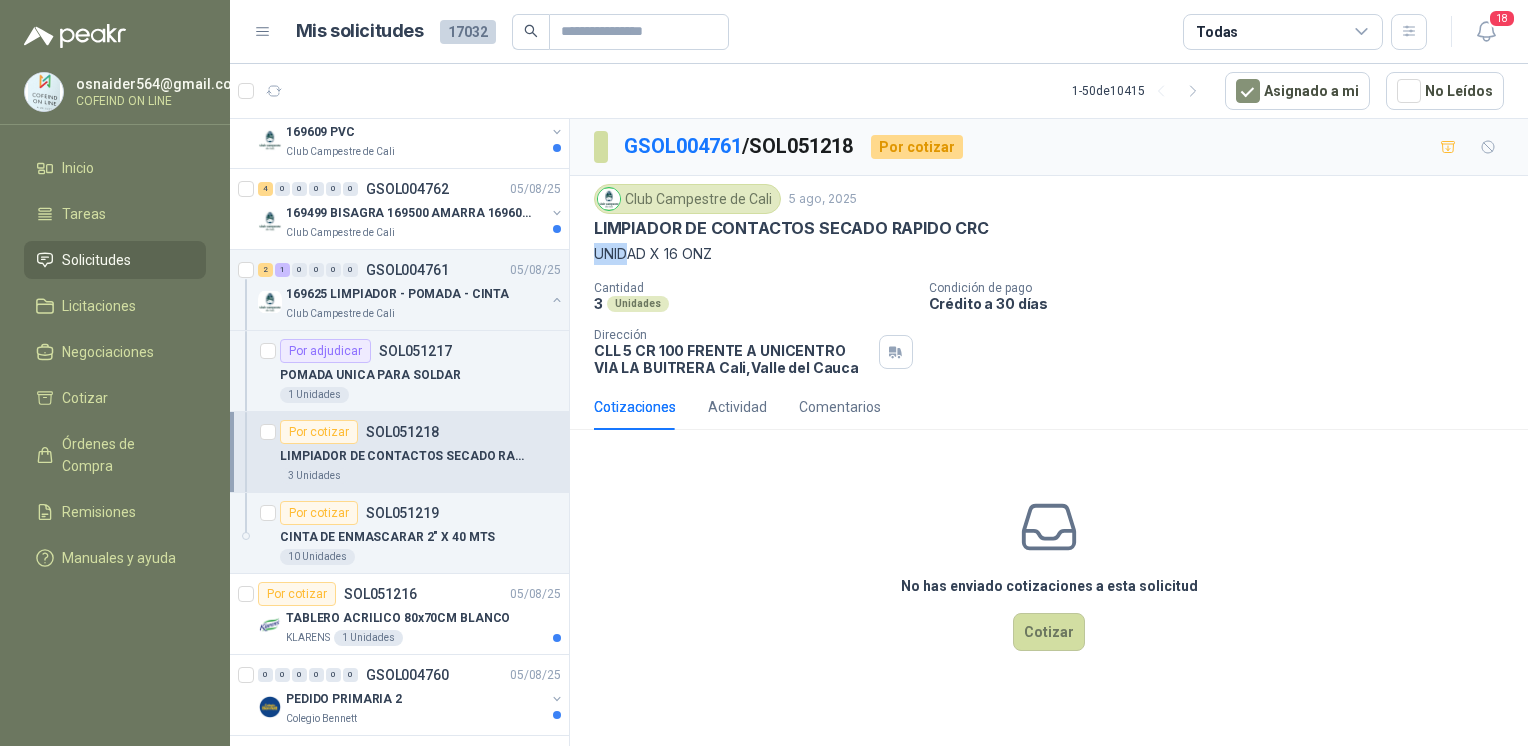 drag, startPoint x: 1004, startPoint y: 226, endPoint x: 624, endPoint y: 242, distance: 380.3367 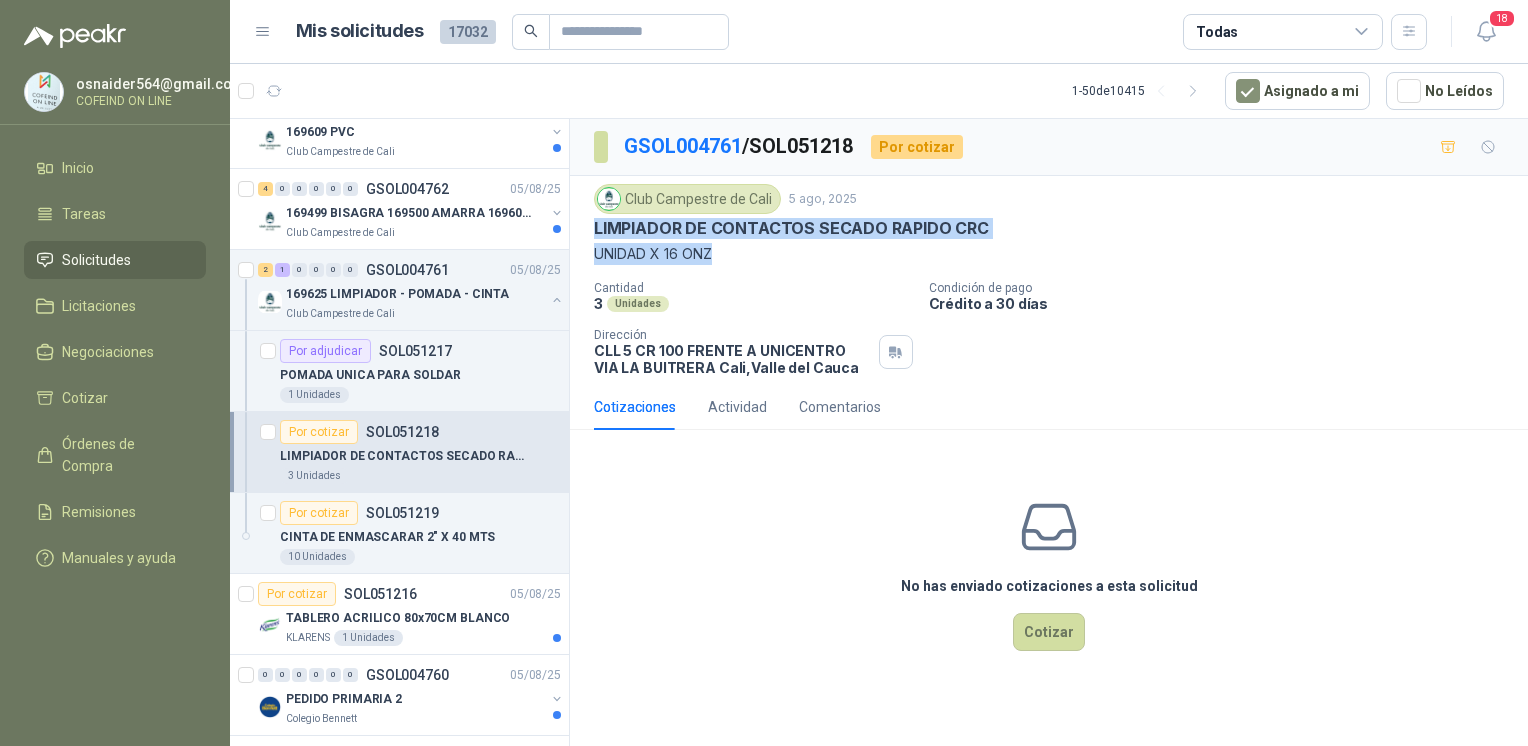 drag, startPoint x: 624, startPoint y: 242, endPoint x: 716, endPoint y: 251, distance: 92.43917 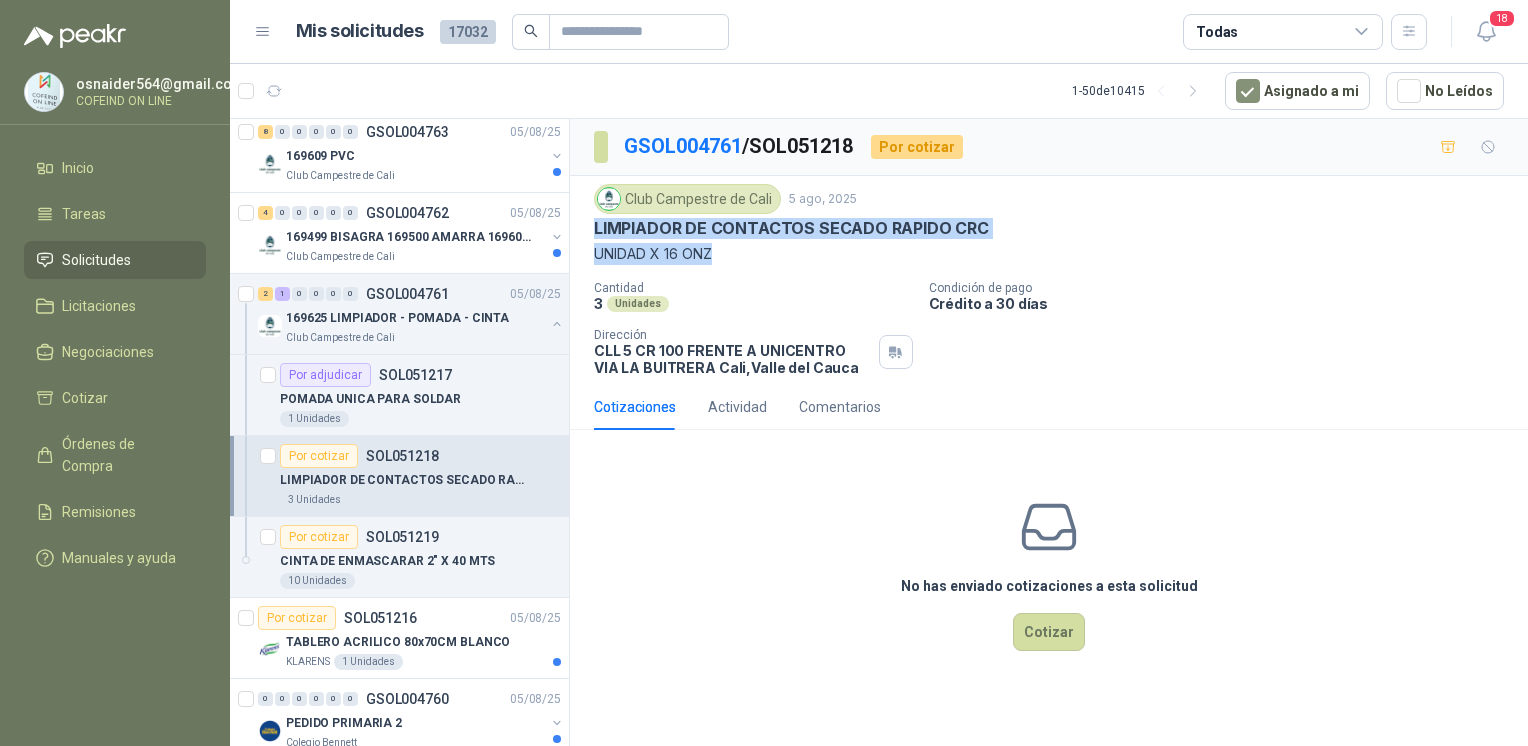 scroll, scrollTop: 654, scrollLeft: 0, axis: vertical 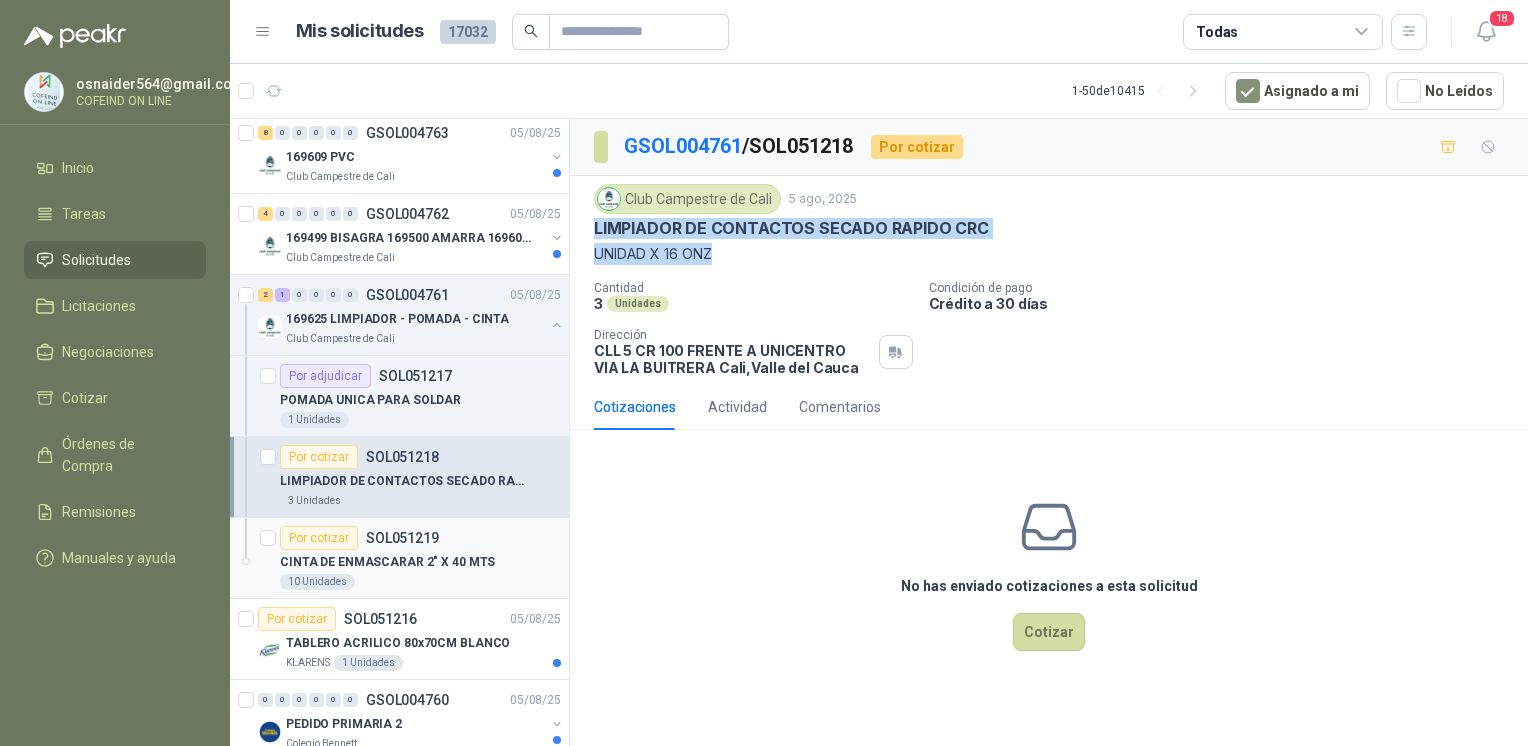 click on "10   Unidades" at bounding box center (420, 582) 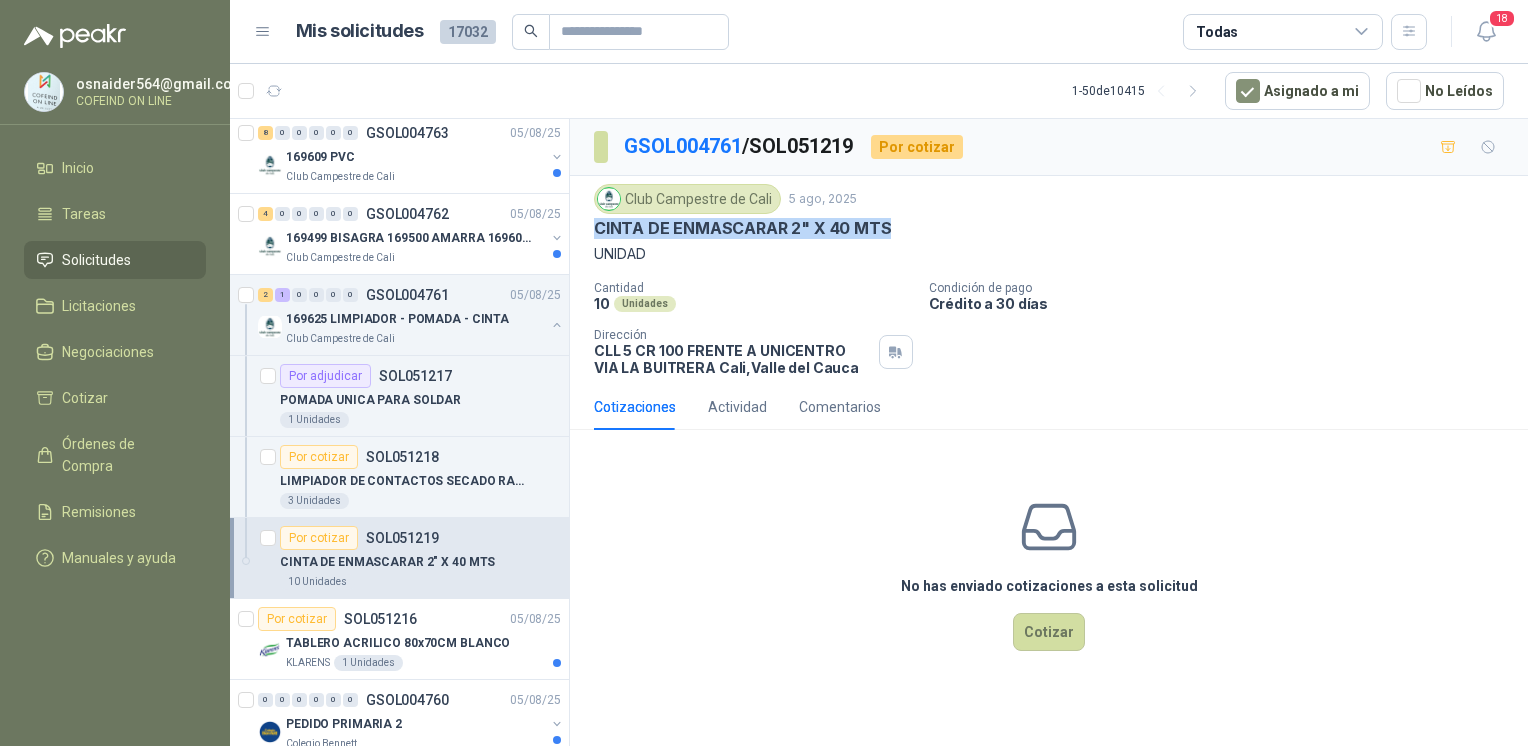 drag, startPoint x: 888, startPoint y: 223, endPoint x: 591, endPoint y: 220, distance: 297.01514 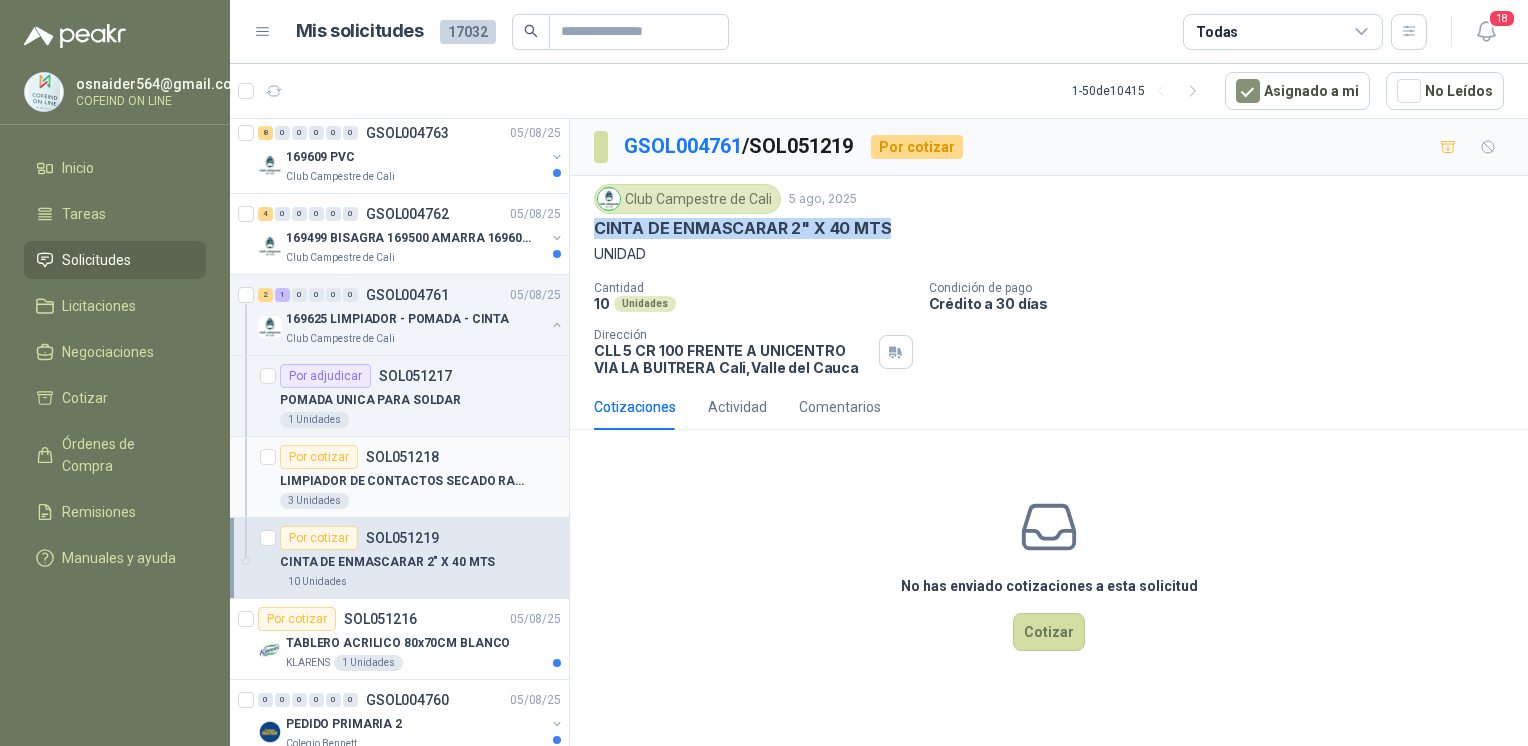 click on "LIMPIADOR DE CONTACTOS SECADO RAPIDO CRC" at bounding box center (404, 481) 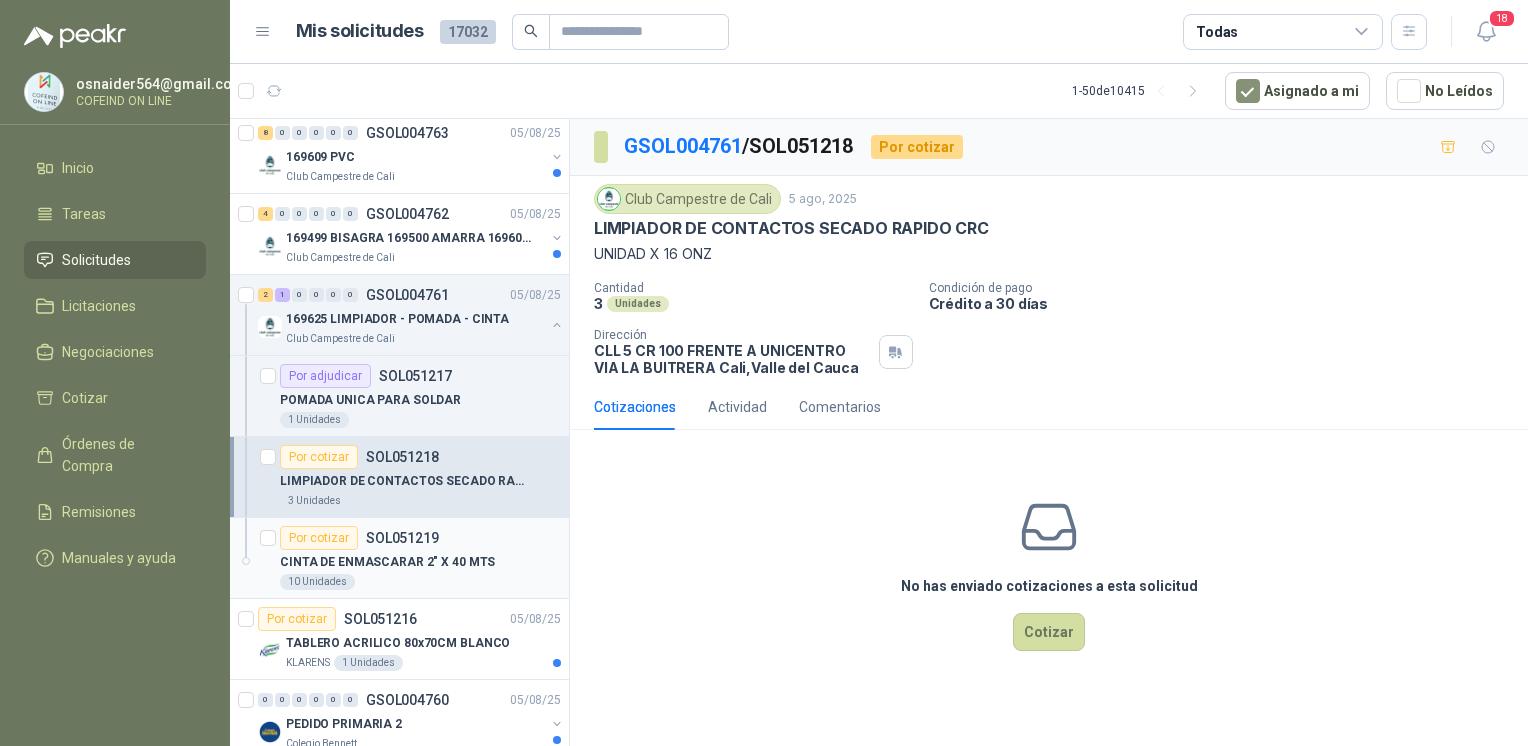 click on "10   Unidades" at bounding box center [420, 582] 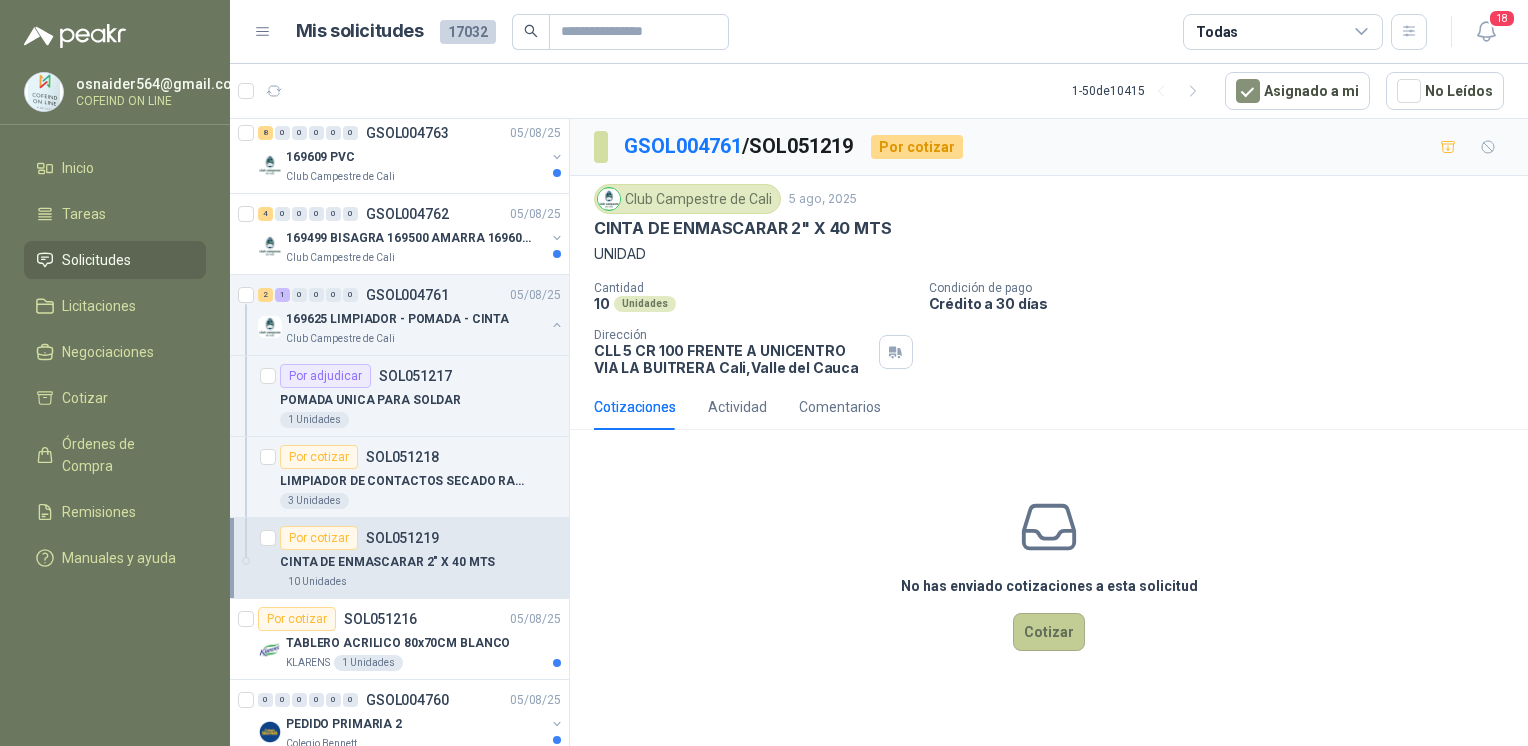 click on "Cotizar" at bounding box center [1049, 632] 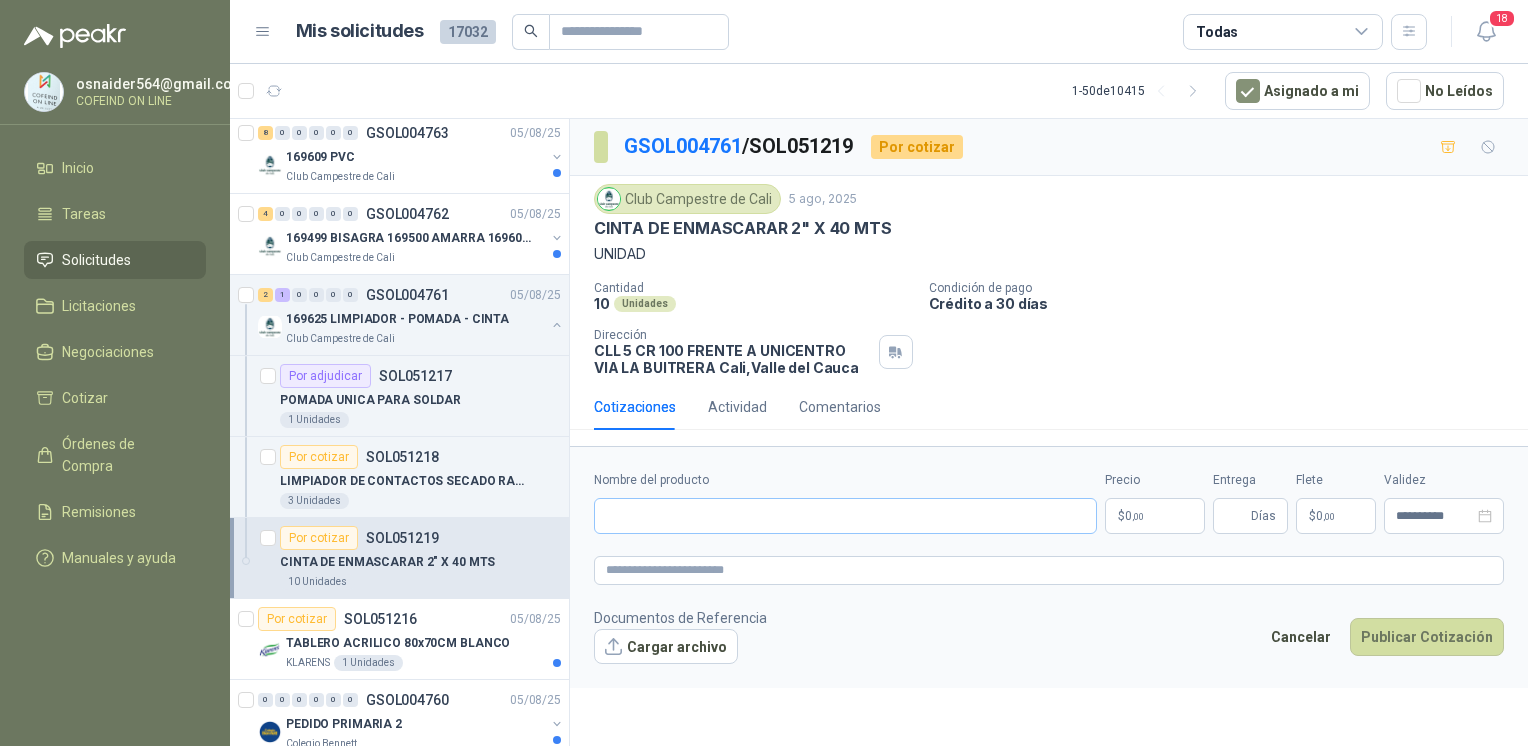 type 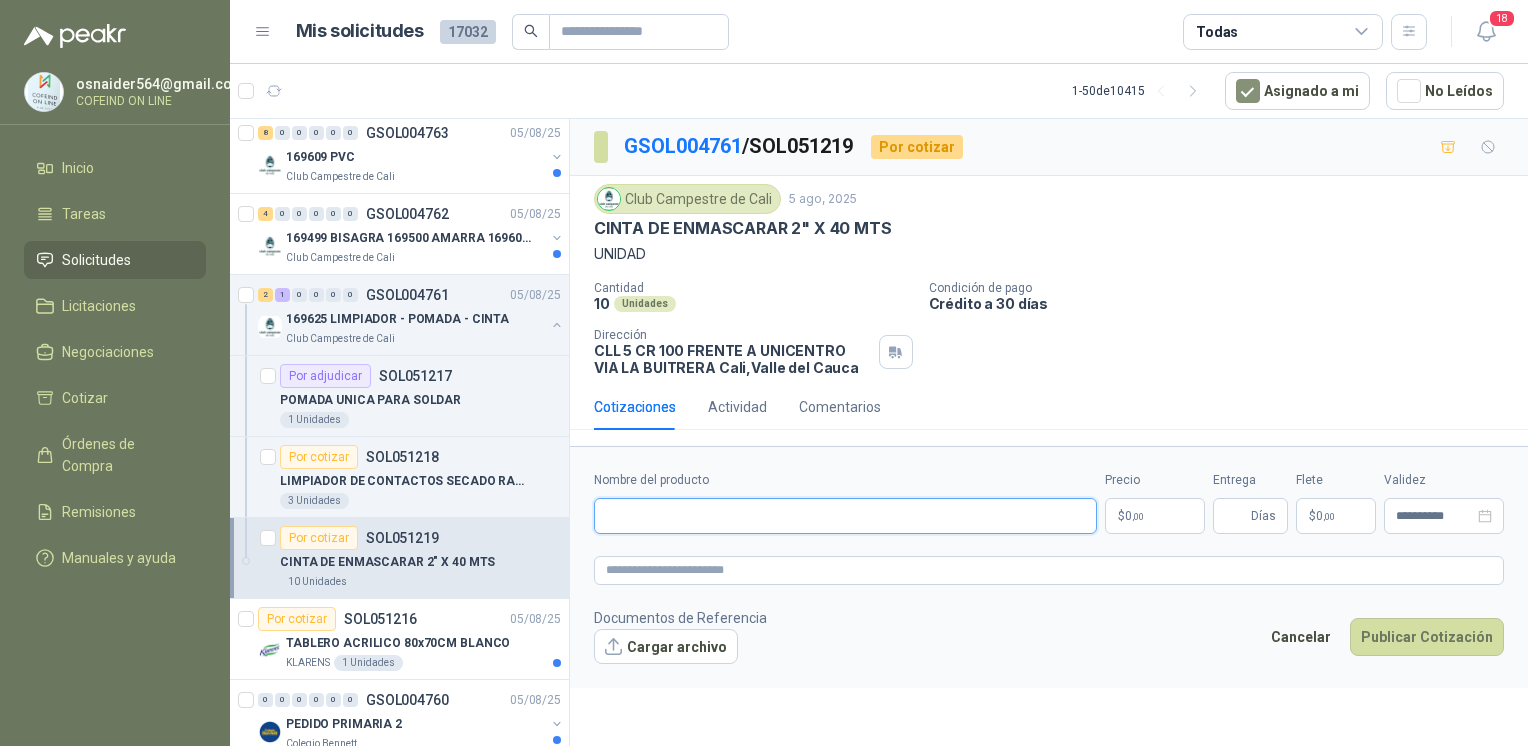 click on "Nombre del producto" at bounding box center [845, 516] 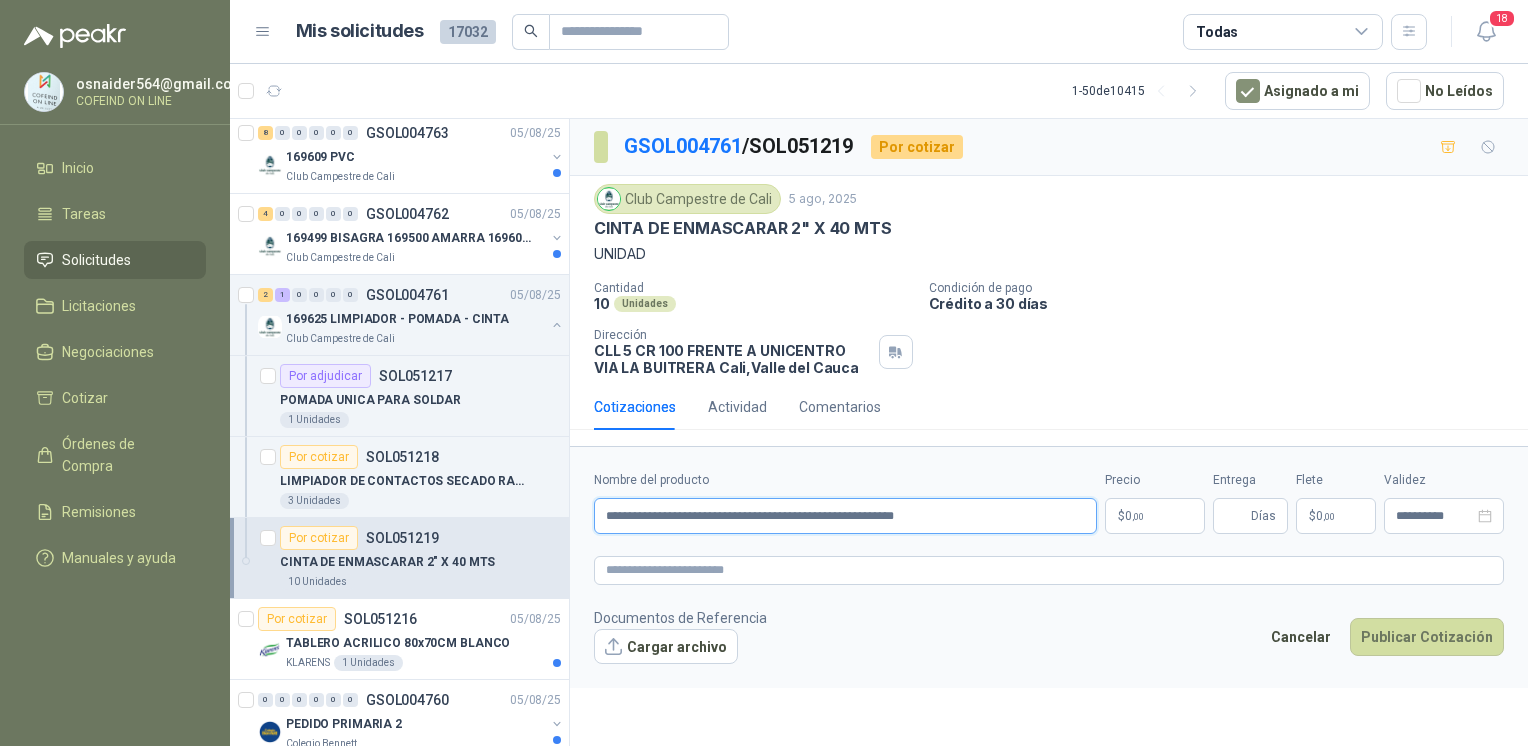 type on "**********" 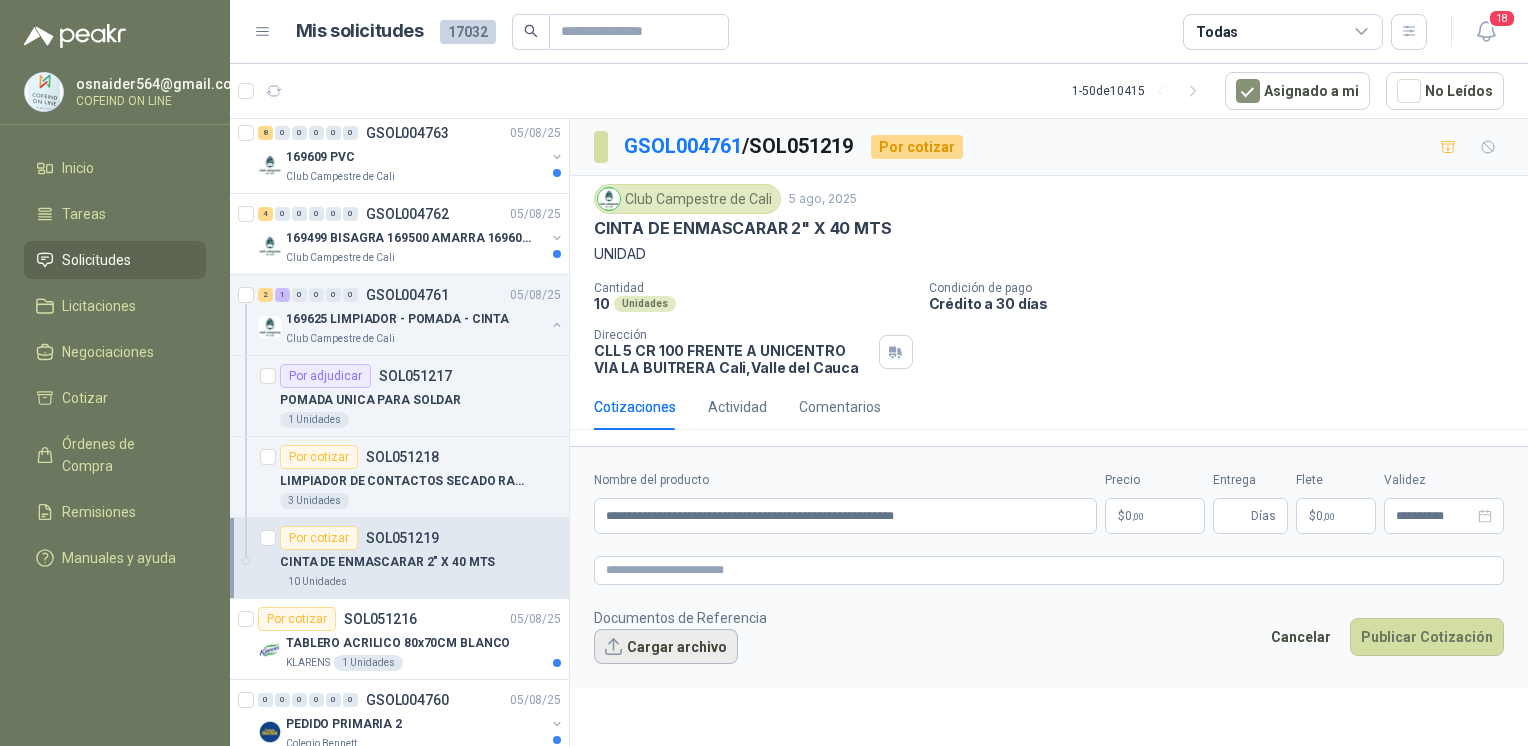click on "Cargar archivo" at bounding box center (666, 647) 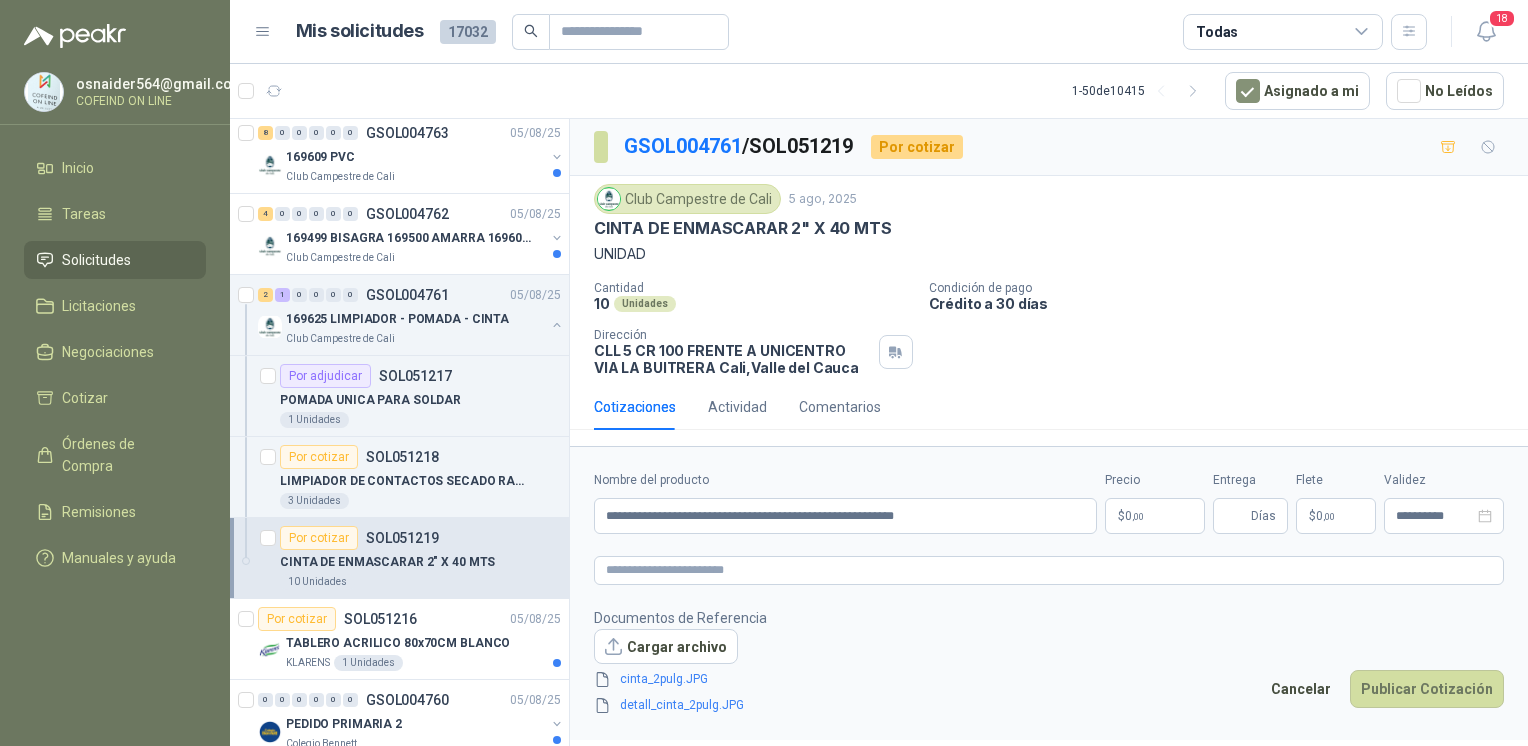 click on "osnaider564@gmail.com   COFEIND ON LINE   Inicio   Tareas   Solicitudes   Licitaciones   Negociaciones   Cotizar   Órdenes de Compra   Remisiones   Manuales y ayuda Mis solicitudes 17032 Todas 18 1 - 50  de  10415 Asignado a mi No Leídos 12   0   0   0   0   0   GSOL004769 05/08/25   PEDIDO PARA TRANSPORTE Colegio Bennett   9   0   0   0   0   0   GSOL004768 05/08/25   Insumos TI Caracol TV   Por cotizar SOL051241 05/08/25   Probador de red RJ11 / RJ45 / BNC UNI-T (UT681C-UT681L) Lafayette SAS 1   Unidades 1   0   0   0   0   0   GSOL004765 05/08/25   011232 Patojito   Por cotizar SOL051237 05/08/25   TORNO EQUIPADO PARA TRABAJOS DE HASTA 1 METRO DE PRIMER O SEGUNDA MANO Blanquita 1   Unidades Por cotizar SOL051236 05/08/25   TARJETA DECKLINK 8K PRO Caracol TV 4   Unidades Por cotizar SOL051235 05/08/25   SOPORTE BRAZO MONITOR A ESCRITORIO NBF80 Caracol TV 15   Unidades 3   0   0   0   0   0   GSOL004764 05/08/25   169621 PALA - PALINES   Club Campestre de Cali   8   0   0   0   0   0   GSOL004763 05/08/25" at bounding box center (764, 373) 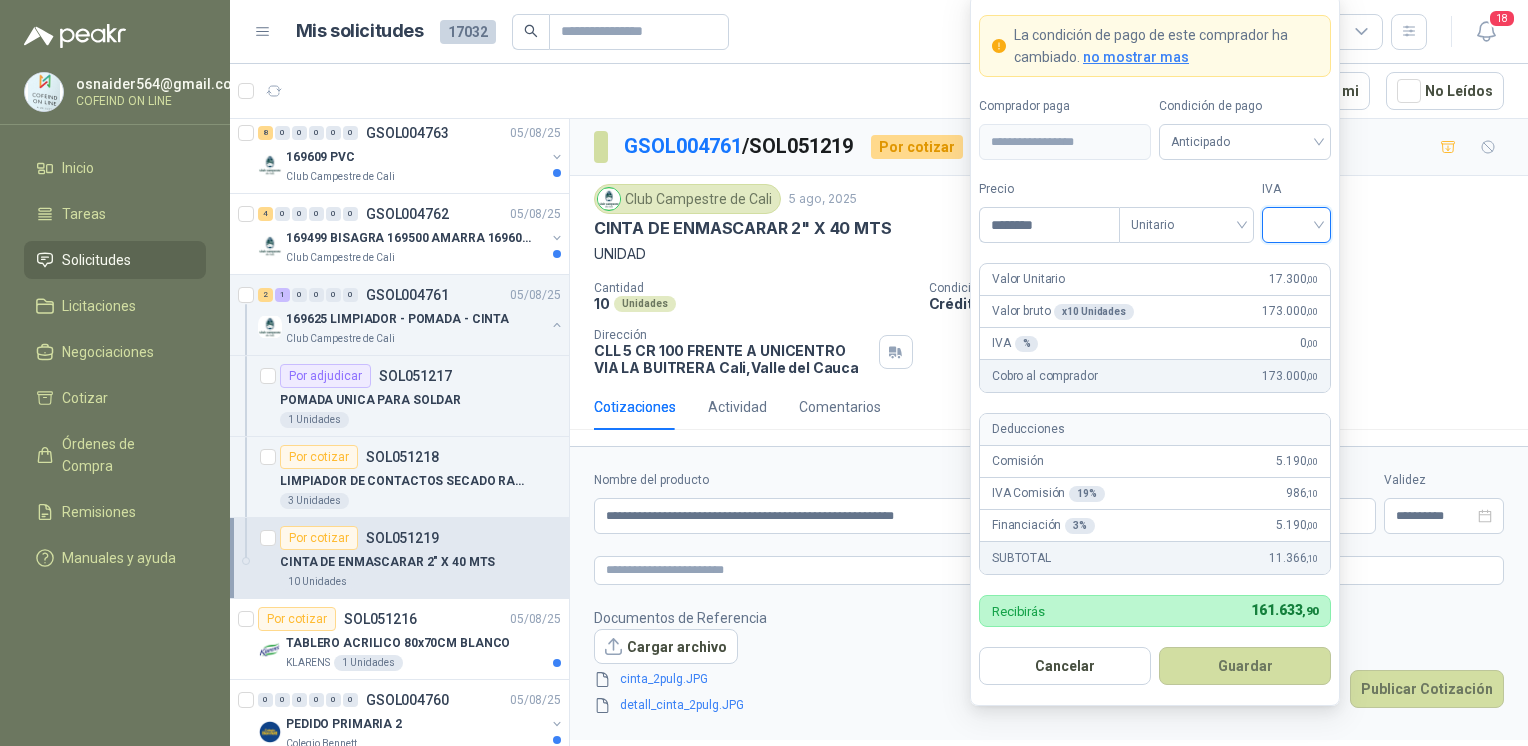 click at bounding box center (1296, 223) 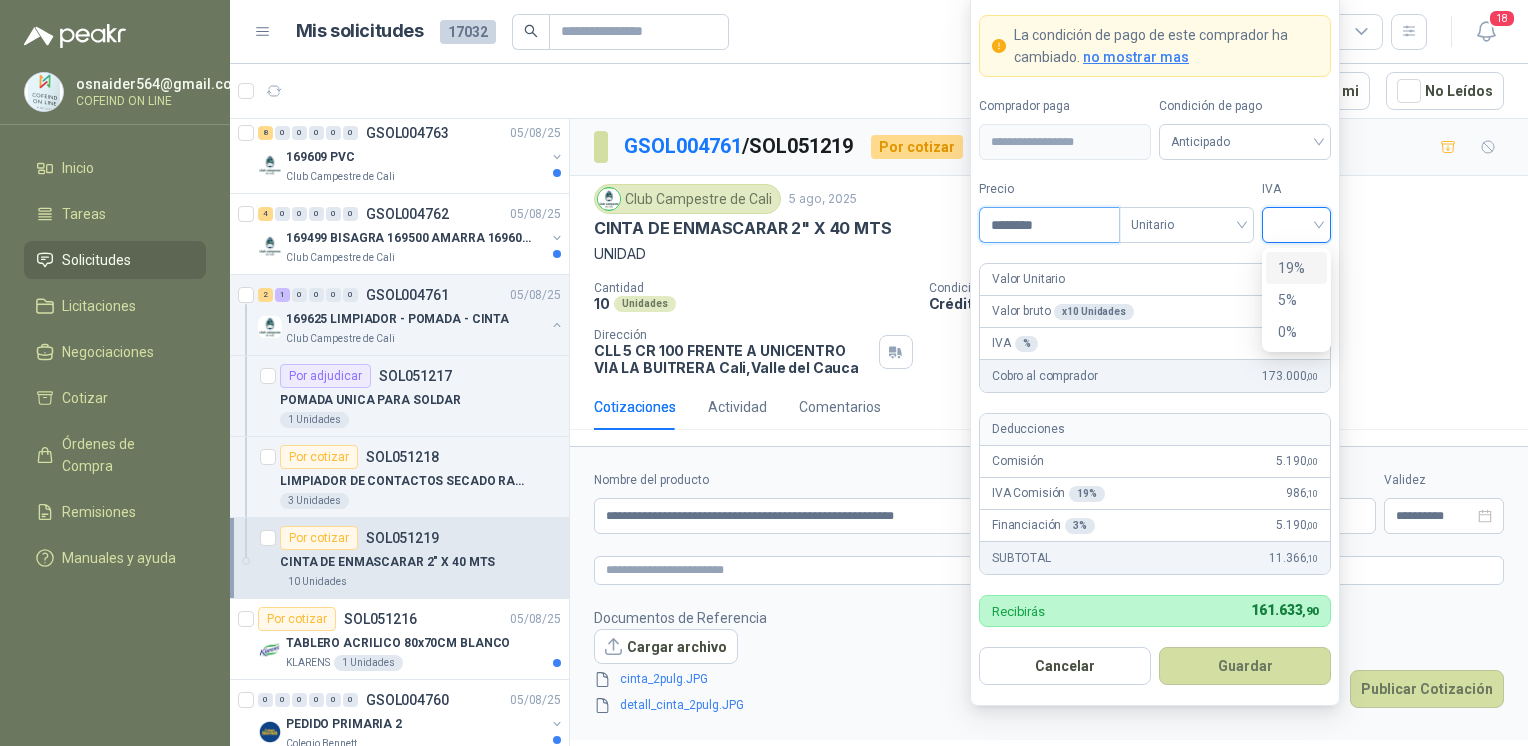 click on "********" at bounding box center [1049, 225] 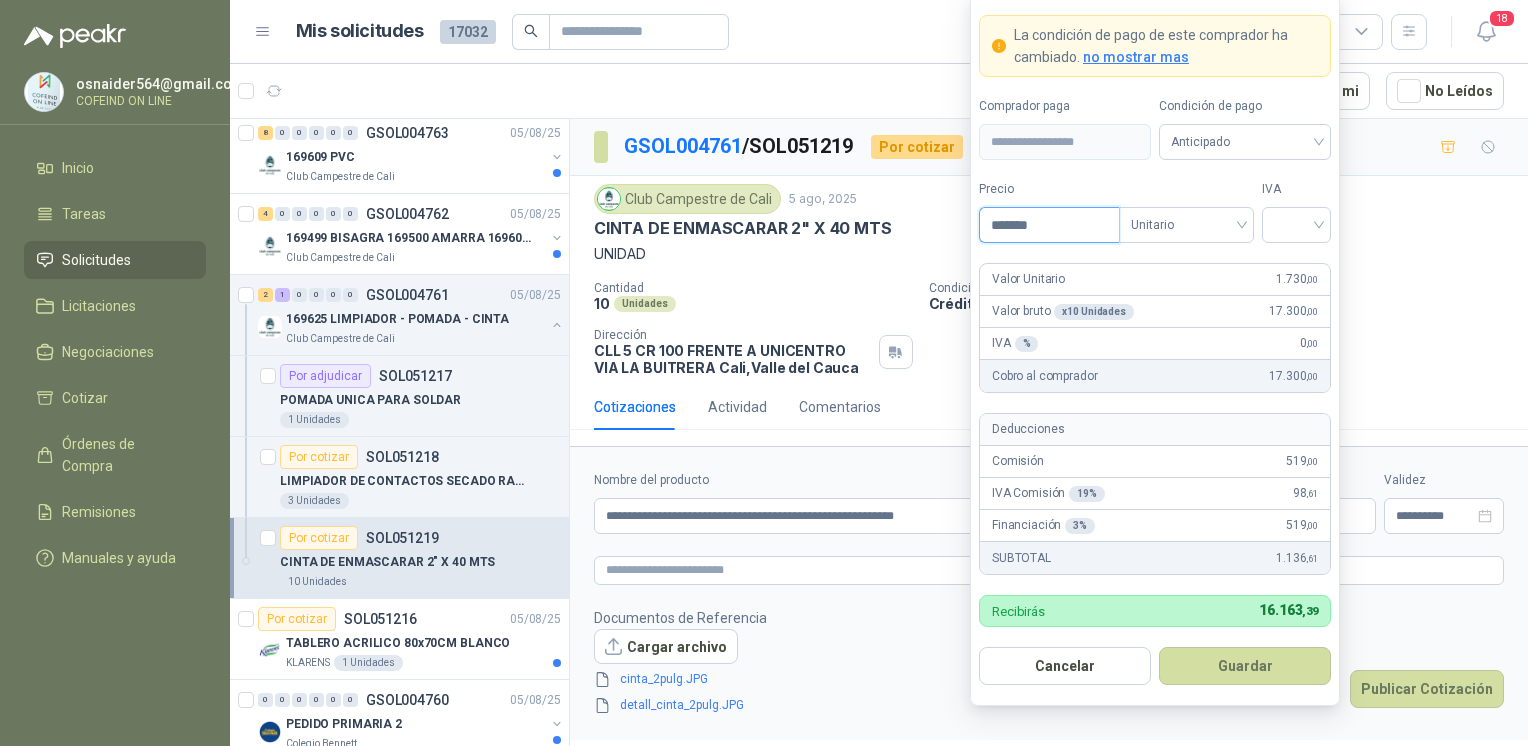 type on "********" 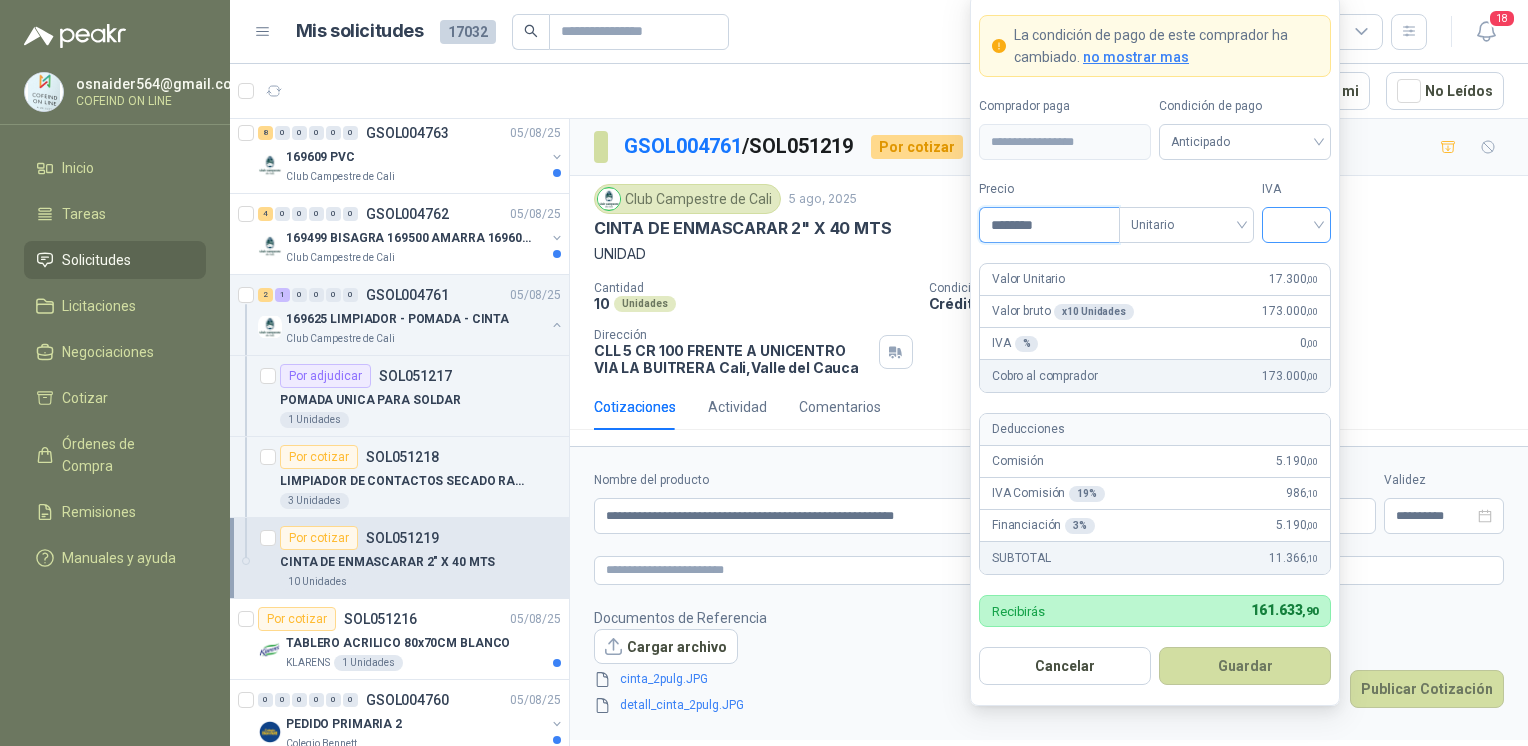 click at bounding box center (1296, 225) 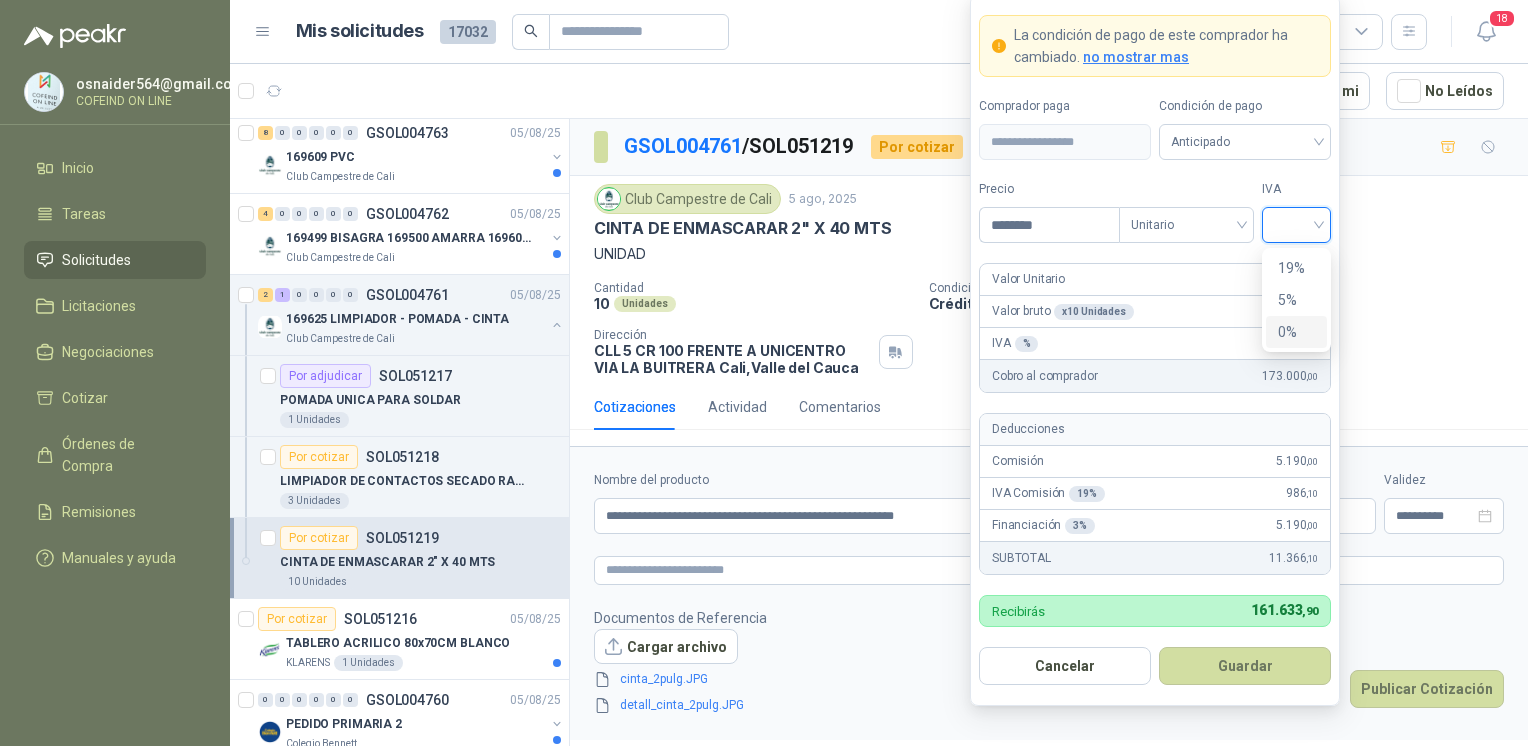 click on "0%" at bounding box center (1296, 332) 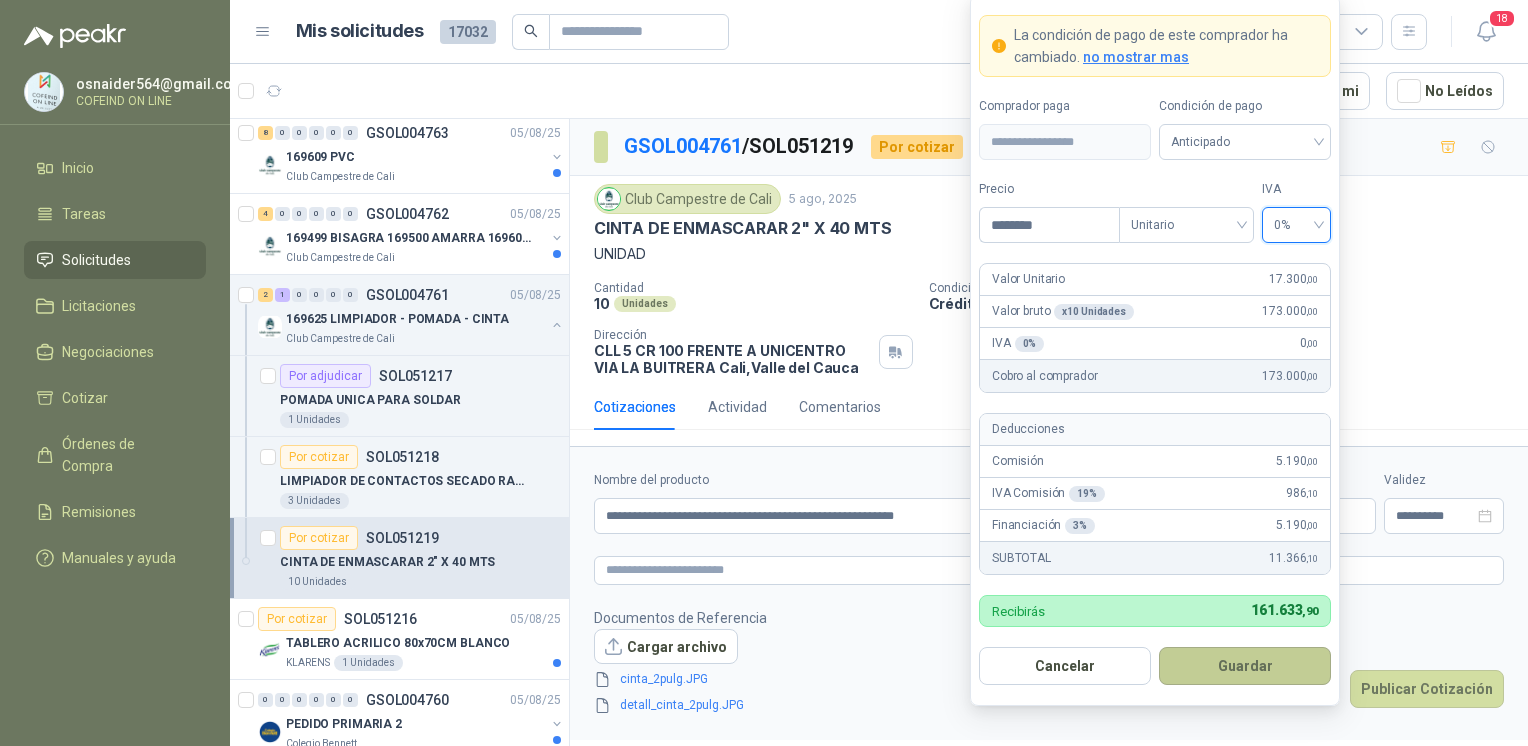 click on "Guardar" at bounding box center [1245, 666] 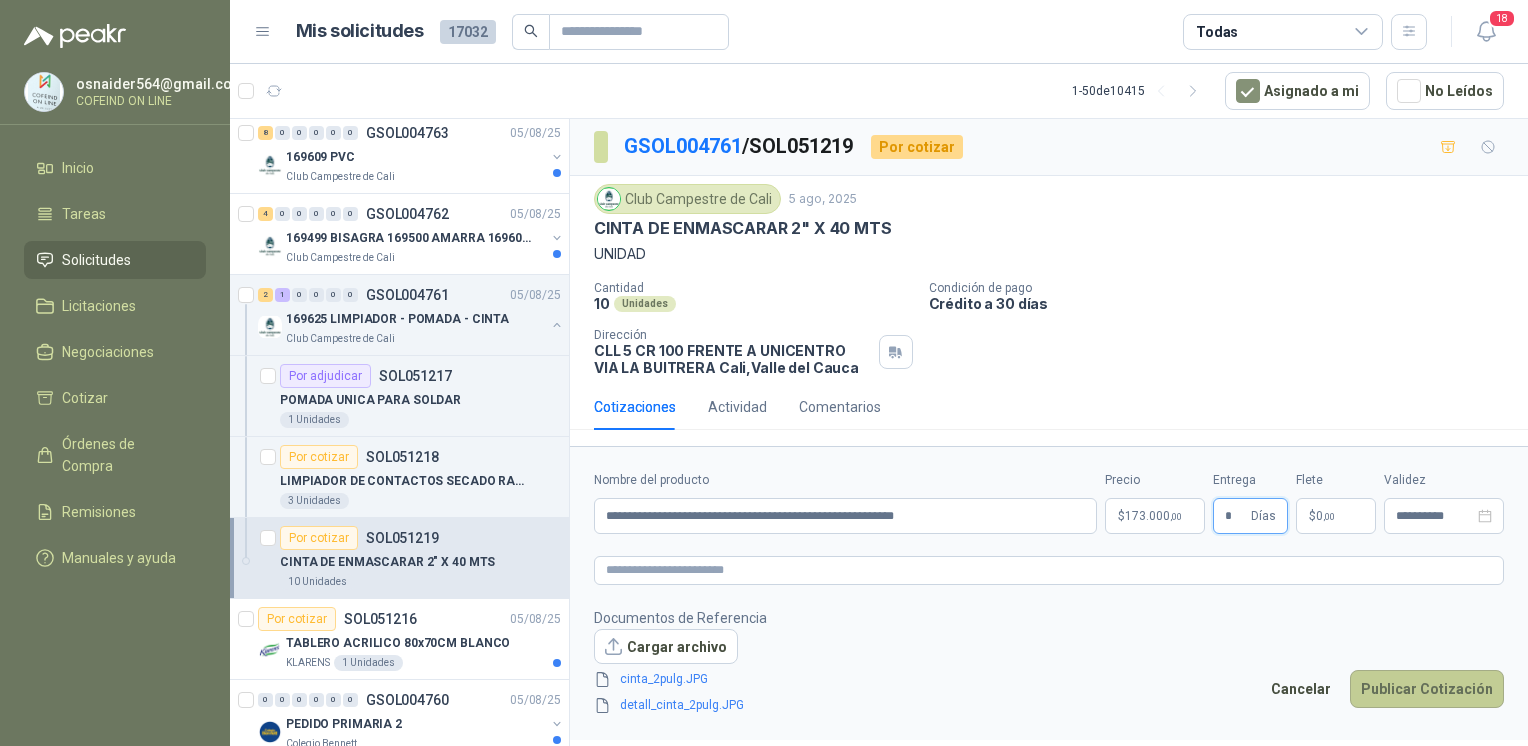 type on "*" 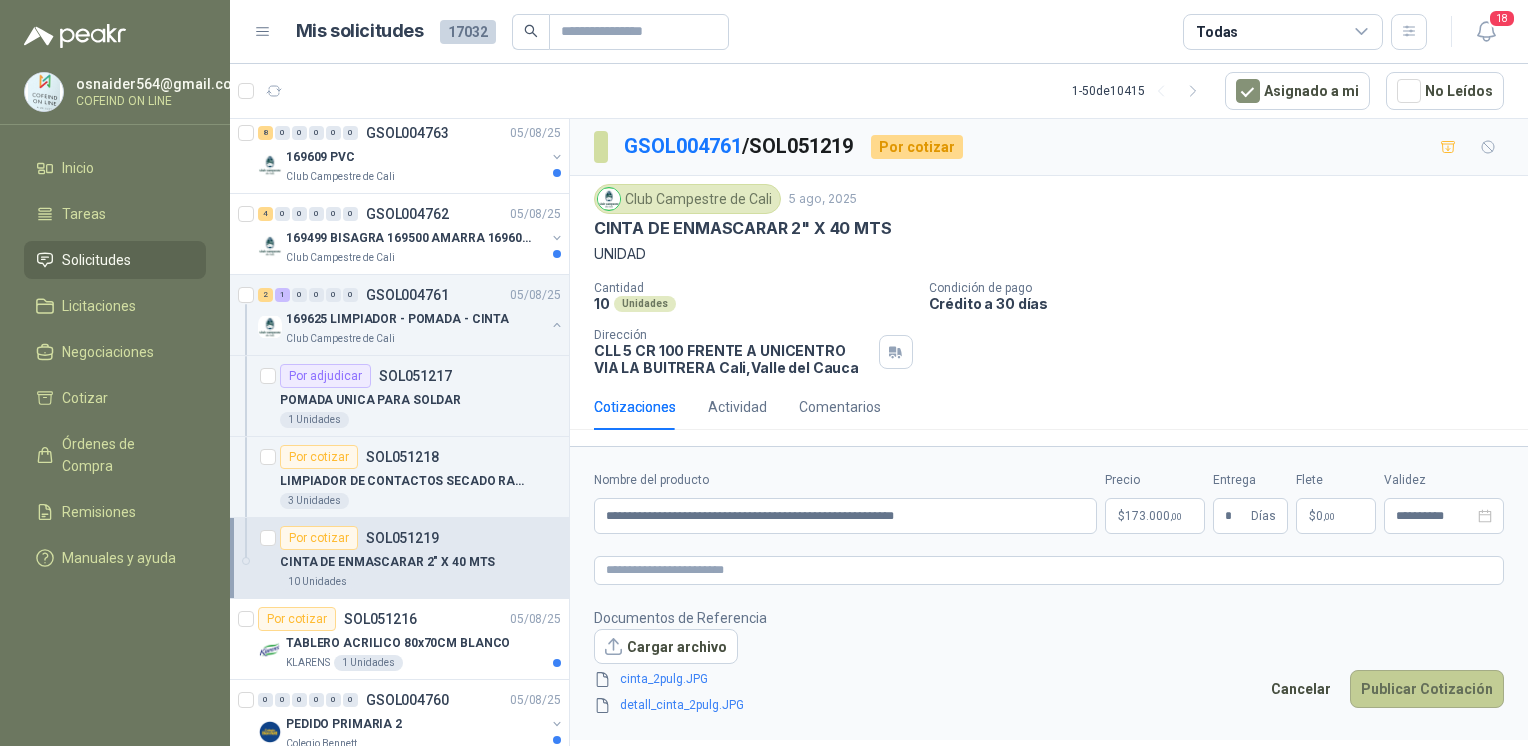 click on "Publicar Cotización" at bounding box center (1427, 689) 